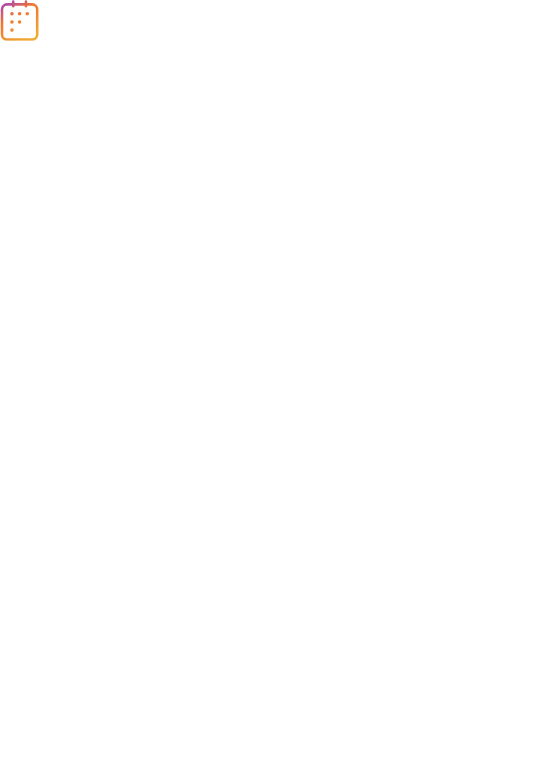 scroll, scrollTop: 0, scrollLeft: 0, axis: both 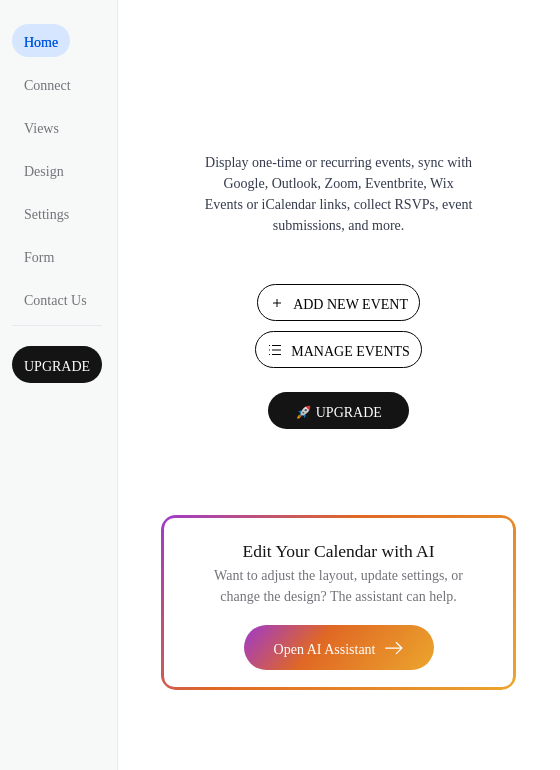 click on "Add New Event" at bounding box center (350, 304) 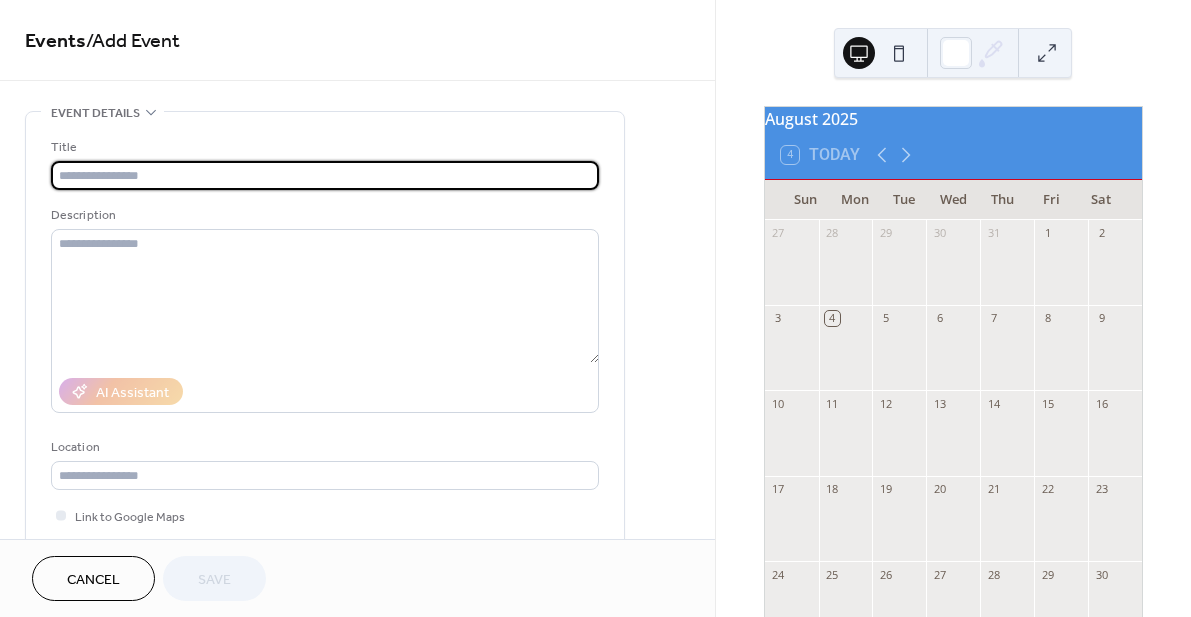 scroll, scrollTop: 0, scrollLeft: 0, axis: both 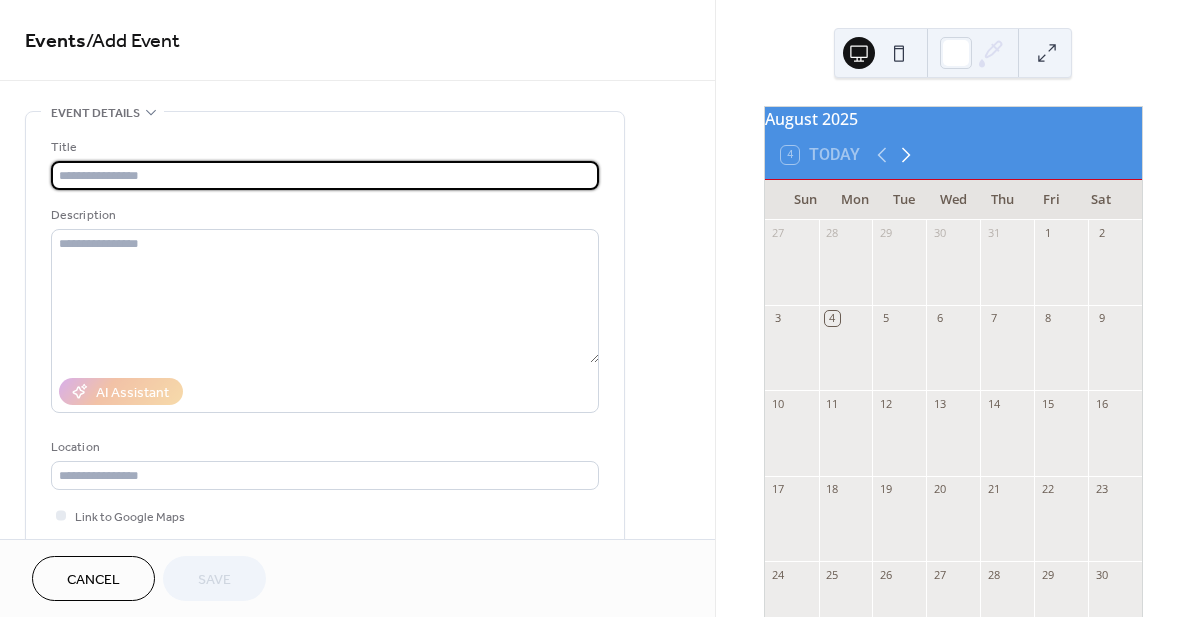click 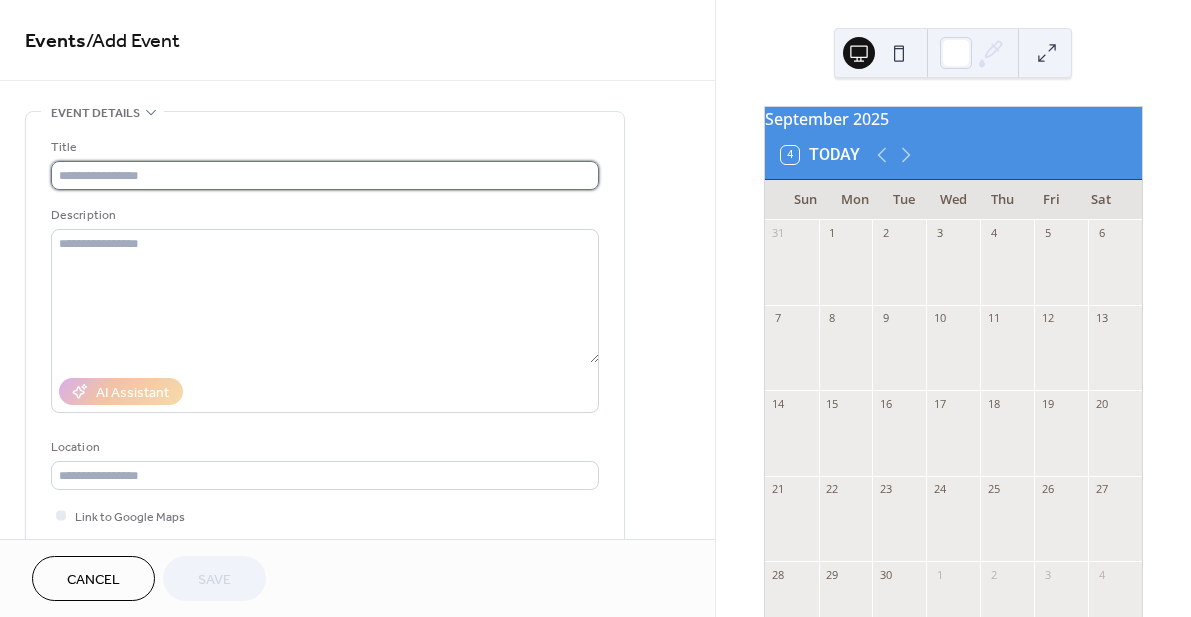 click at bounding box center [325, 175] 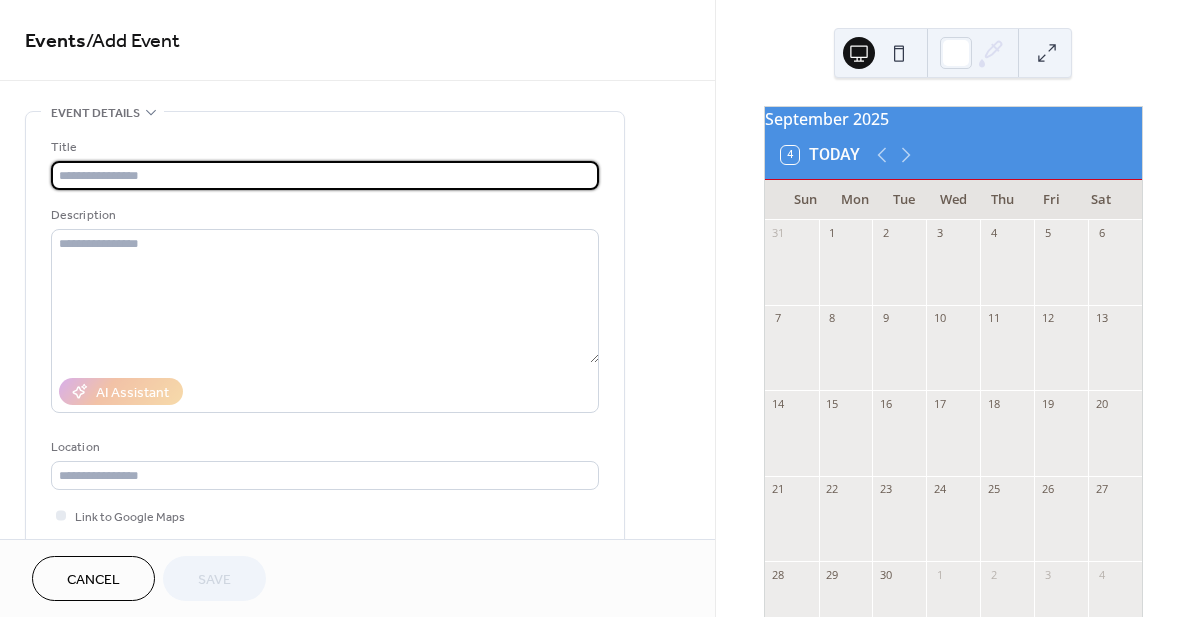 click at bounding box center [1115, 443] 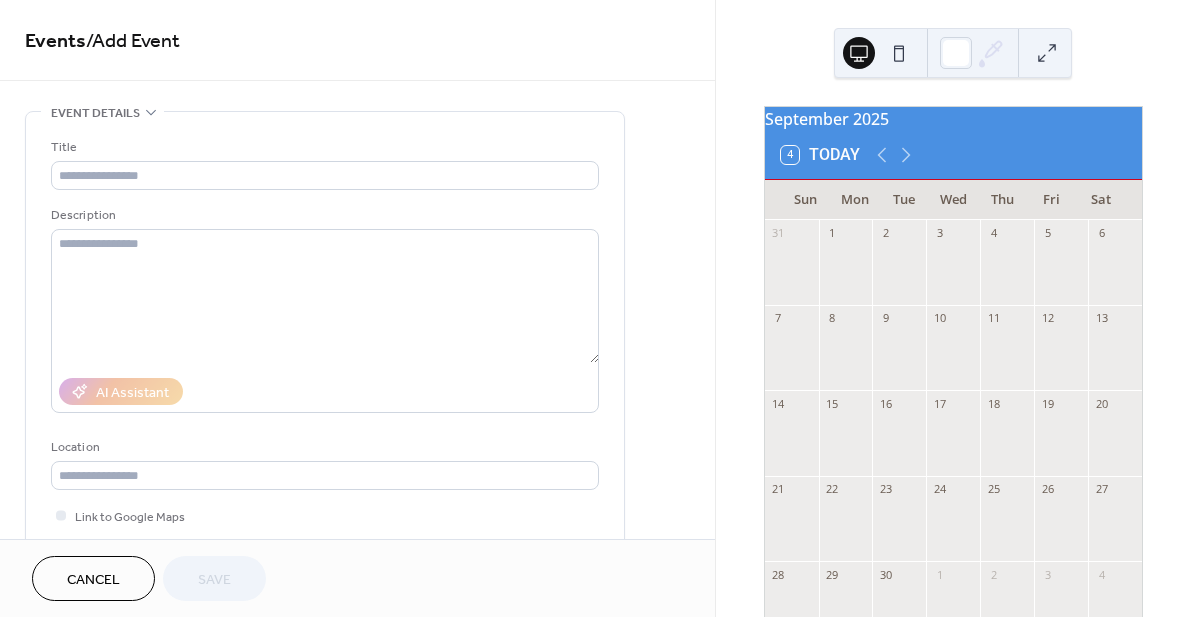 click at bounding box center [1115, 443] 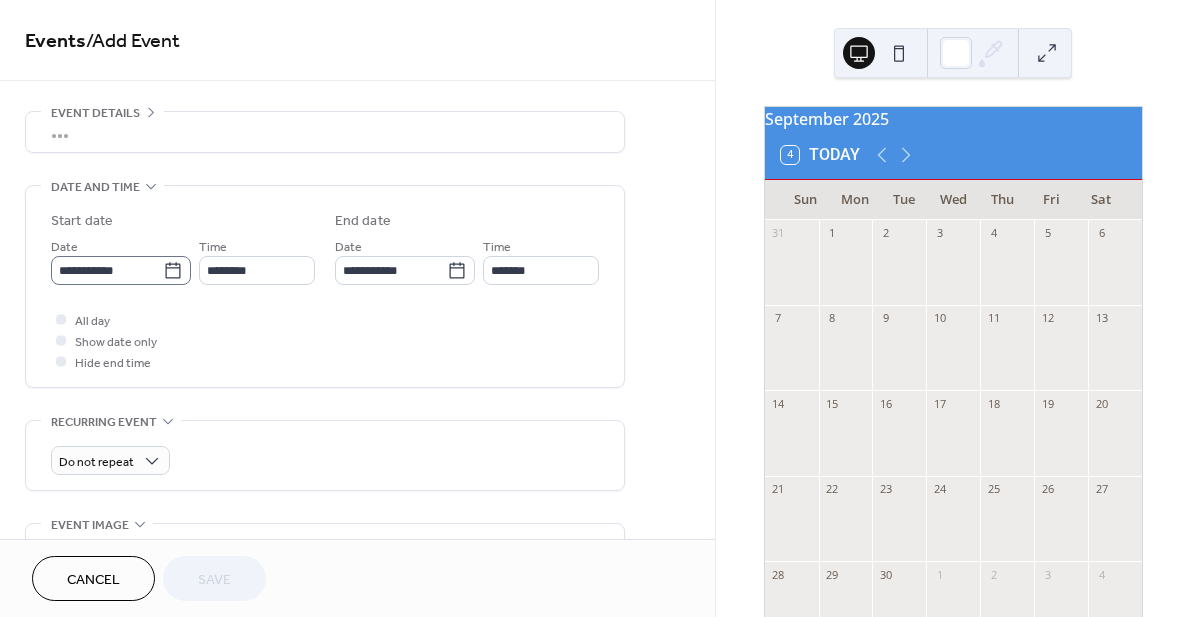 click 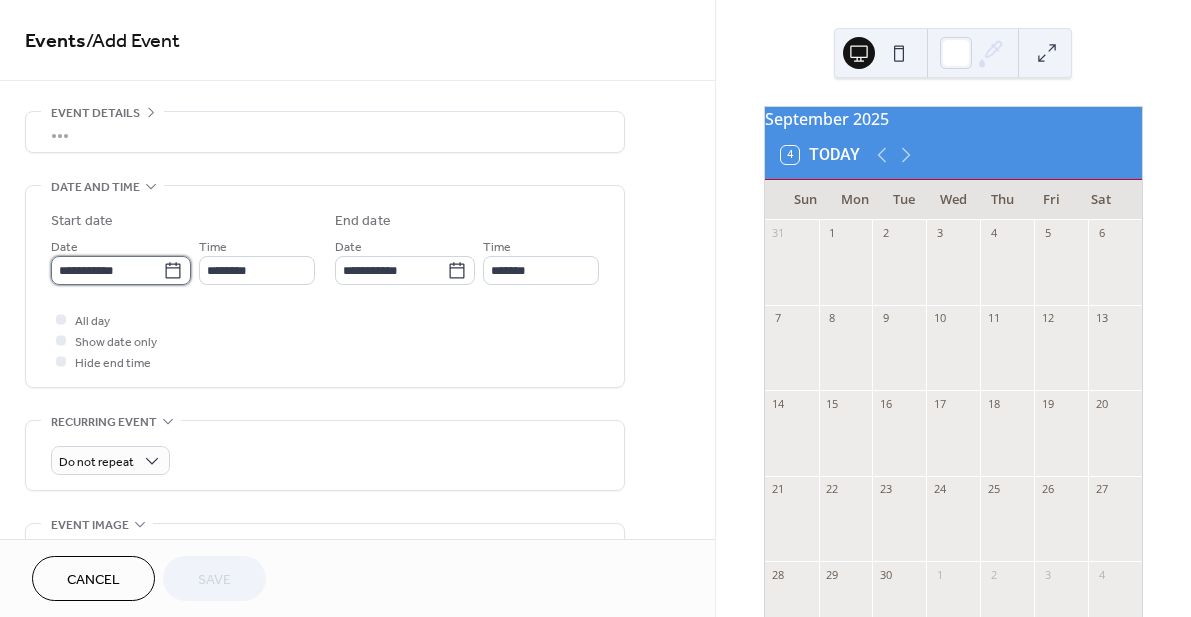 click on "**********" at bounding box center (107, 270) 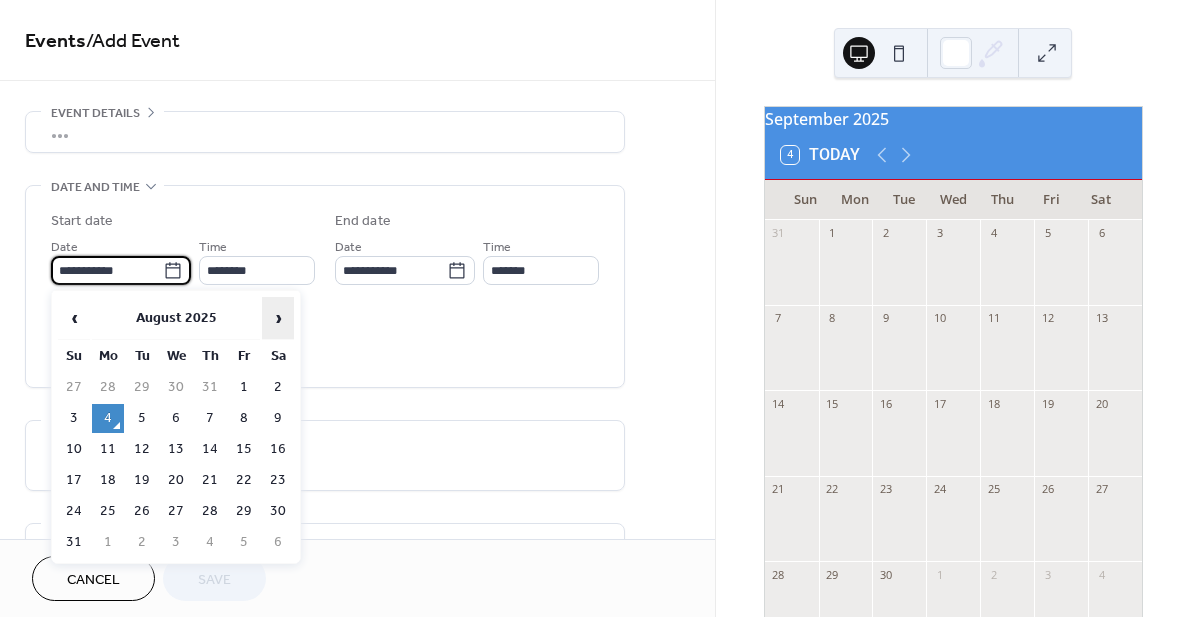 click on "›" at bounding box center (278, 318) 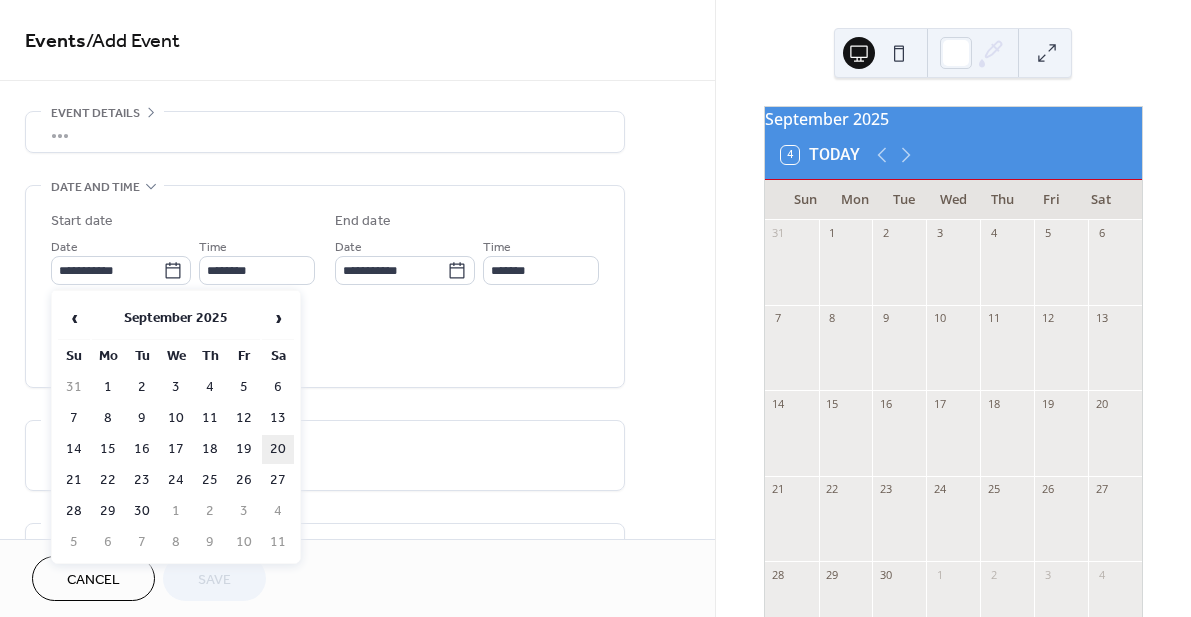 click on "20" at bounding box center [278, 449] 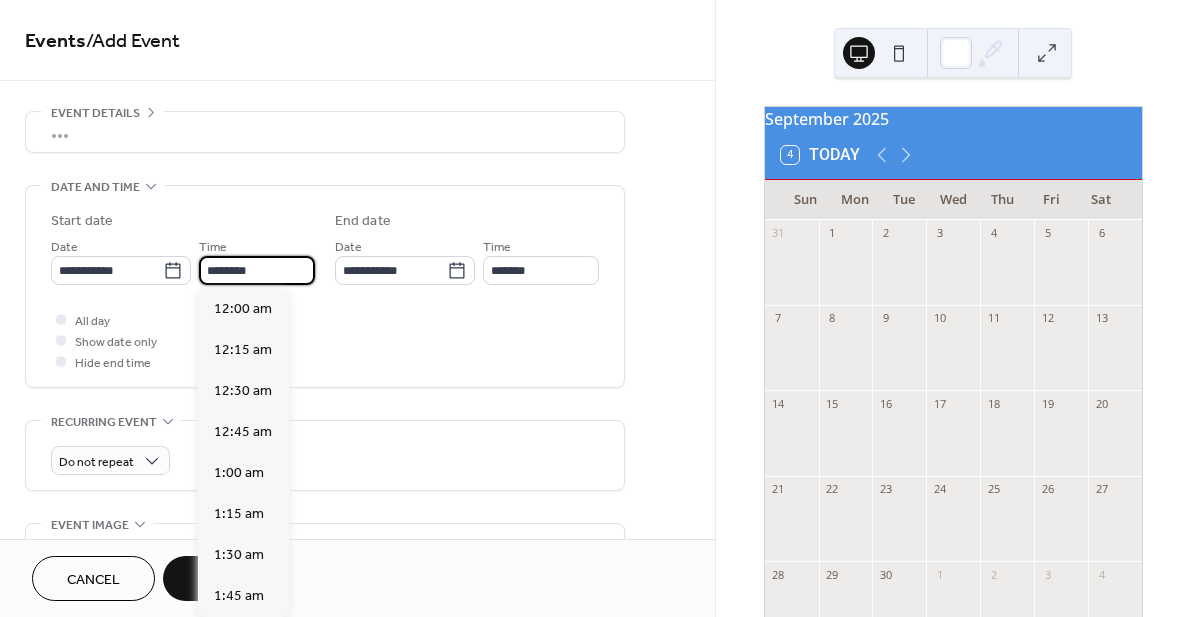 scroll, scrollTop: 1944, scrollLeft: 0, axis: vertical 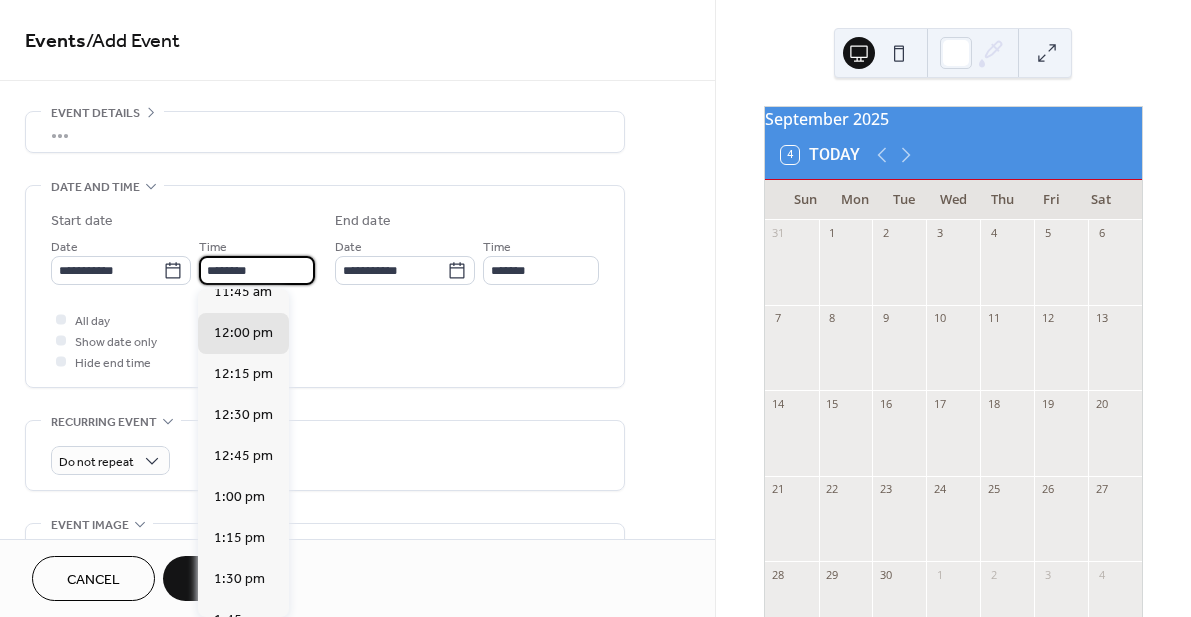 drag, startPoint x: 220, startPoint y: 267, endPoint x: 201, endPoint y: 267, distance: 19 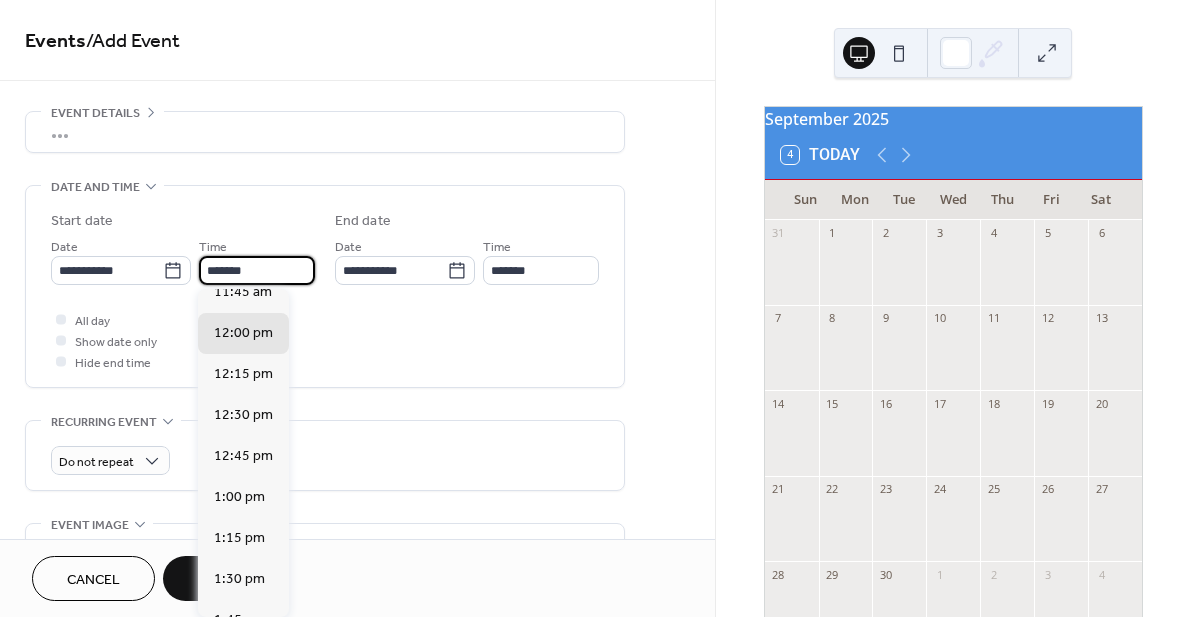 scroll, scrollTop: 3402, scrollLeft: 0, axis: vertical 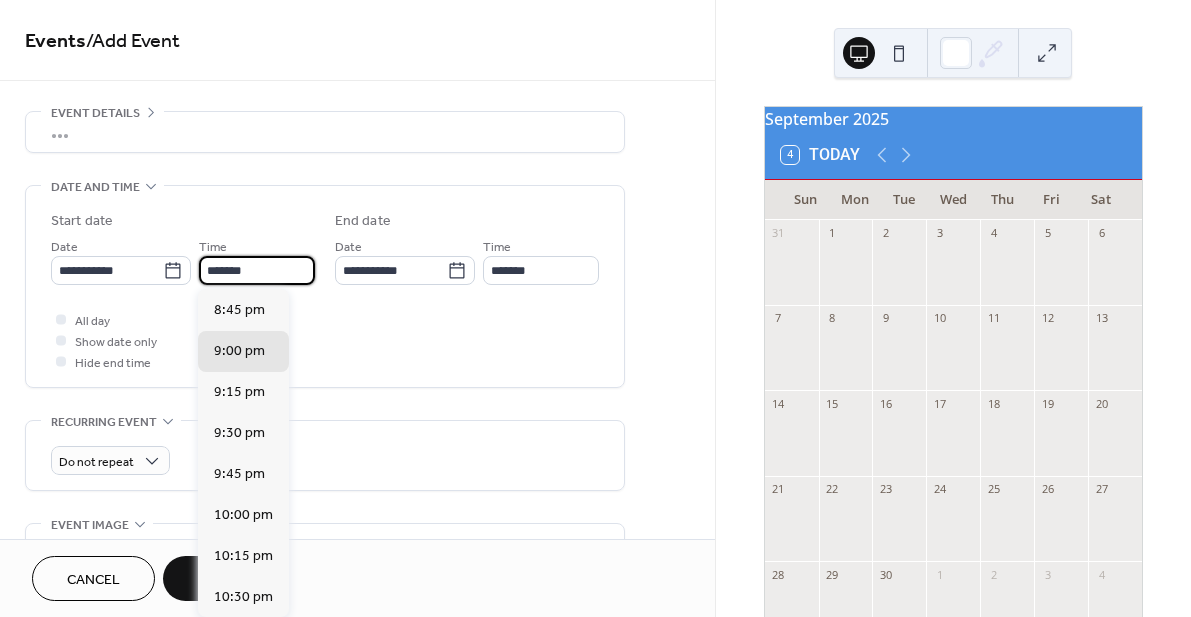 type on "*******" 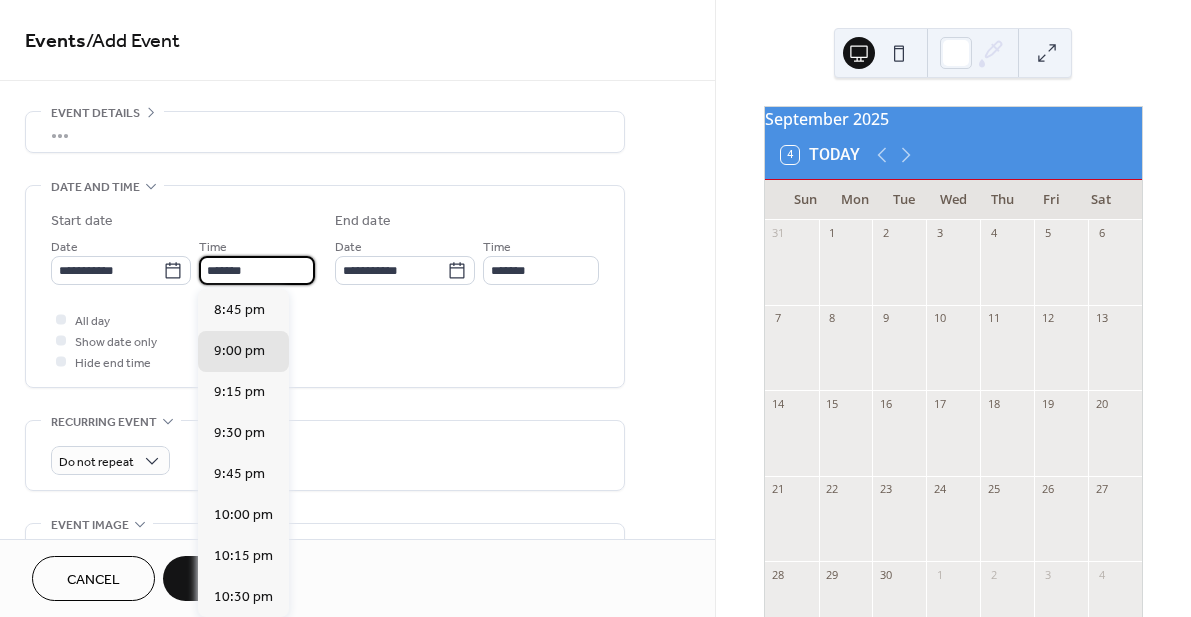 type on "********" 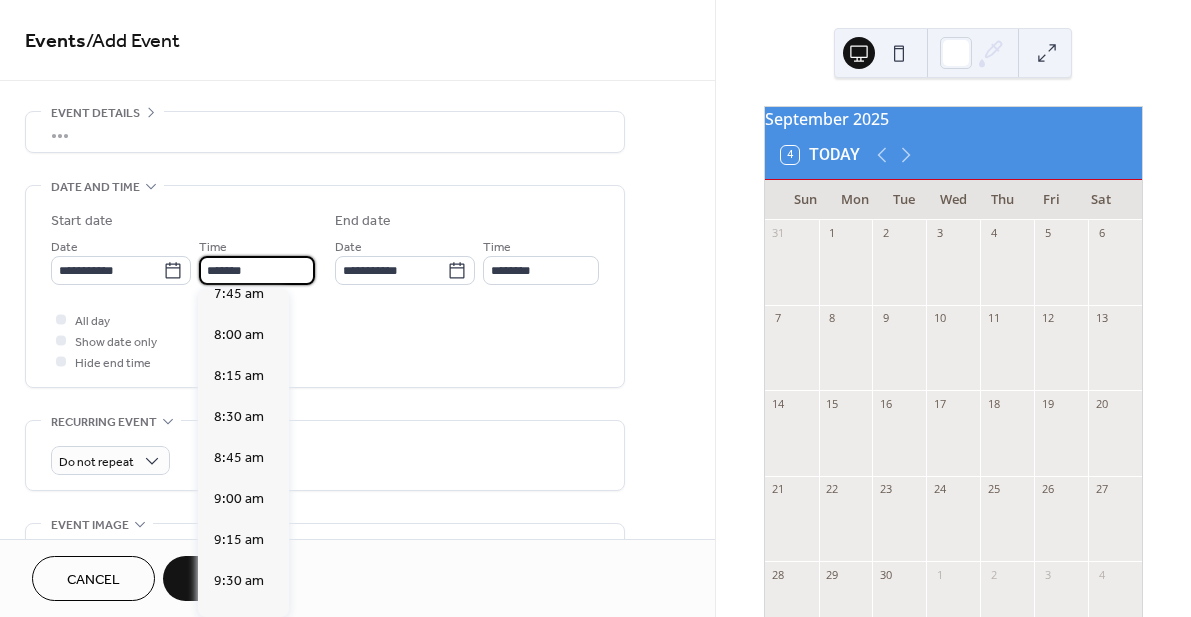 scroll, scrollTop: 1284, scrollLeft: 0, axis: vertical 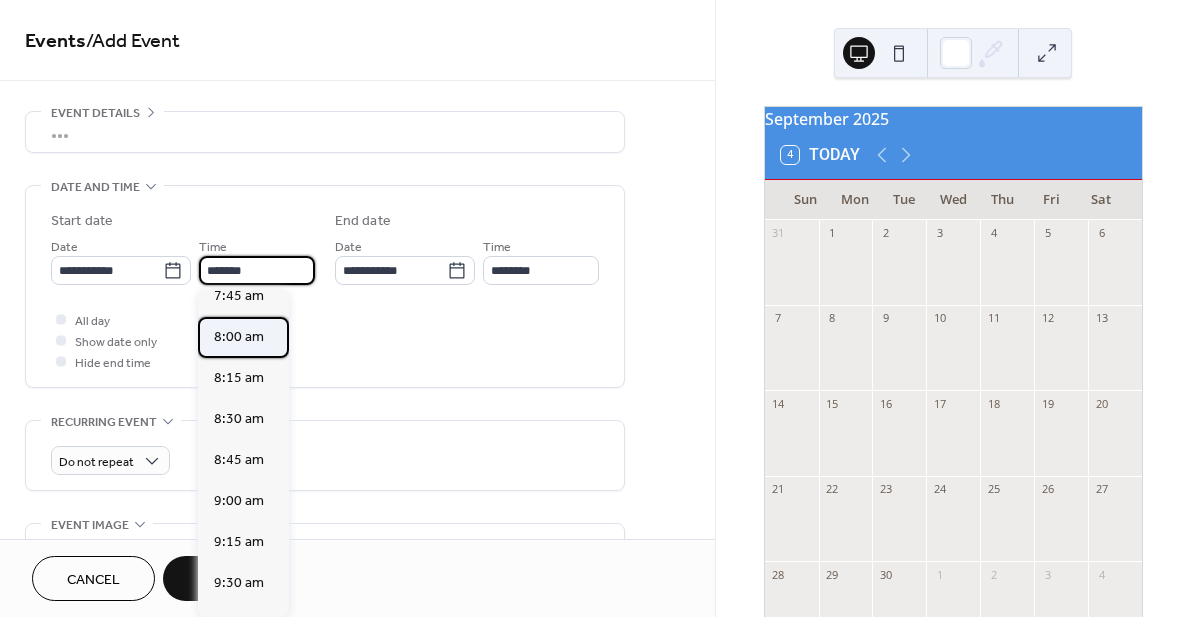 click on "8:00 am" at bounding box center [239, 337] 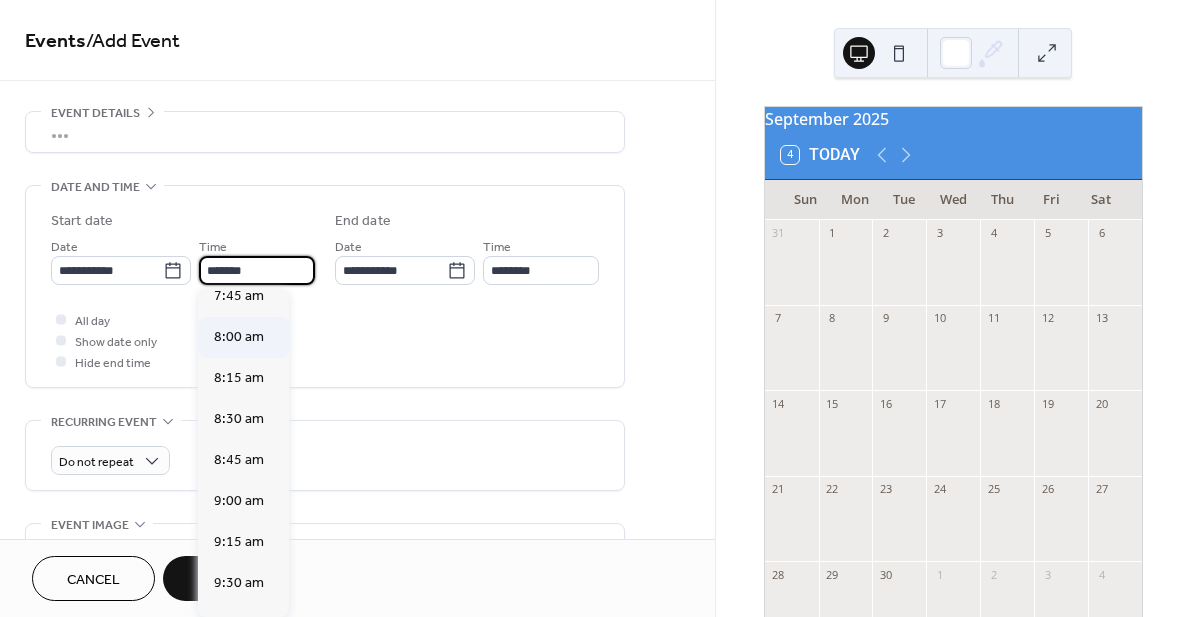 type on "*******" 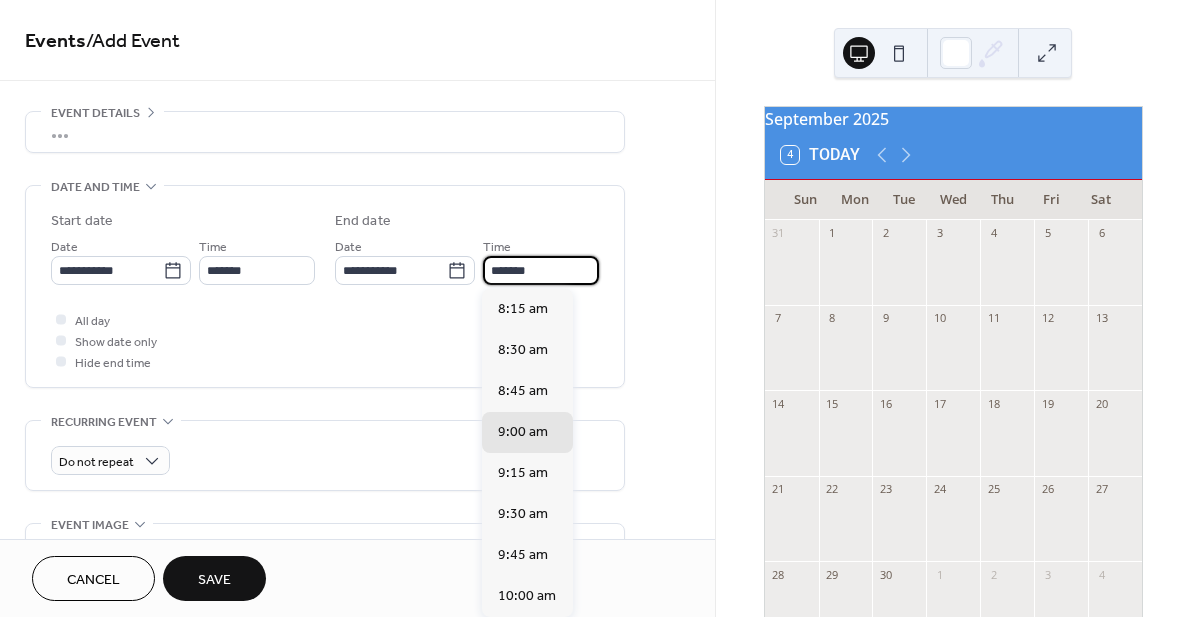 click on "*******" at bounding box center [541, 270] 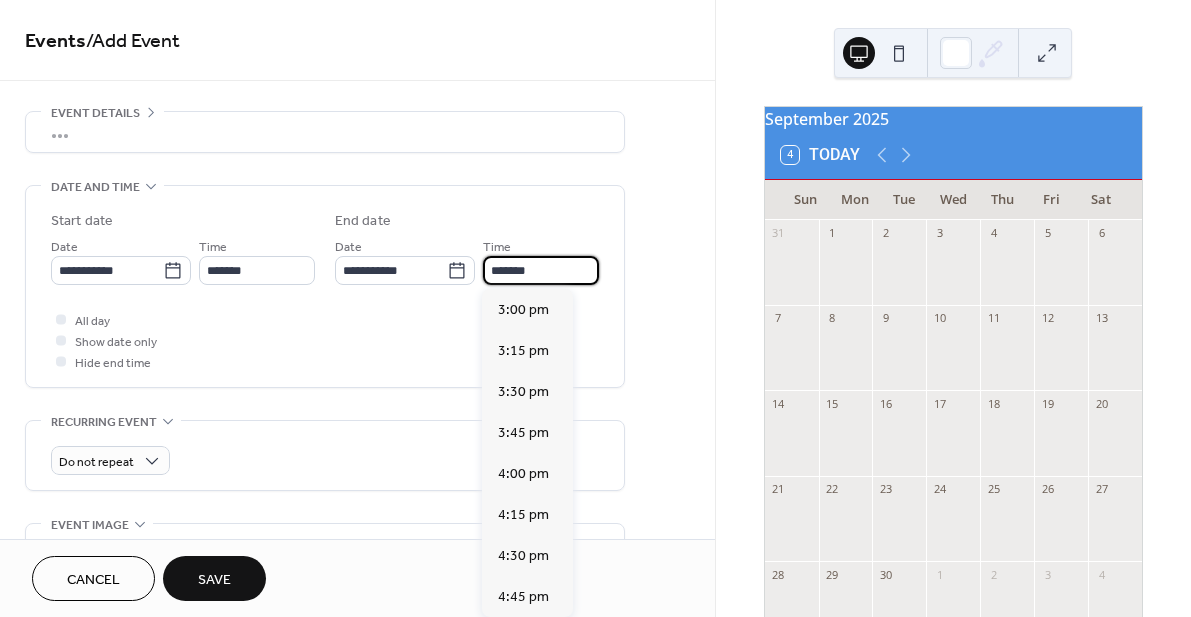 scroll, scrollTop: 1064, scrollLeft: 0, axis: vertical 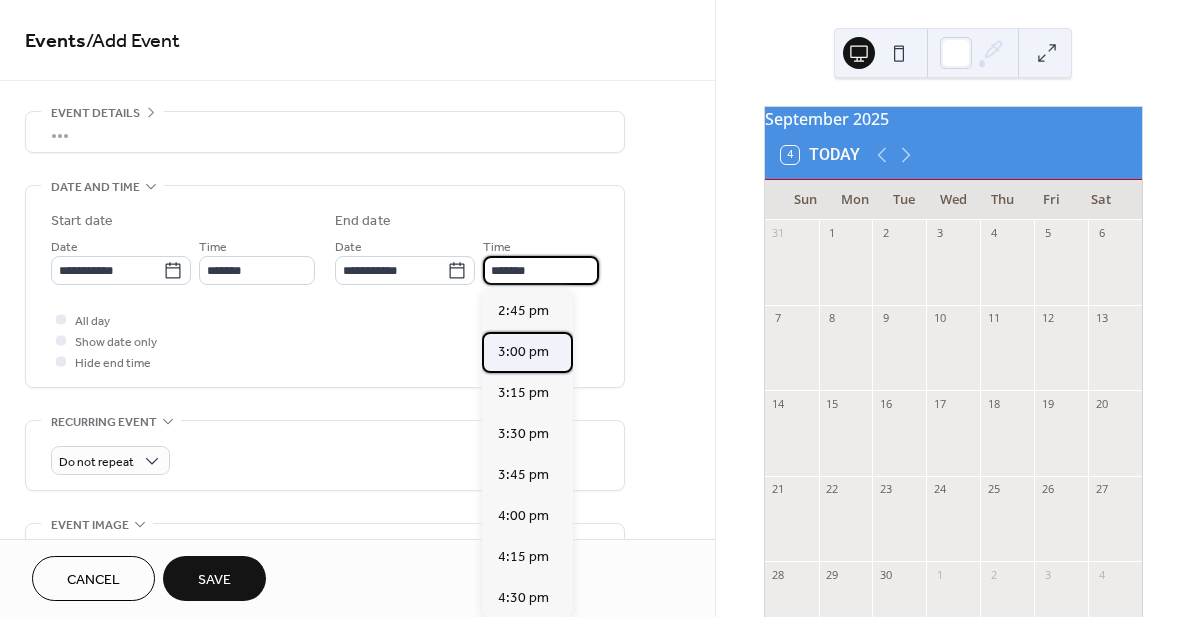 click on "3:00 pm" at bounding box center [523, 352] 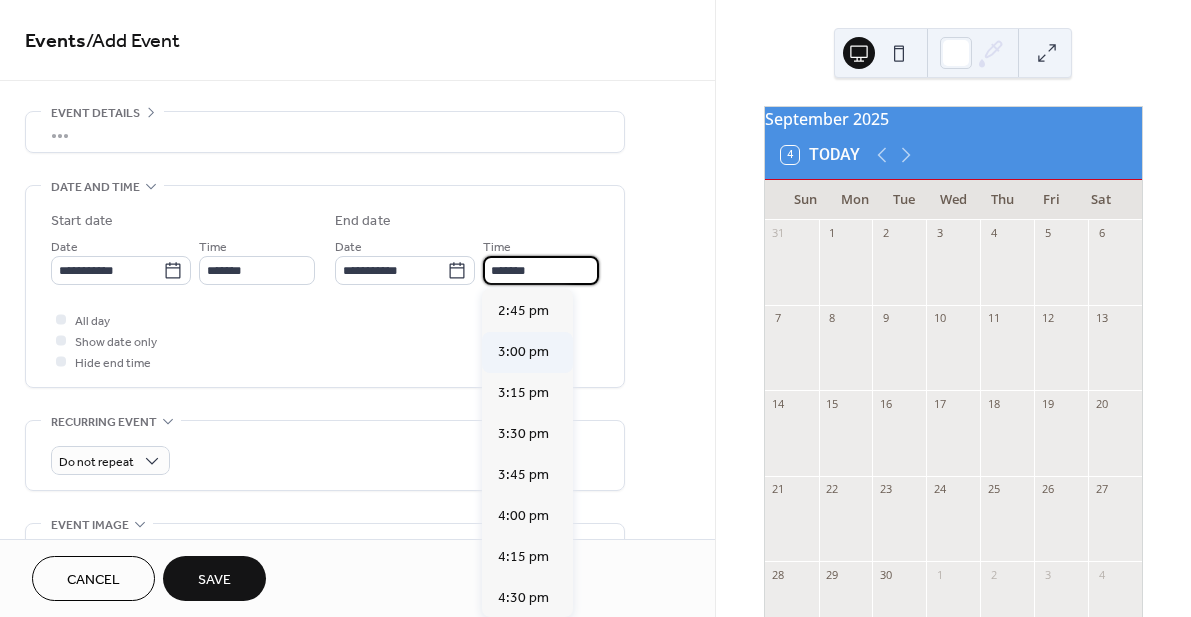 type on "*******" 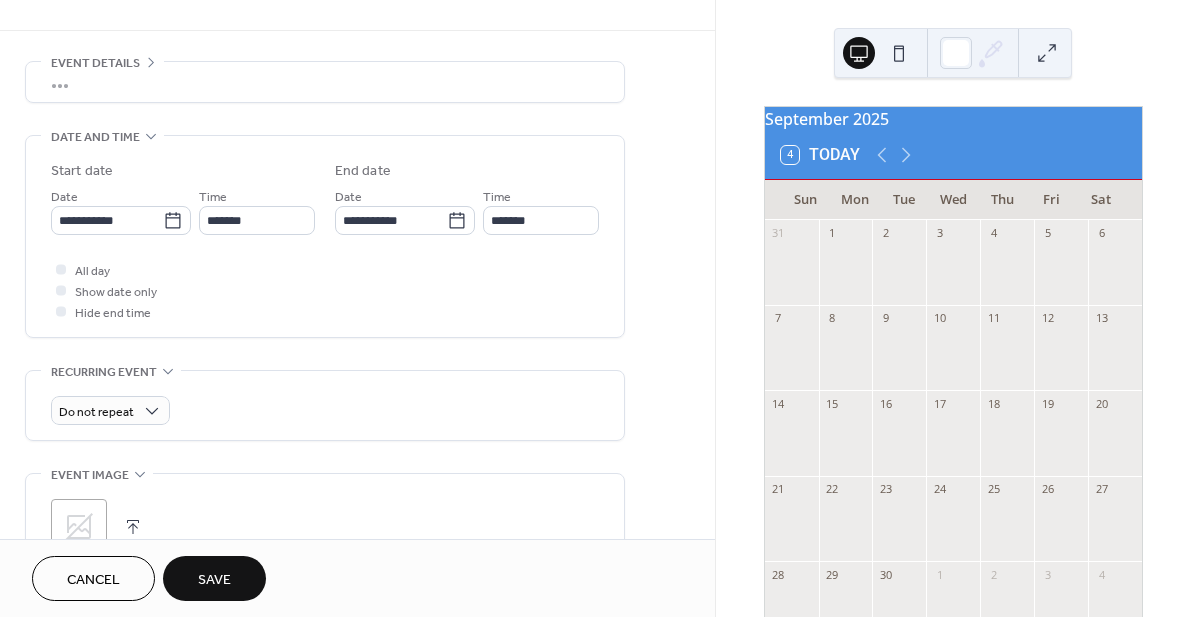 scroll, scrollTop: 73, scrollLeft: 0, axis: vertical 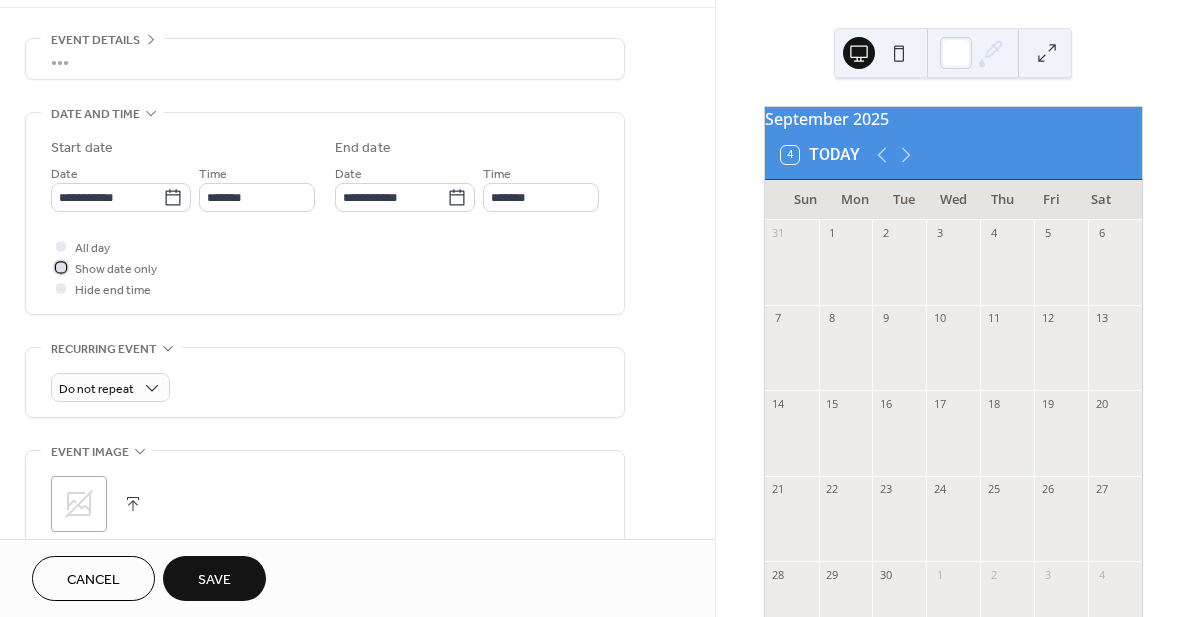click on "Show date only" at bounding box center [116, 269] 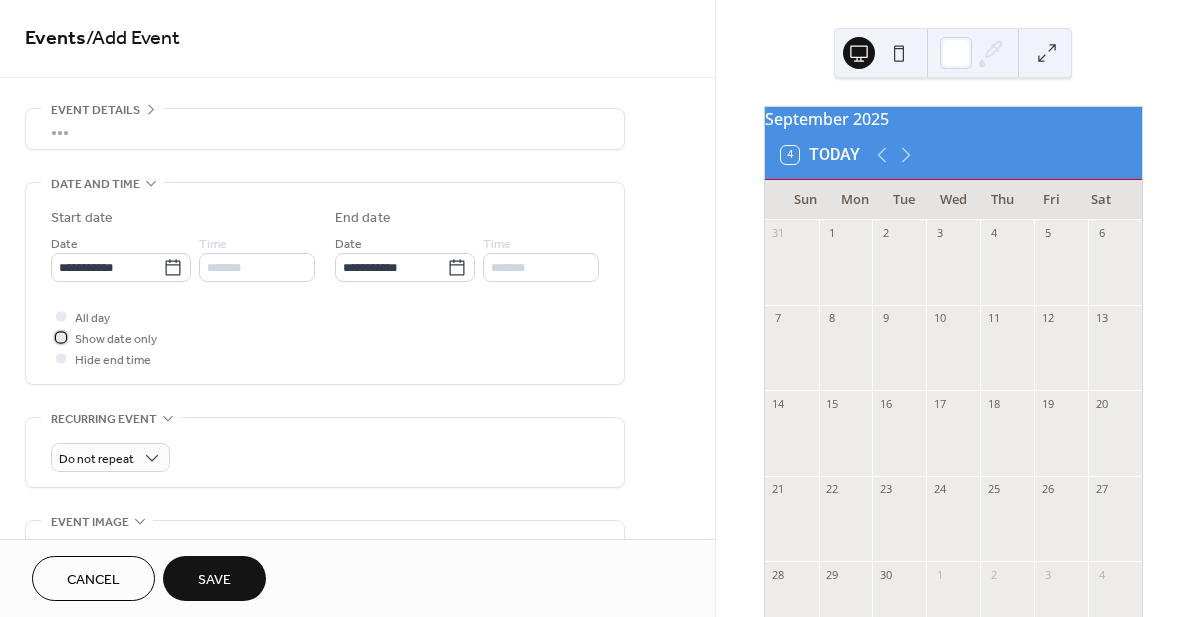 scroll, scrollTop: 0, scrollLeft: 0, axis: both 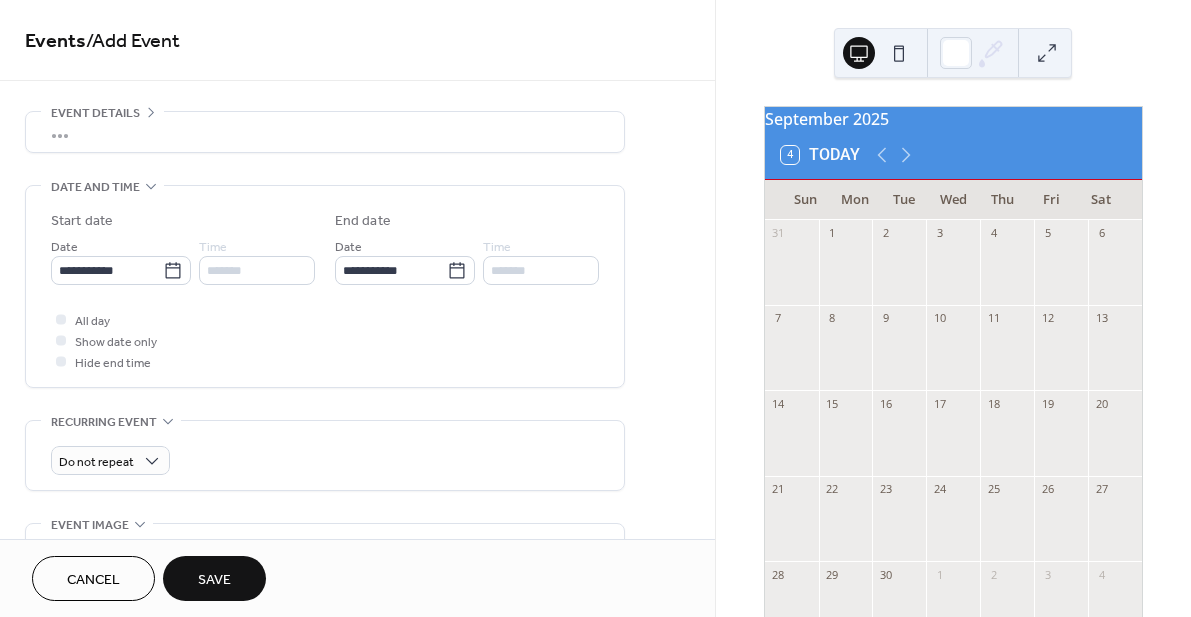 click on "•••" at bounding box center [325, 132] 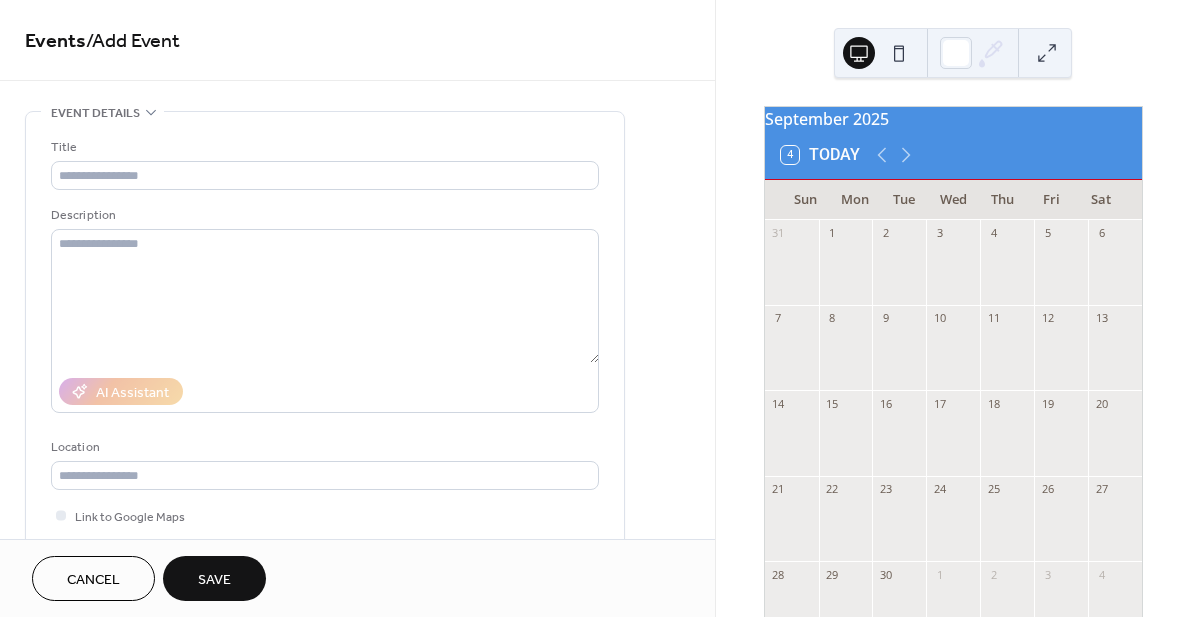 click 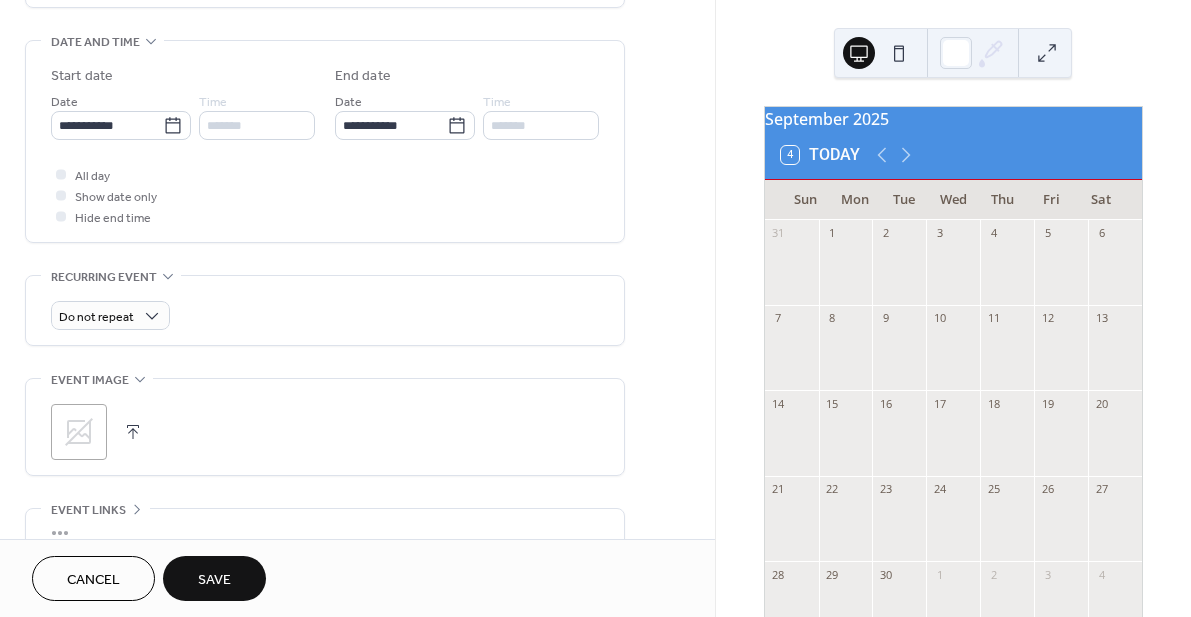 scroll, scrollTop: 0, scrollLeft: 0, axis: both 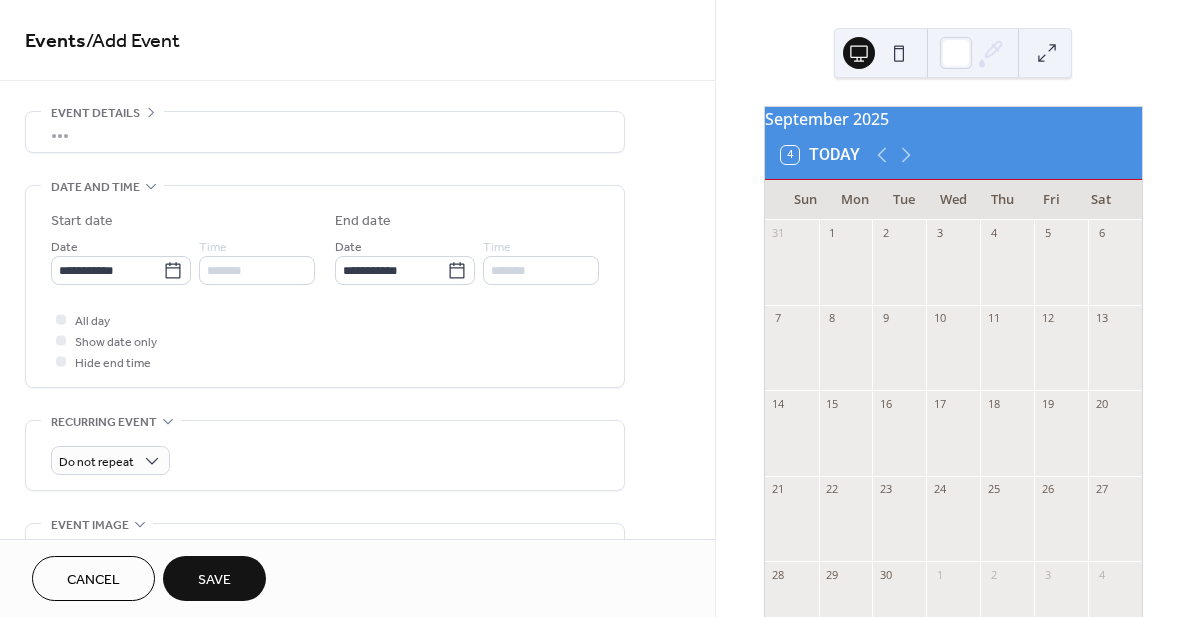 click on "•••" at bounding box center [325, 132] 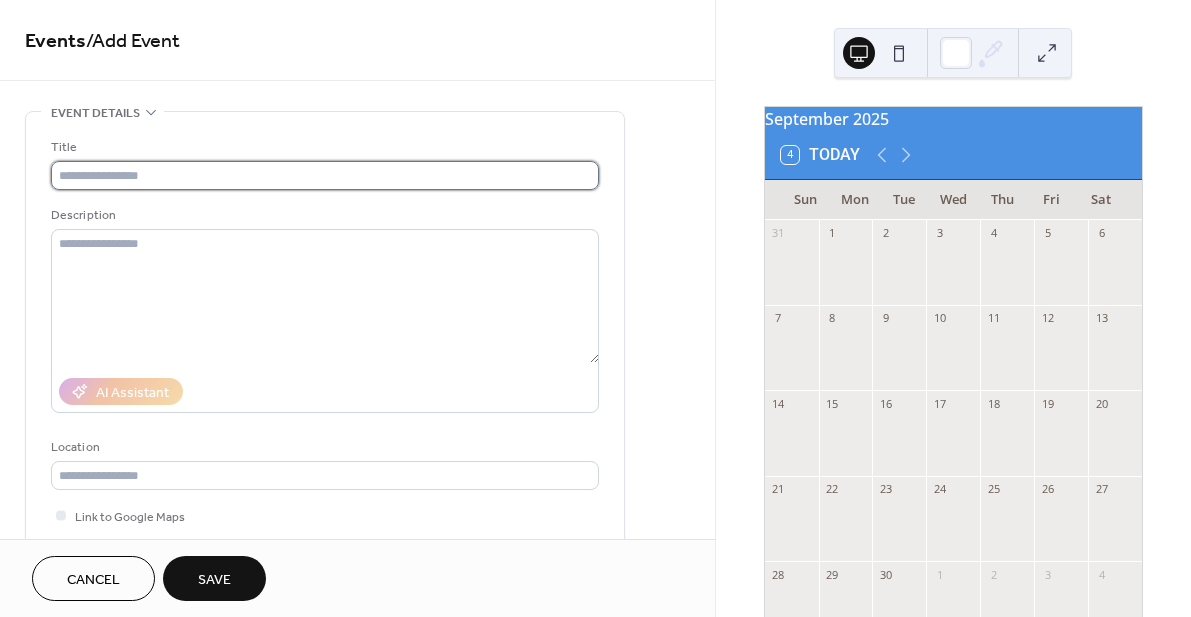 click at bounding box center (325, 175) 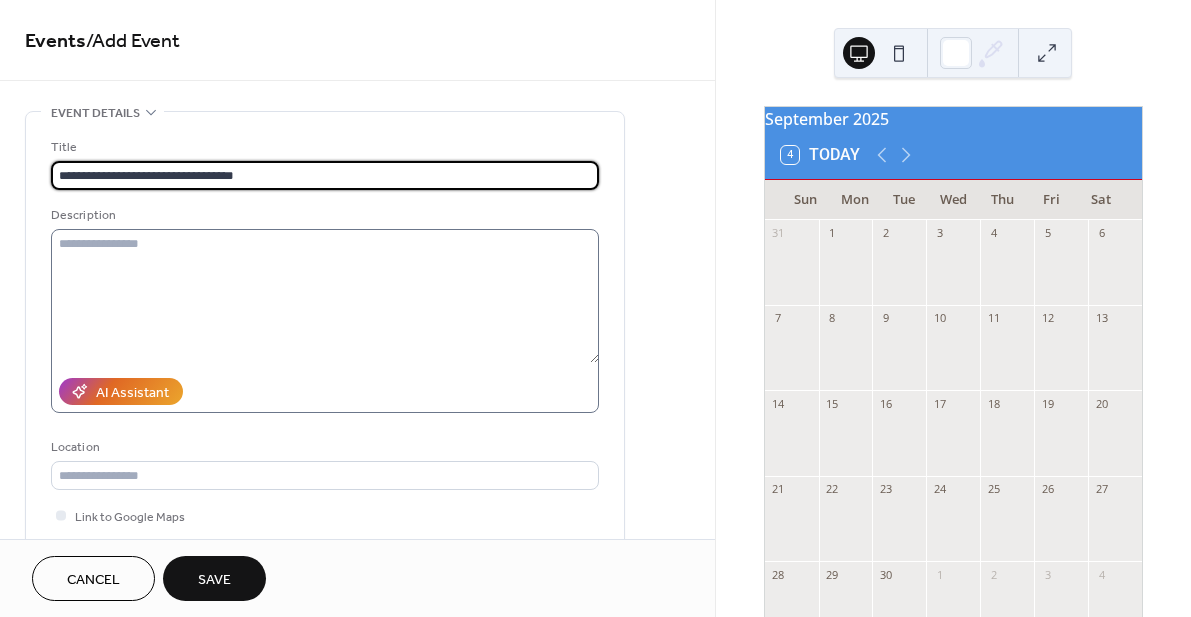 type on "**********" 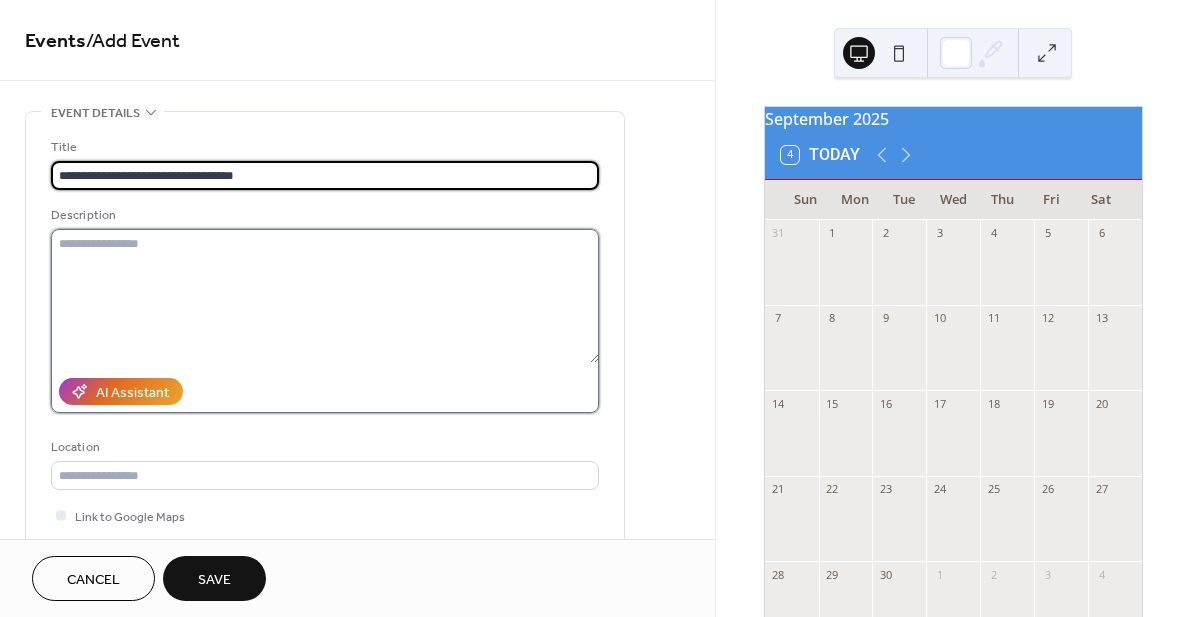 click at bounding box center [325, 296] 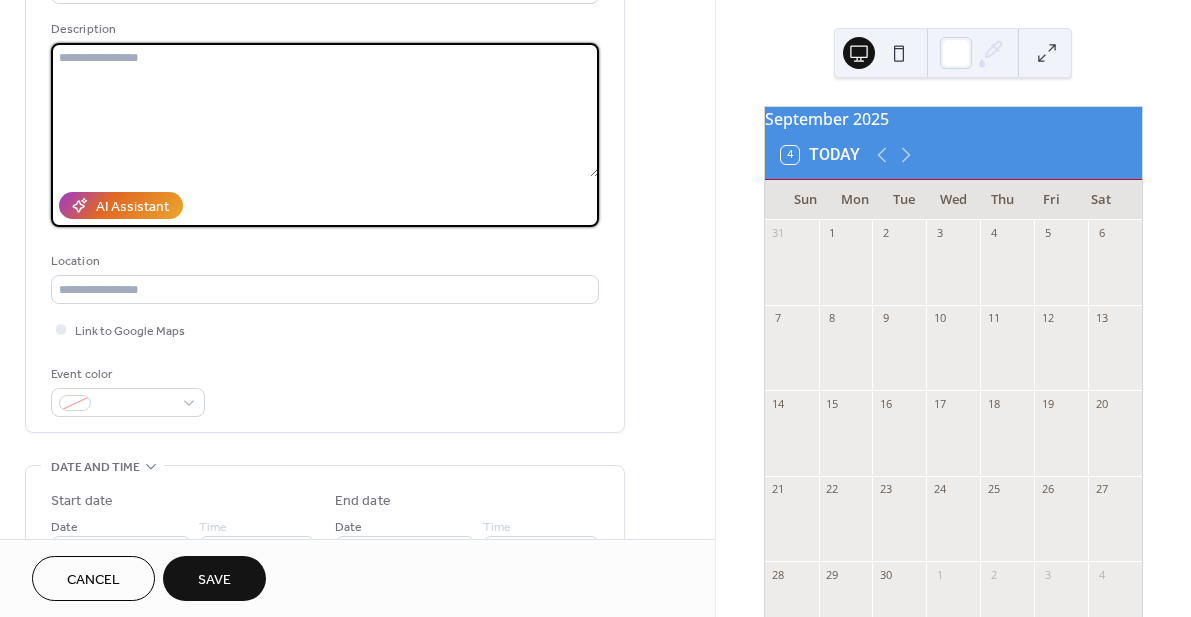 scroll, scrollTop: 191, scrollLeft: 0, axis: vertical 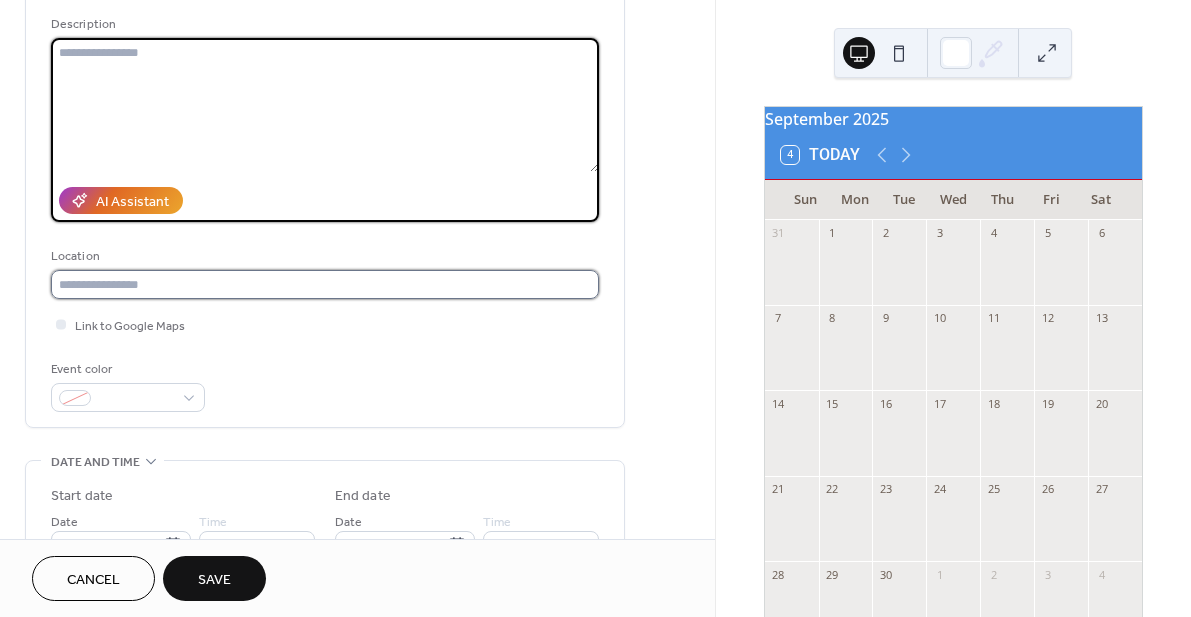 click at bounding box center [325, 284] 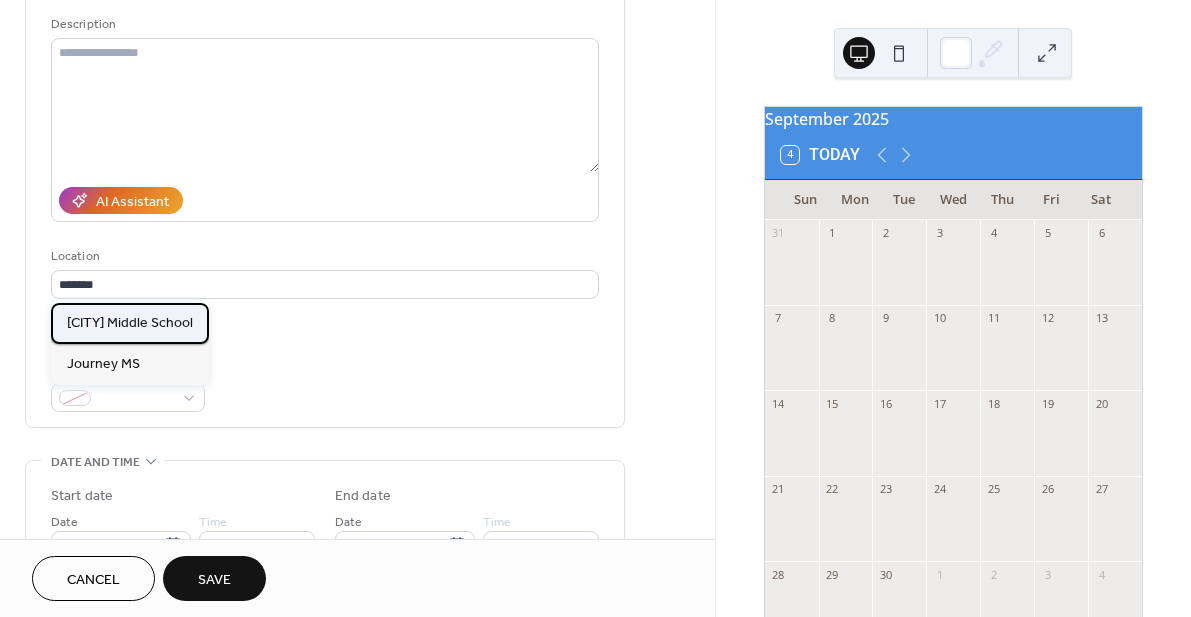 click on "Journey Middle School" at bounding box center [130, 323] 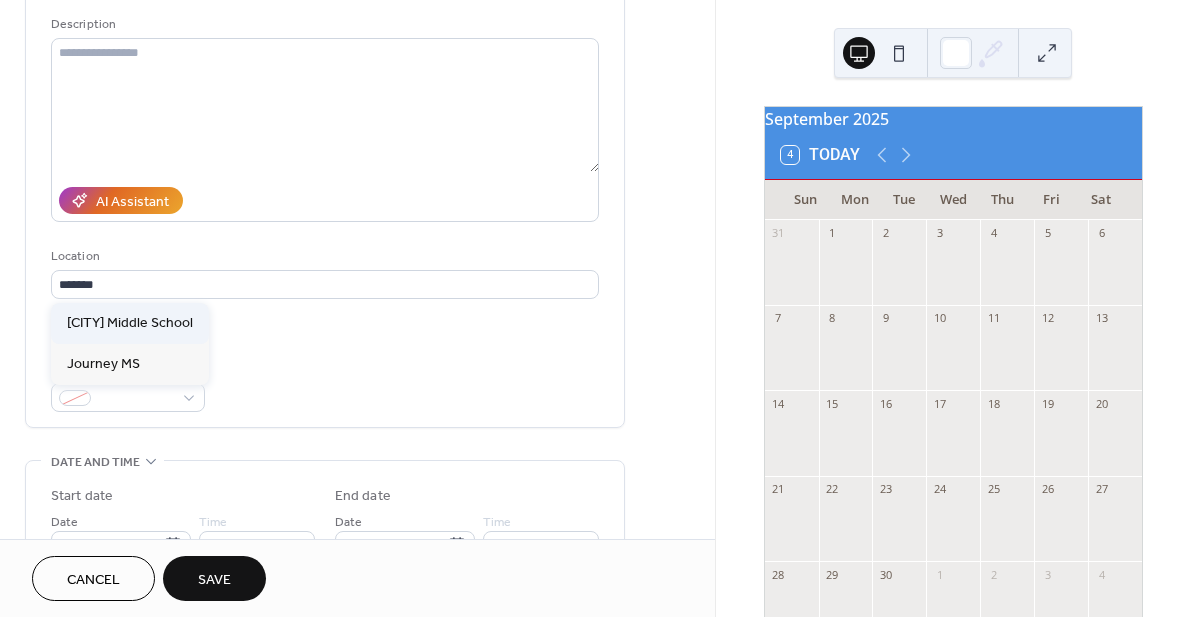 type on "**********" 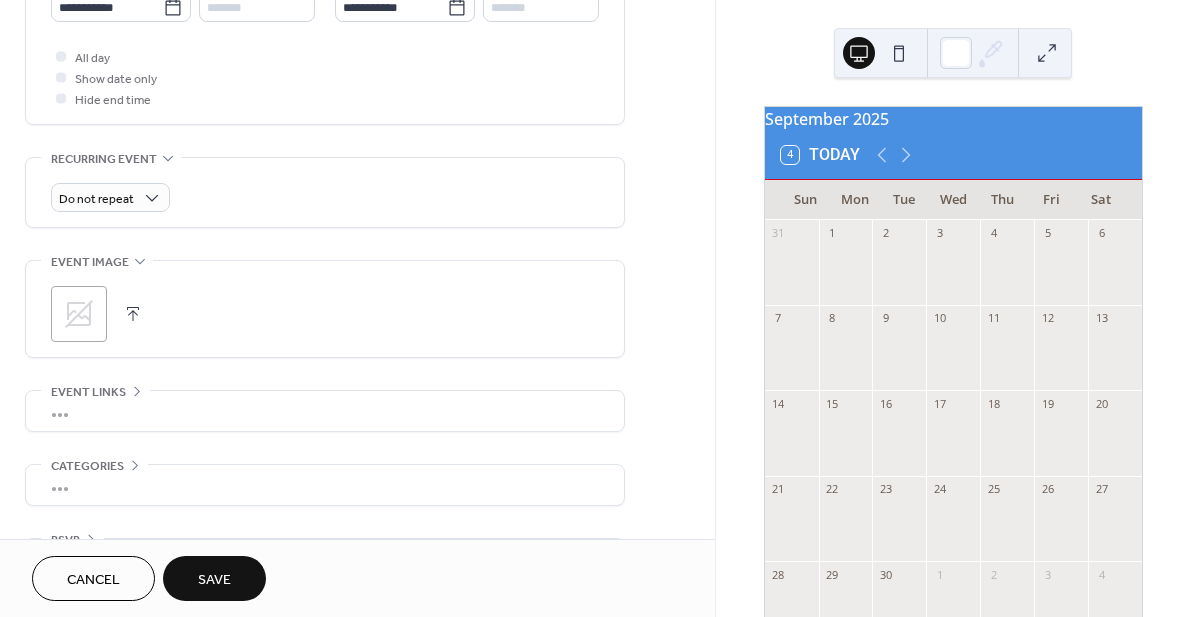 scroll, scrollTop: 743, scrollLeft: 0, axis: vertical 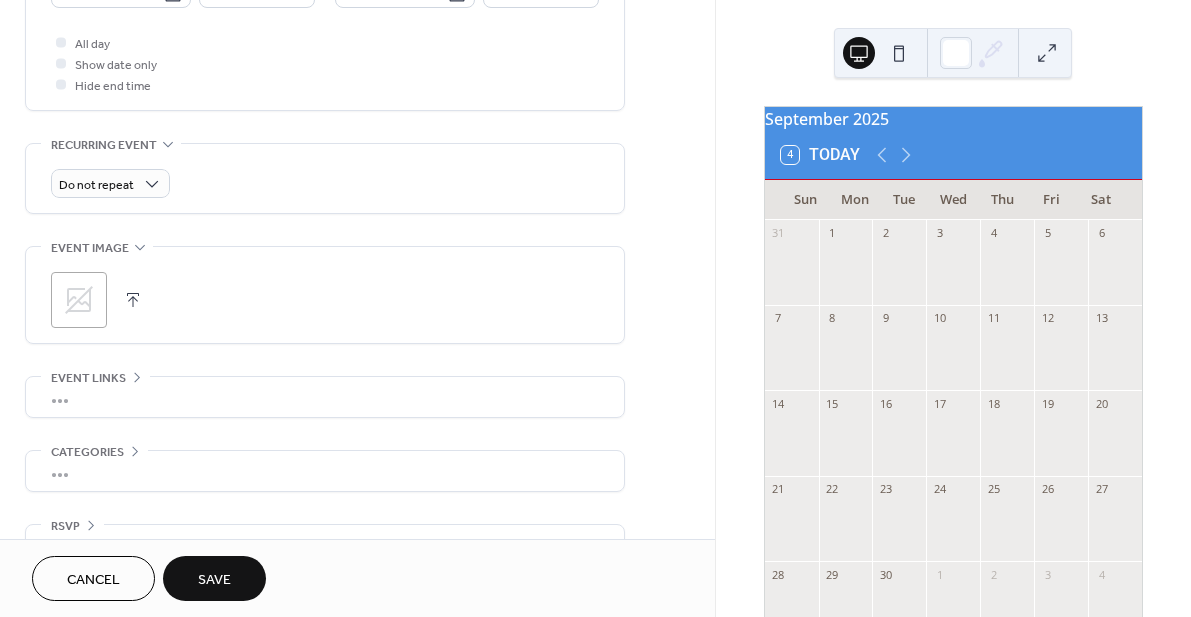 click on "Save" at bounding box center (214, 580) 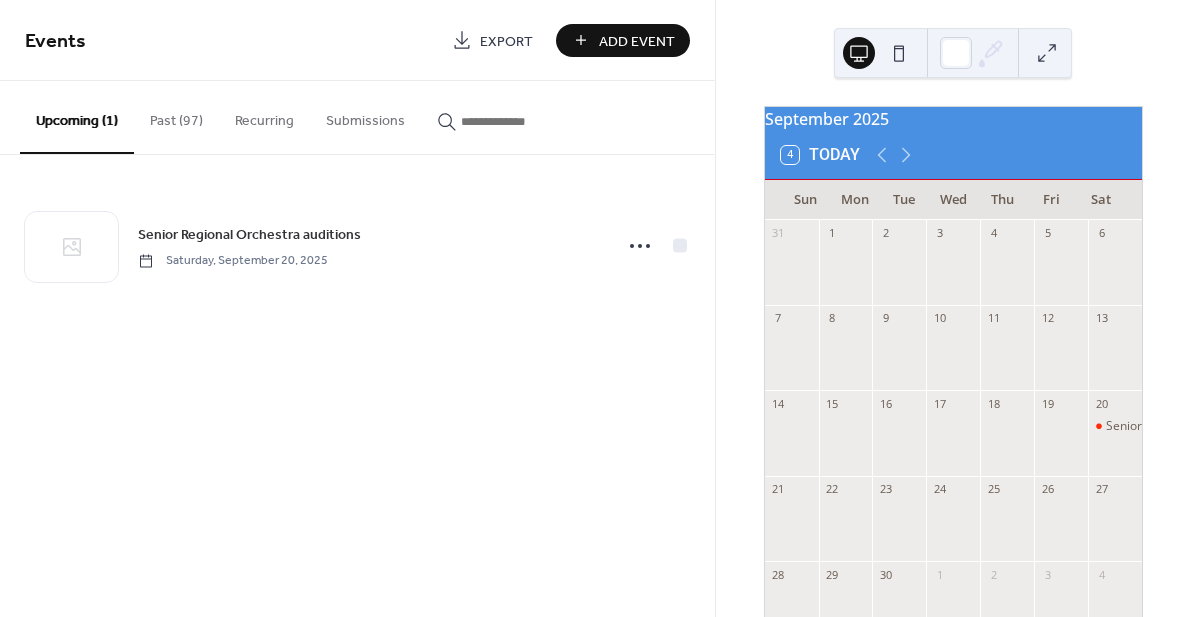click on "Add Event" at bounding box center [637, 41] 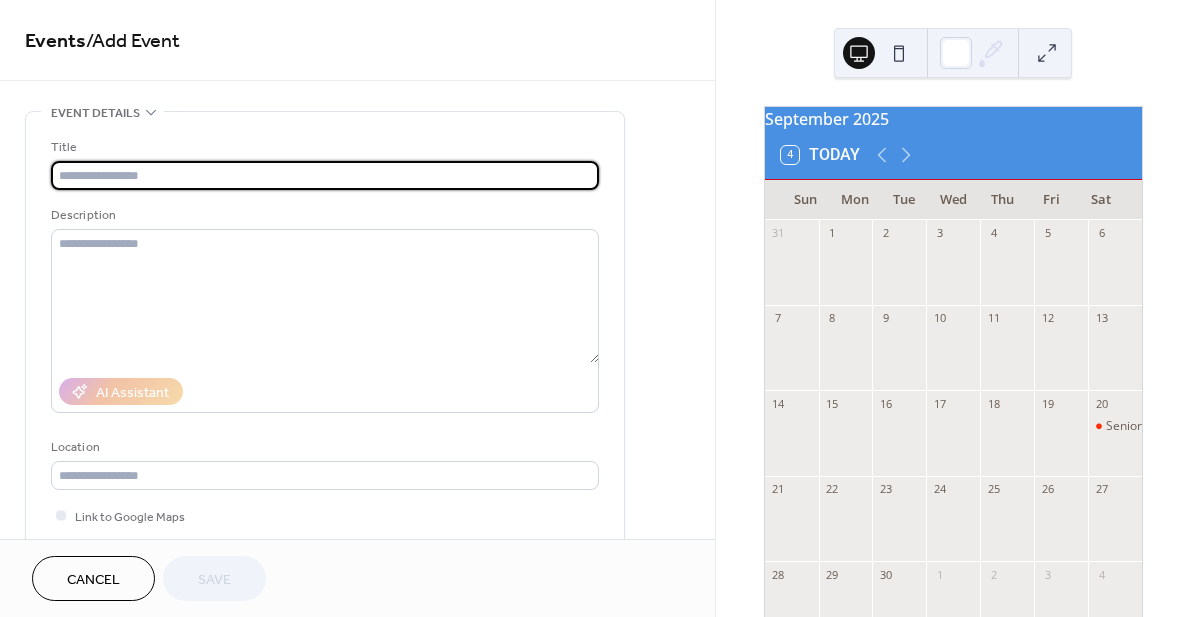 click at bounding box center (325, 175) 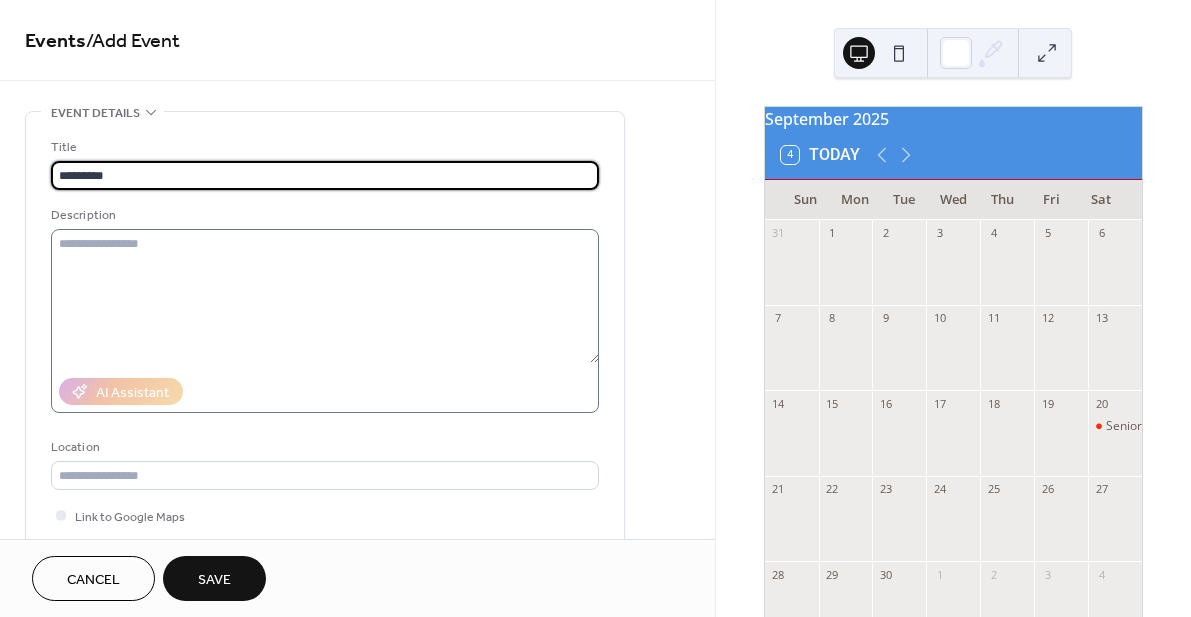 type on "*********" 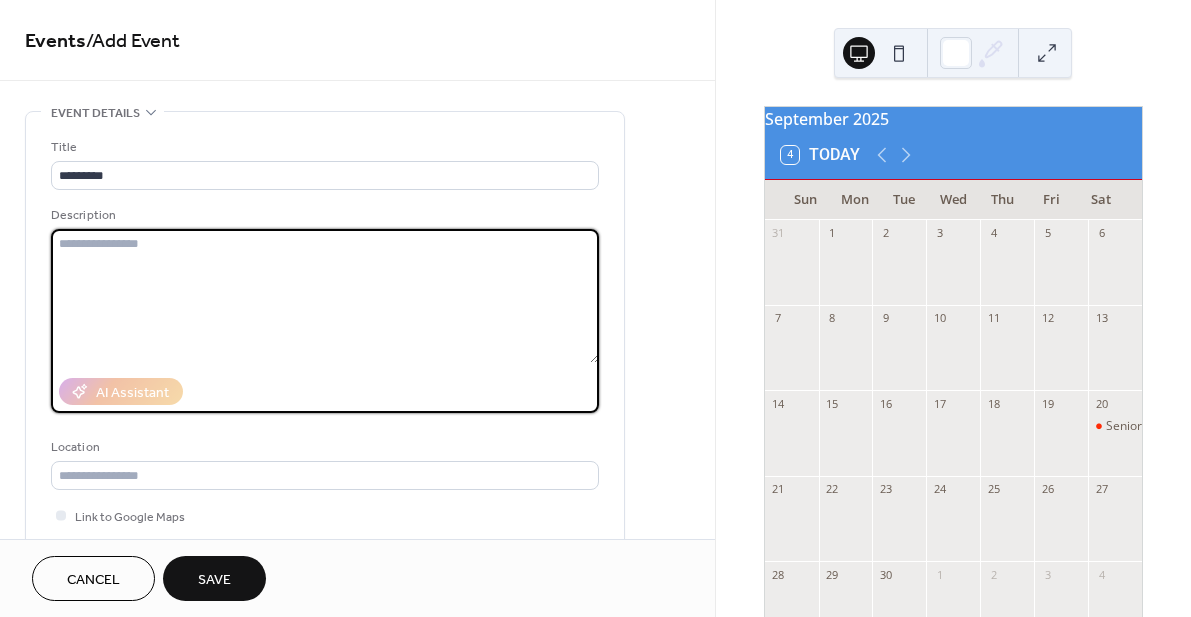 click at bounding box center (325, 296) 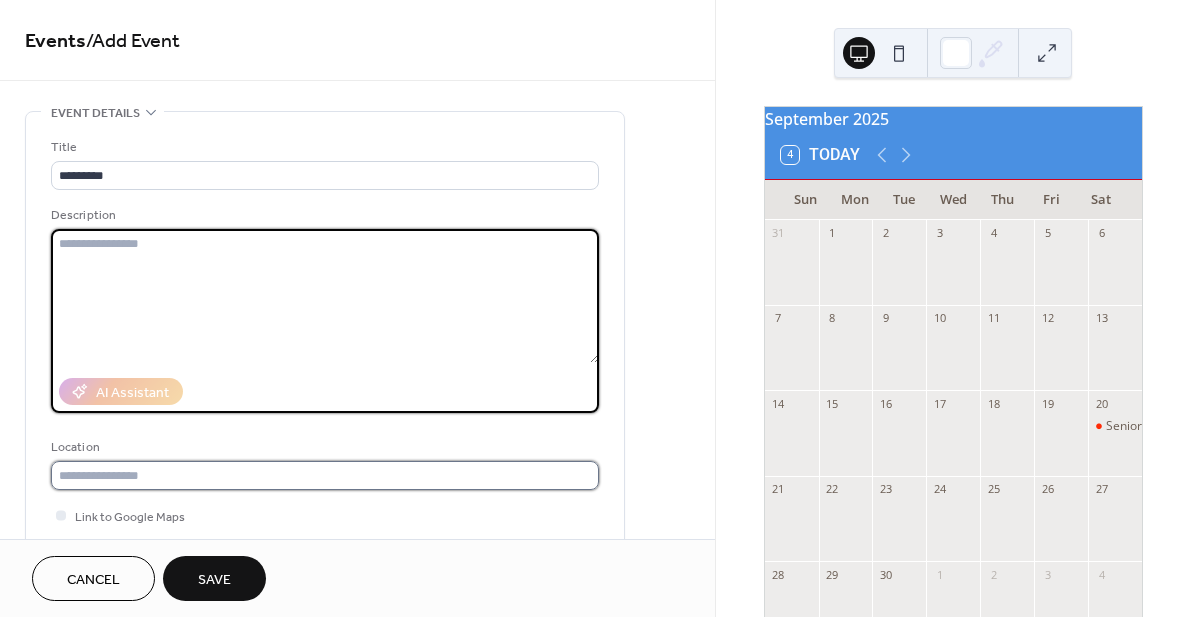 click at bounding box center (325, 475) 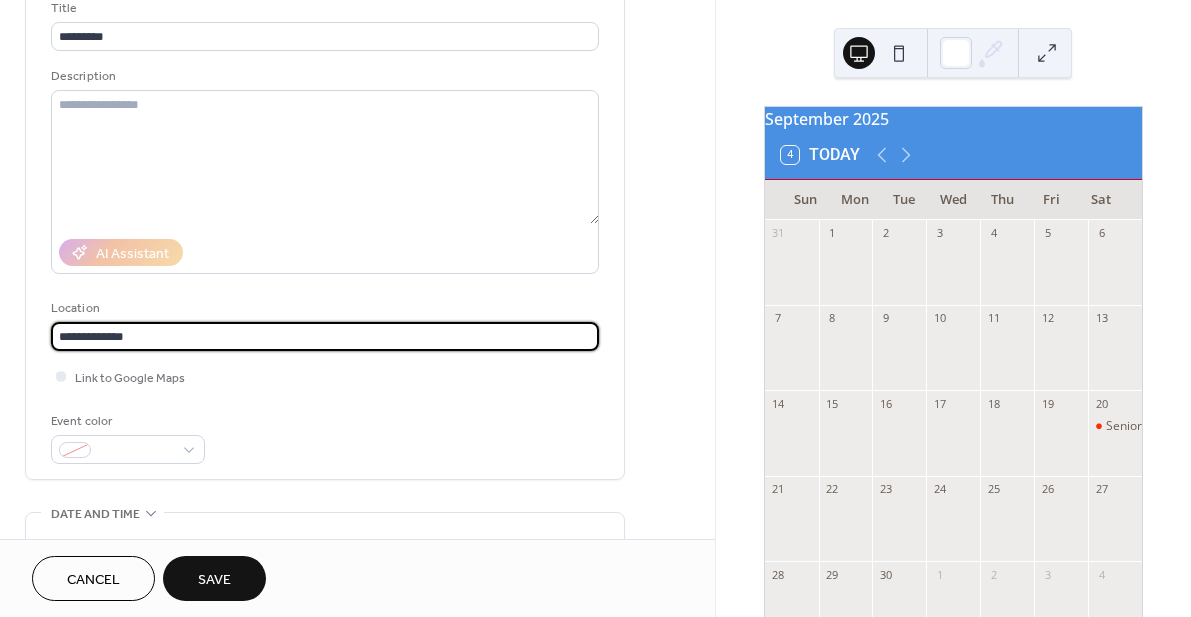 scroll, scrollTop: 0, scrollLeft: 0, axis: both 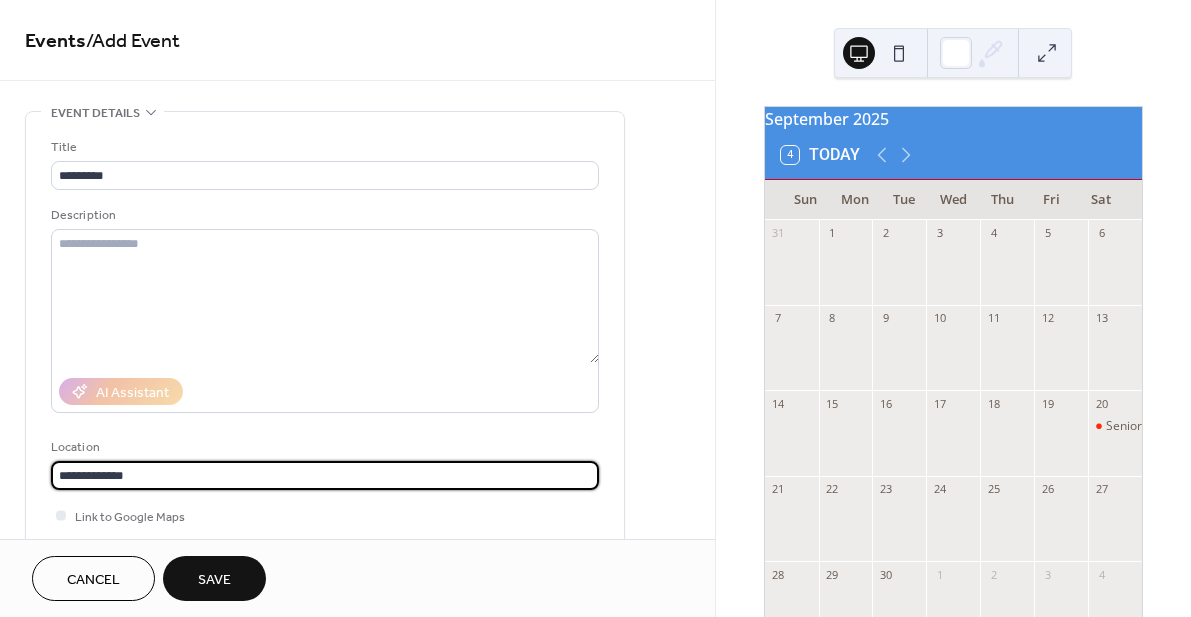 type on "**********" 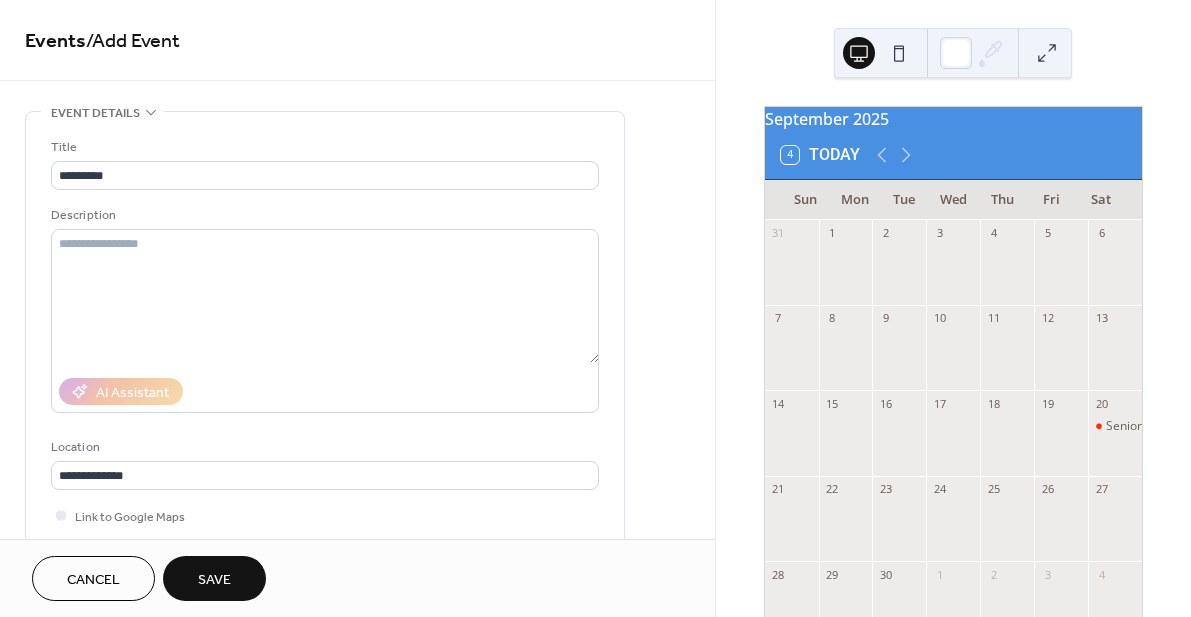 click 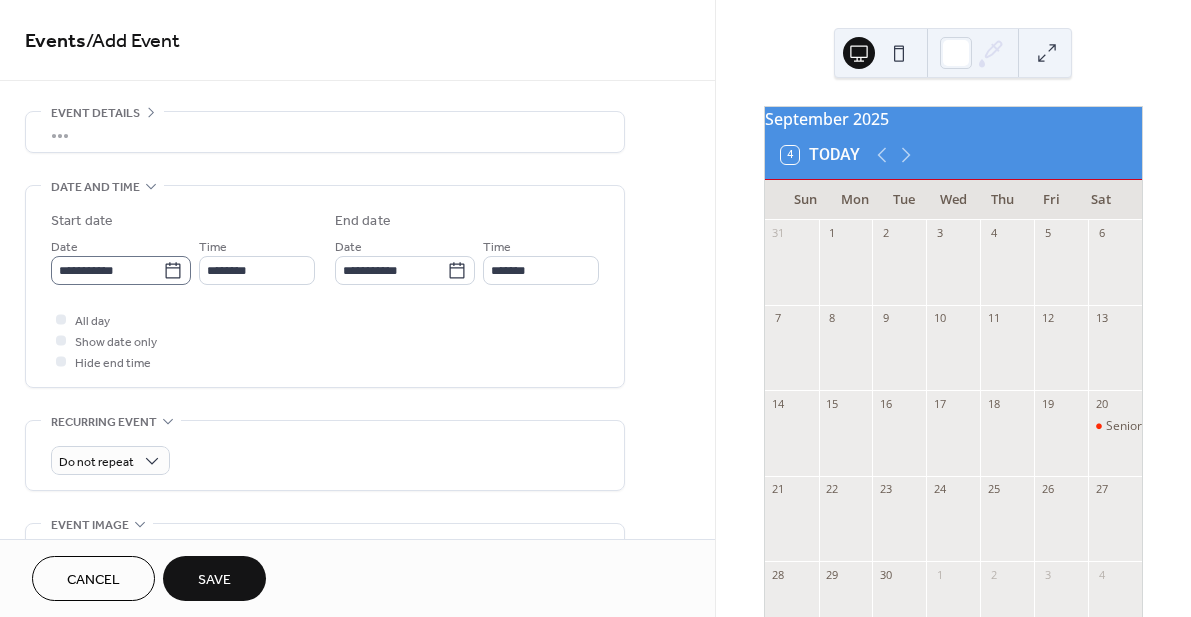click 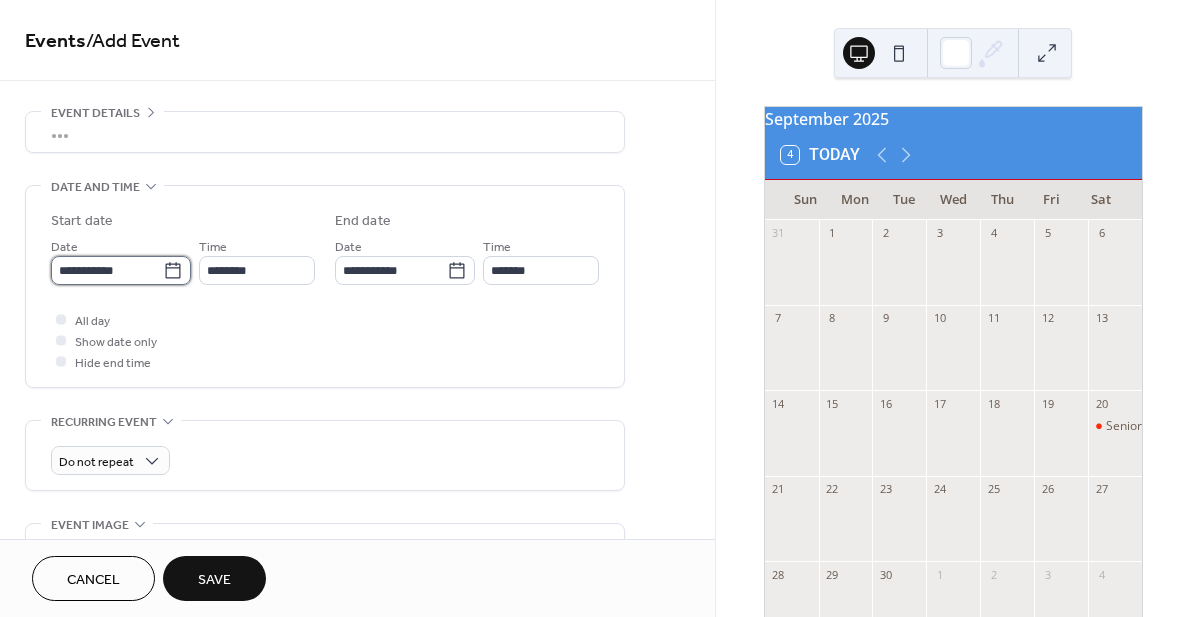 click on "**********" at bounding box center (107, 270) 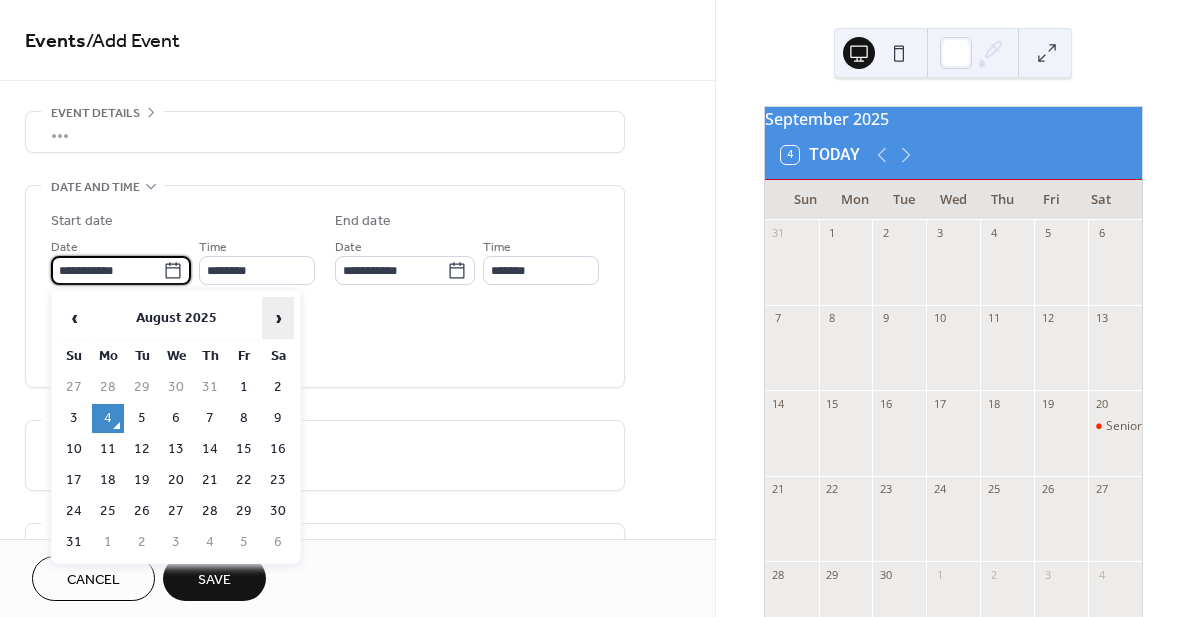 click on "›" at bounding box center (278, 318) 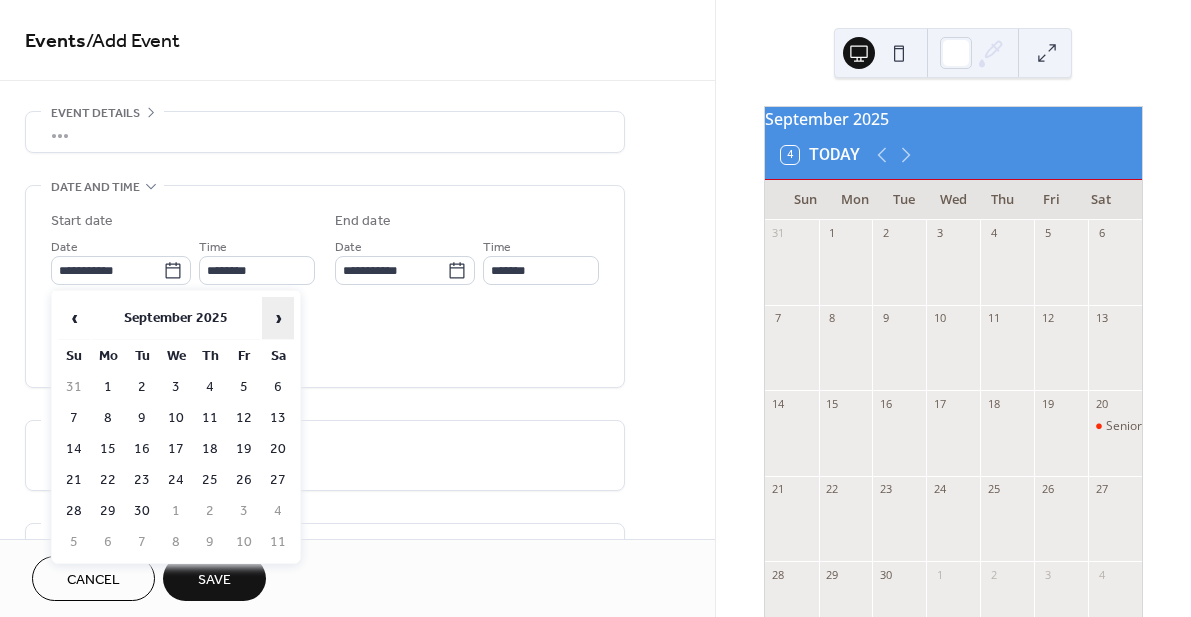click on "›" at bounding box center [278, 318] 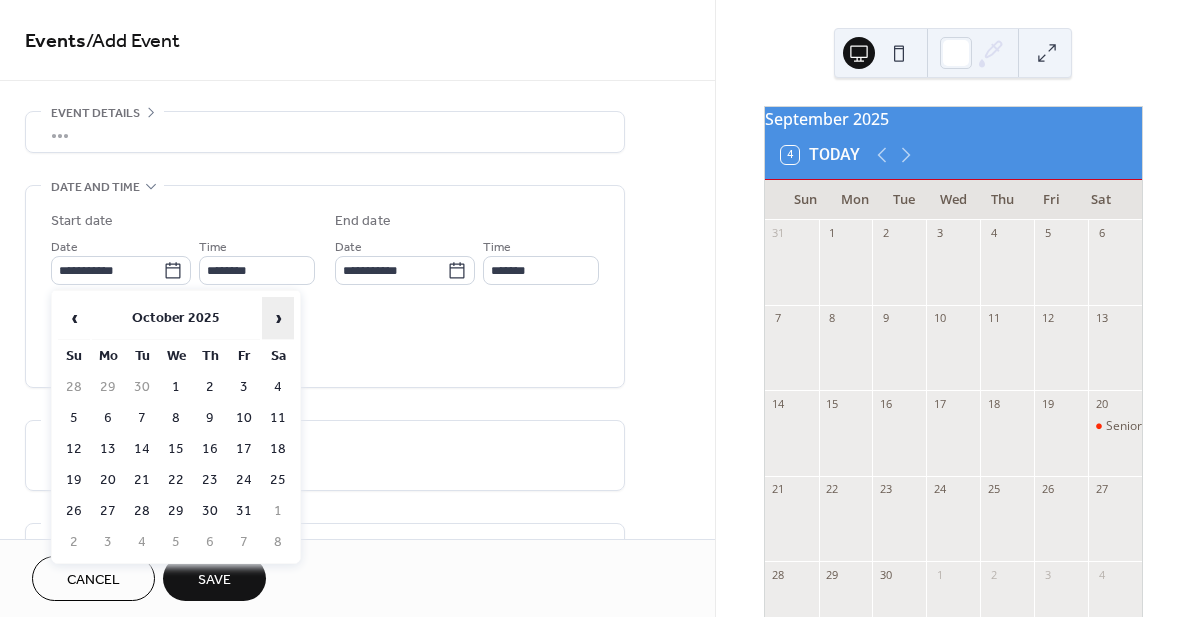 click on "›" at bounding box center (278, 318) 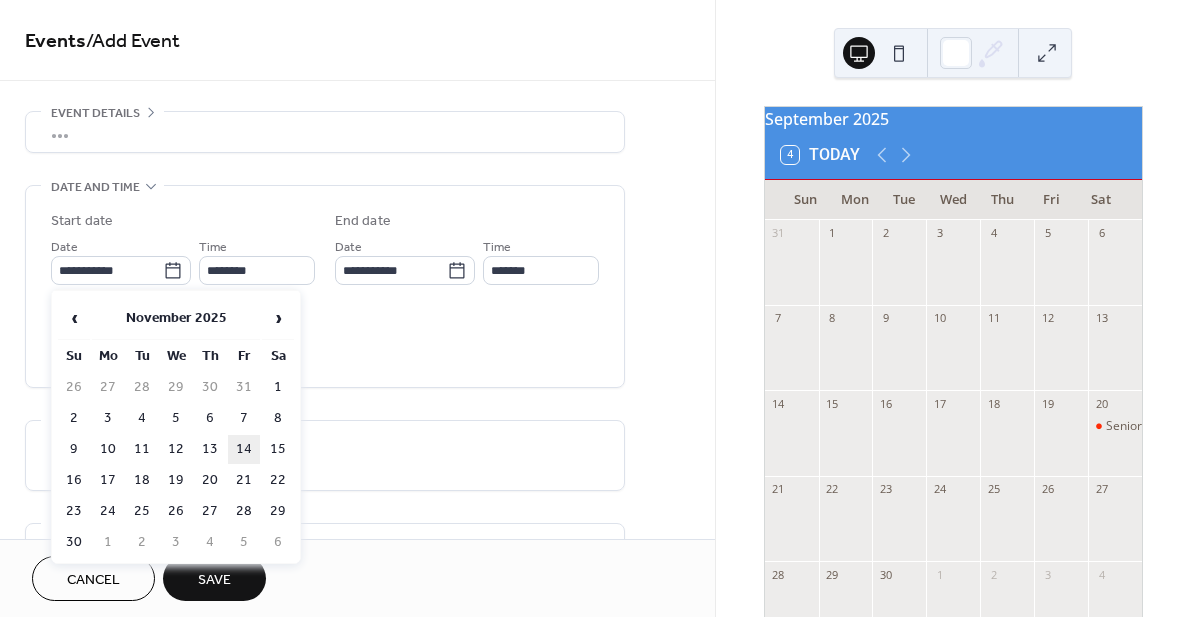 click on "14" at bounding box center (244, 449) 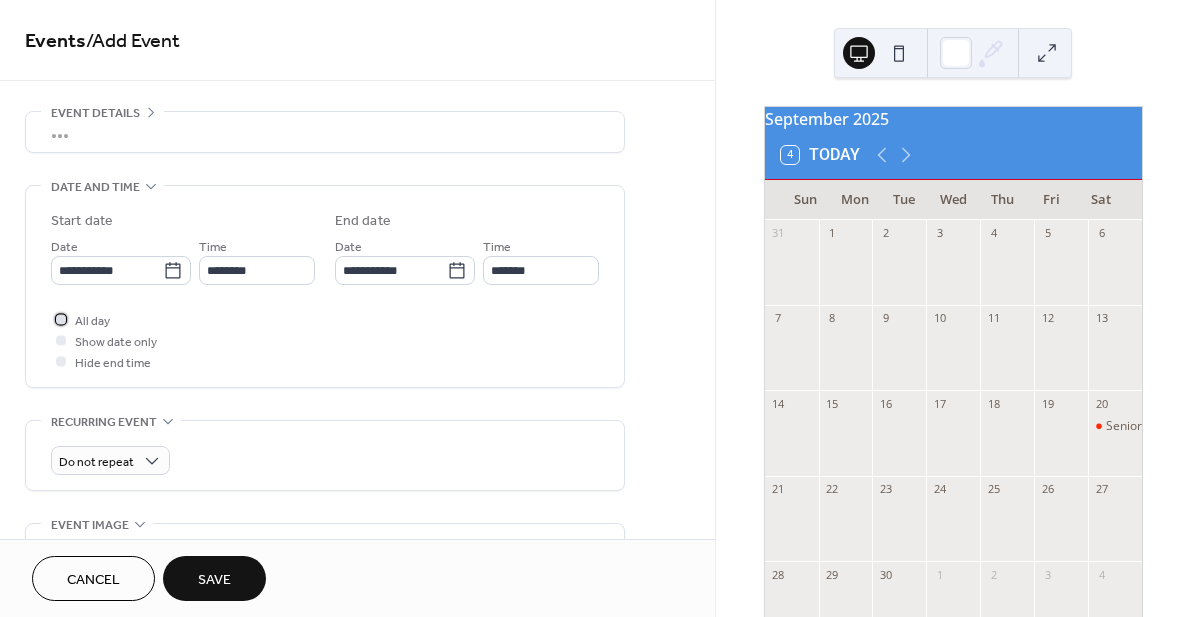 click on "All day" at bounding box center (92, 321) 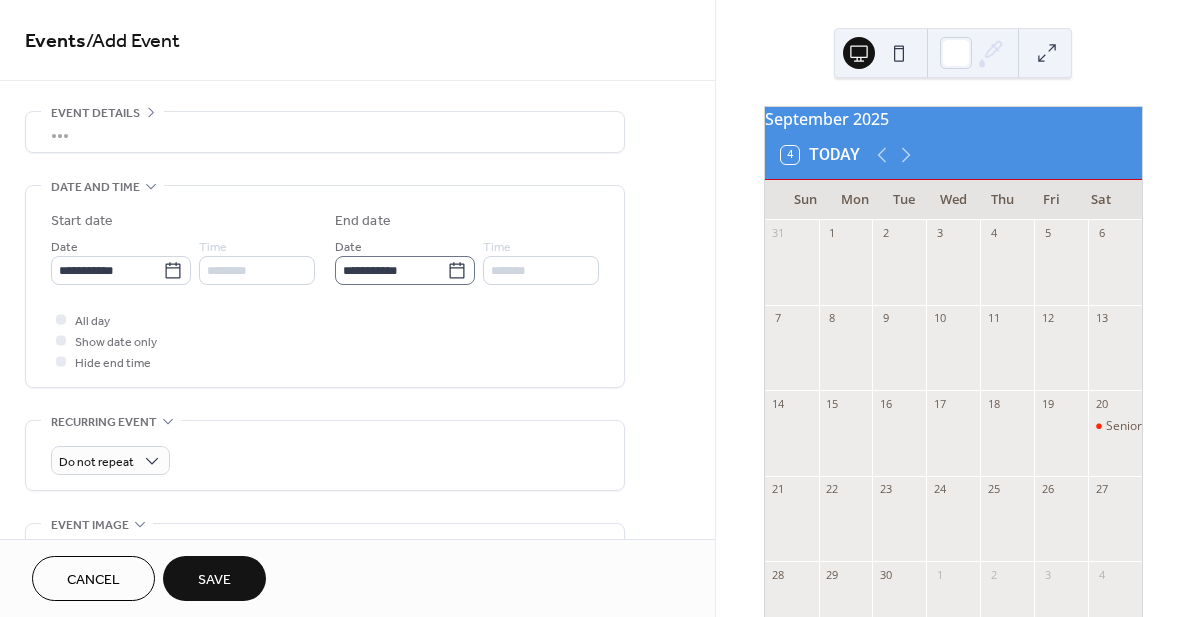 click 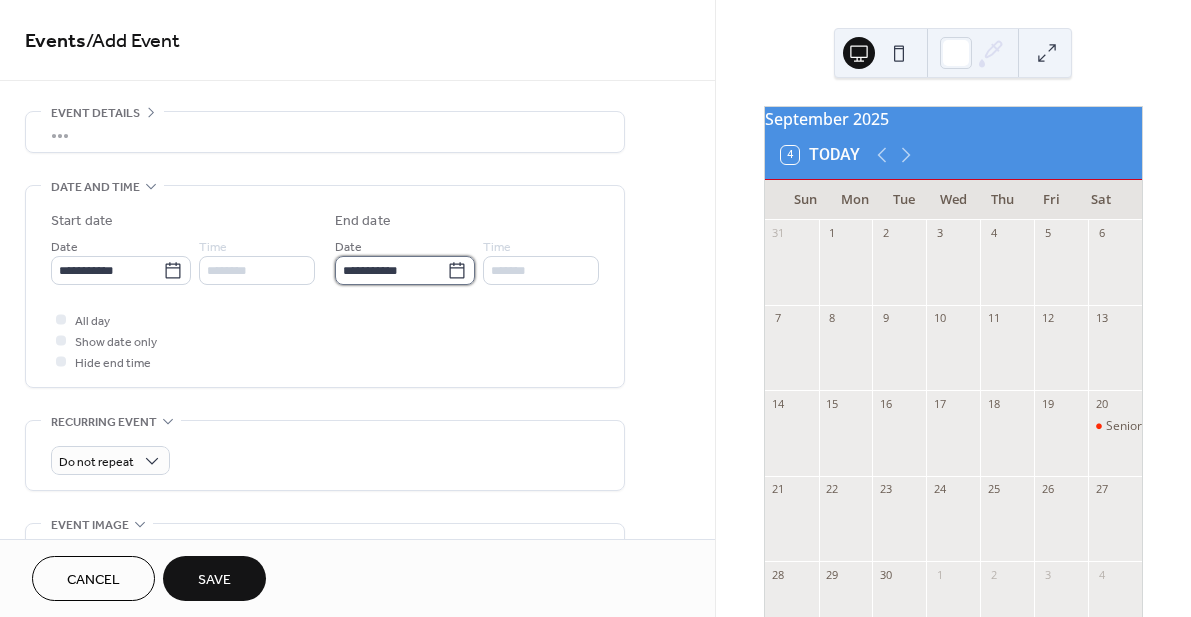 click on "**********" at bounding box center [391, 270] 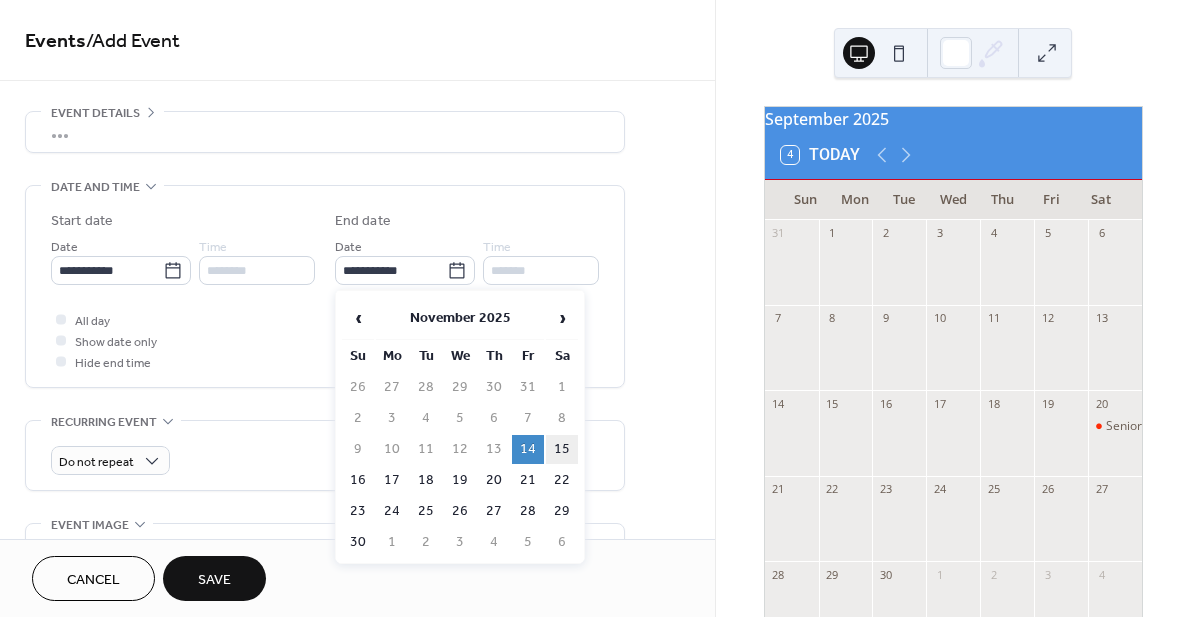 click on "15" at bounding box center (562, 449) 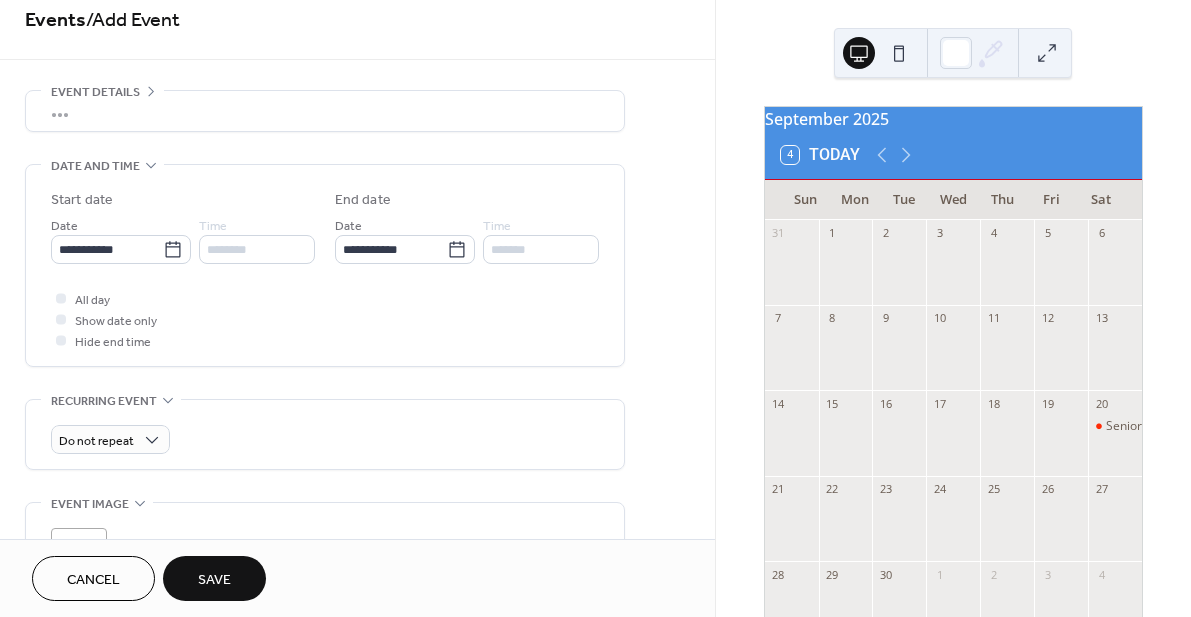 scroll, scrollTop: 0, scrollLeft: 0, axis: both 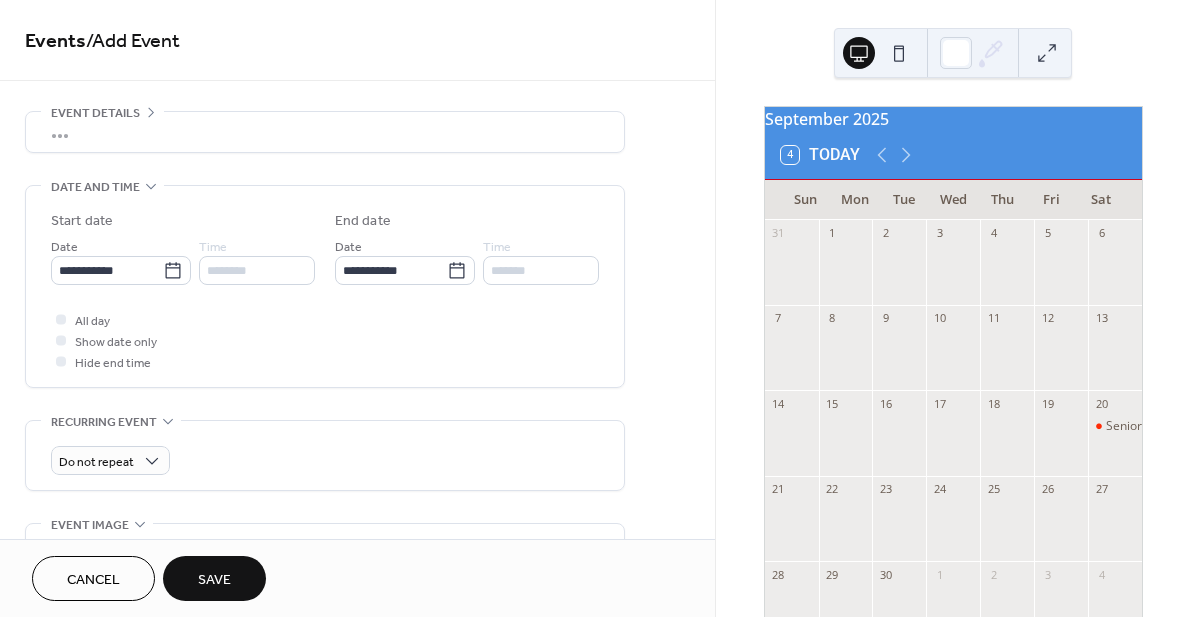 click on "•••" at bounding box center (325, 132) 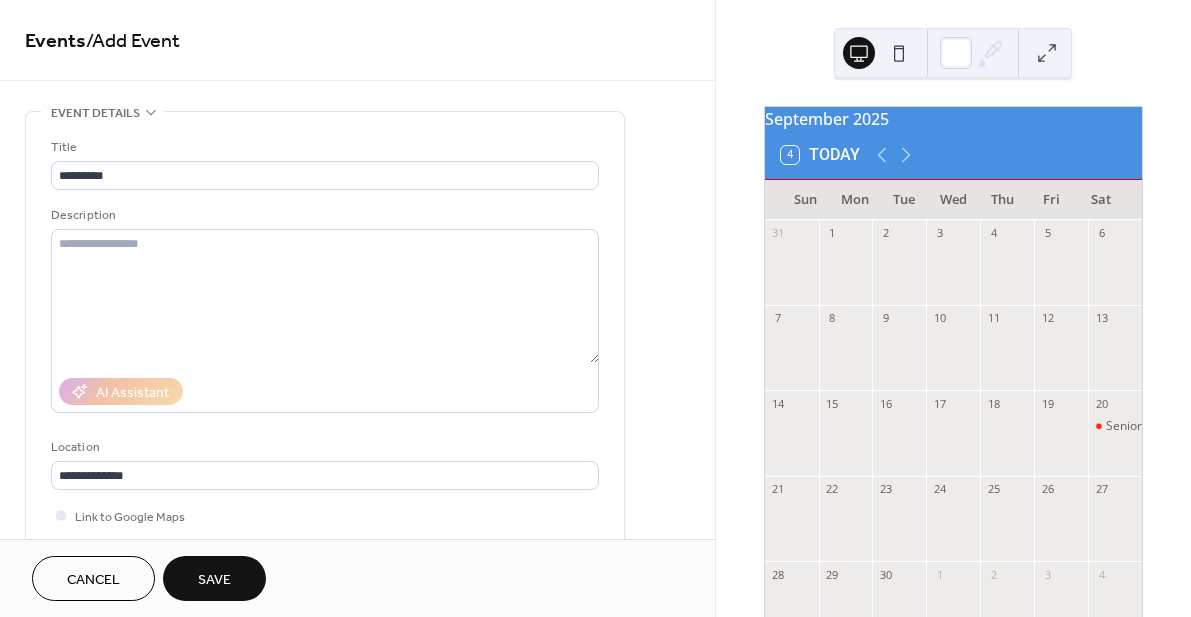 click 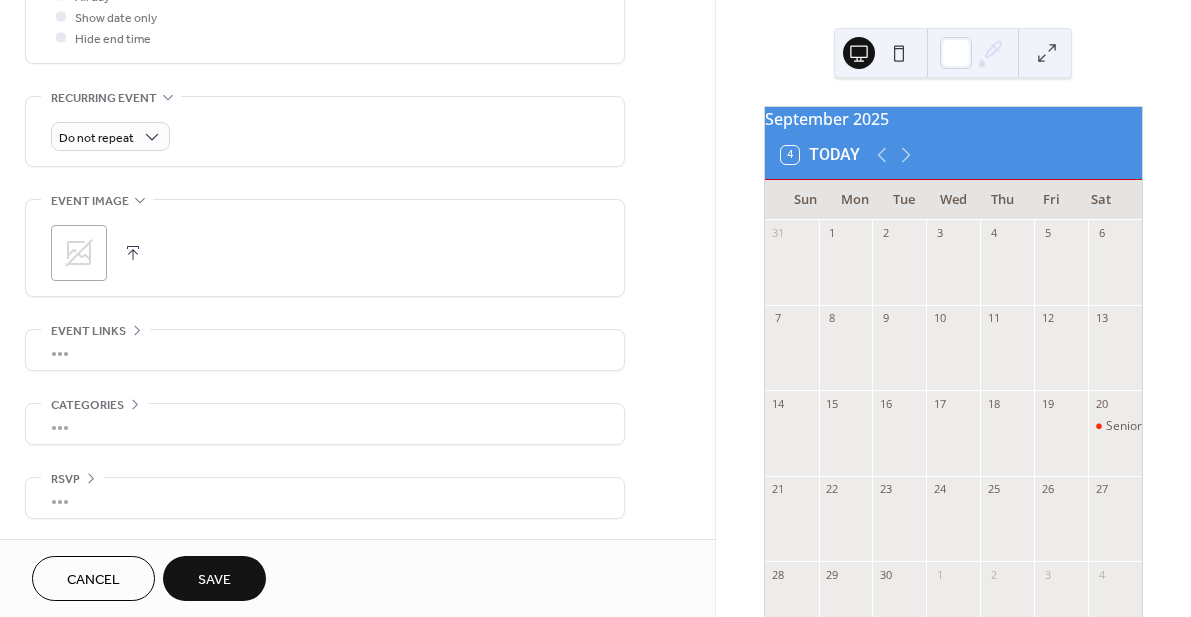 click on "•••" at bounding box center [325, 424] 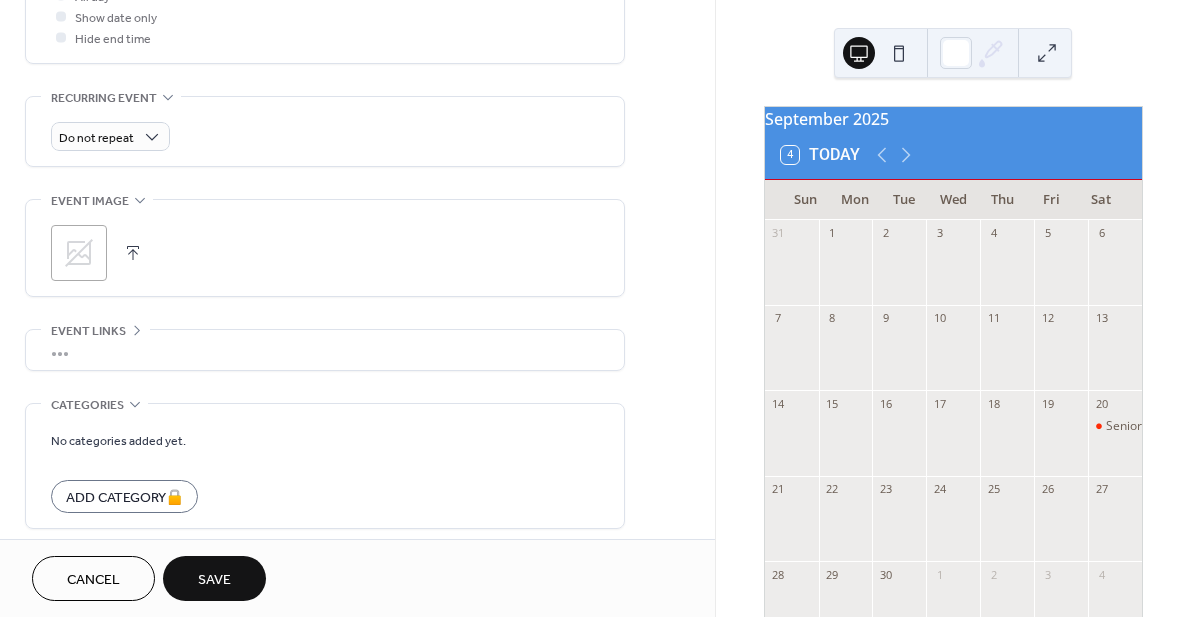 scroll, scrollTop: 408, scrollLeft: 0, axis: vertical 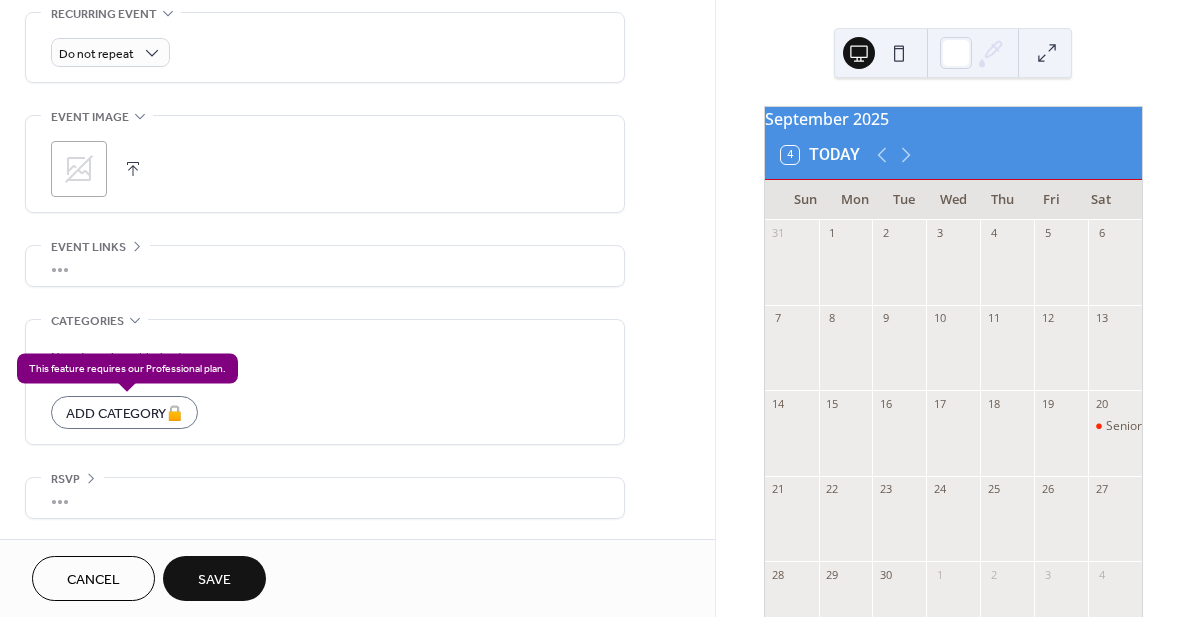 click on "Add Category  🔒" at bounding box center (124, 412) 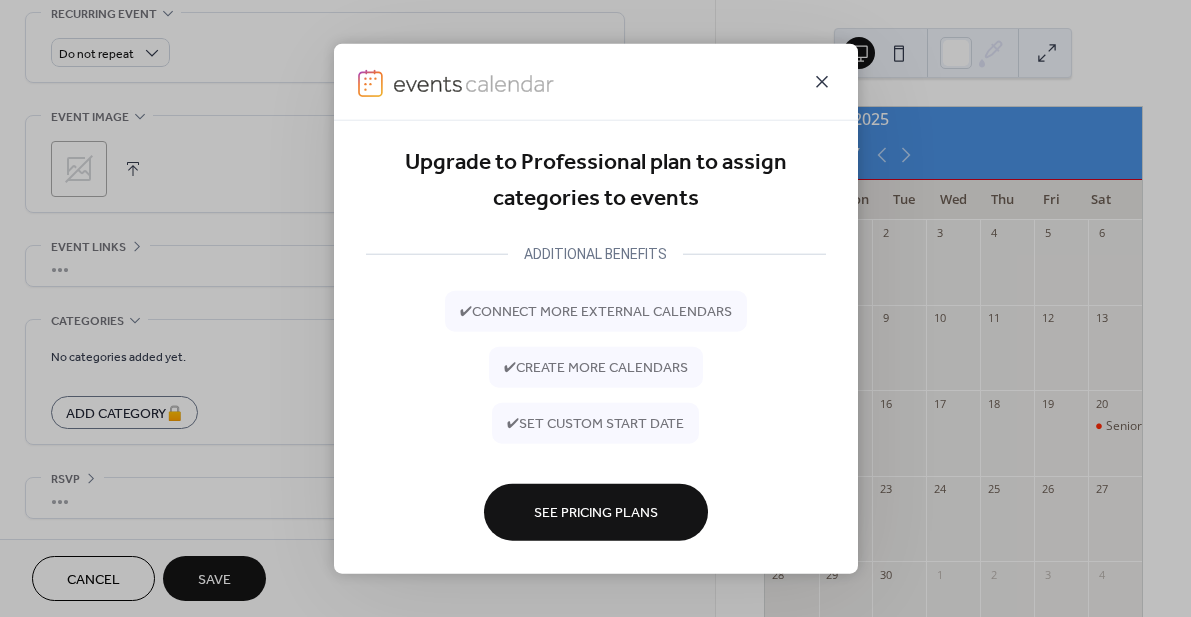 click 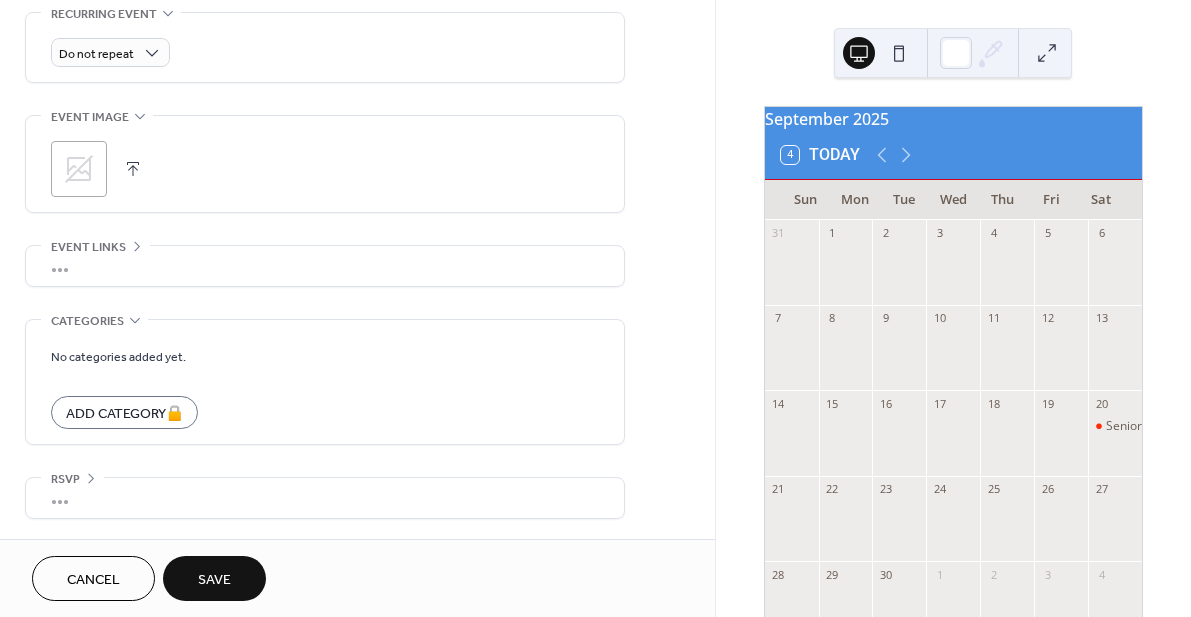 click on "Save" at bounding box center (214, 580) 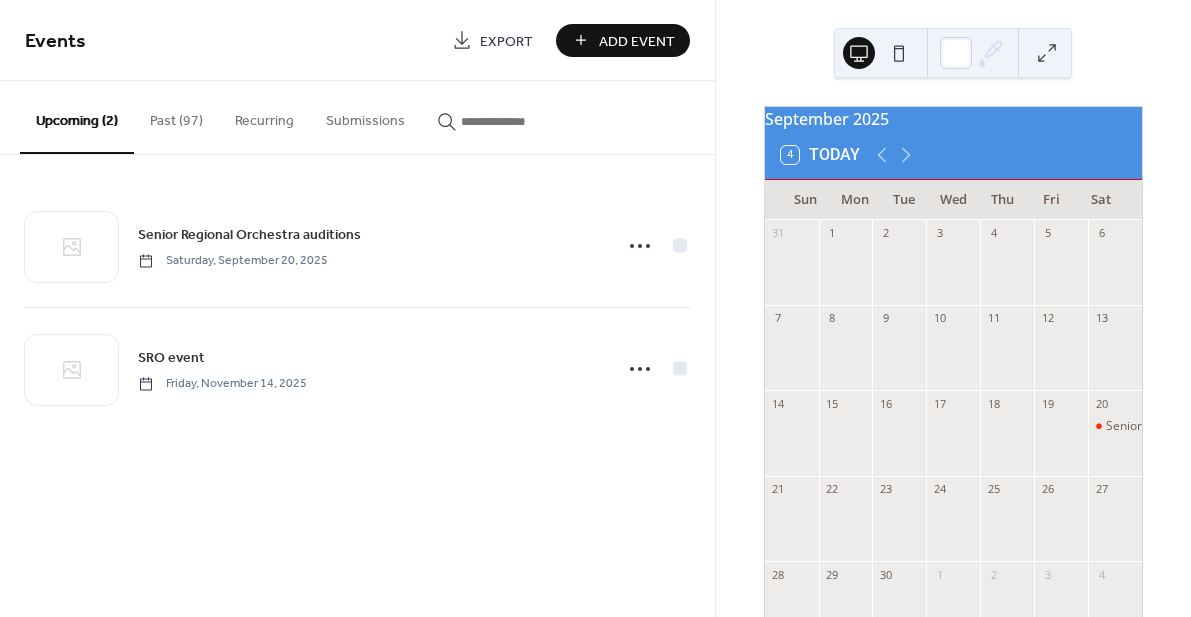 click on "Add Event" at bounding box center (637, 41) 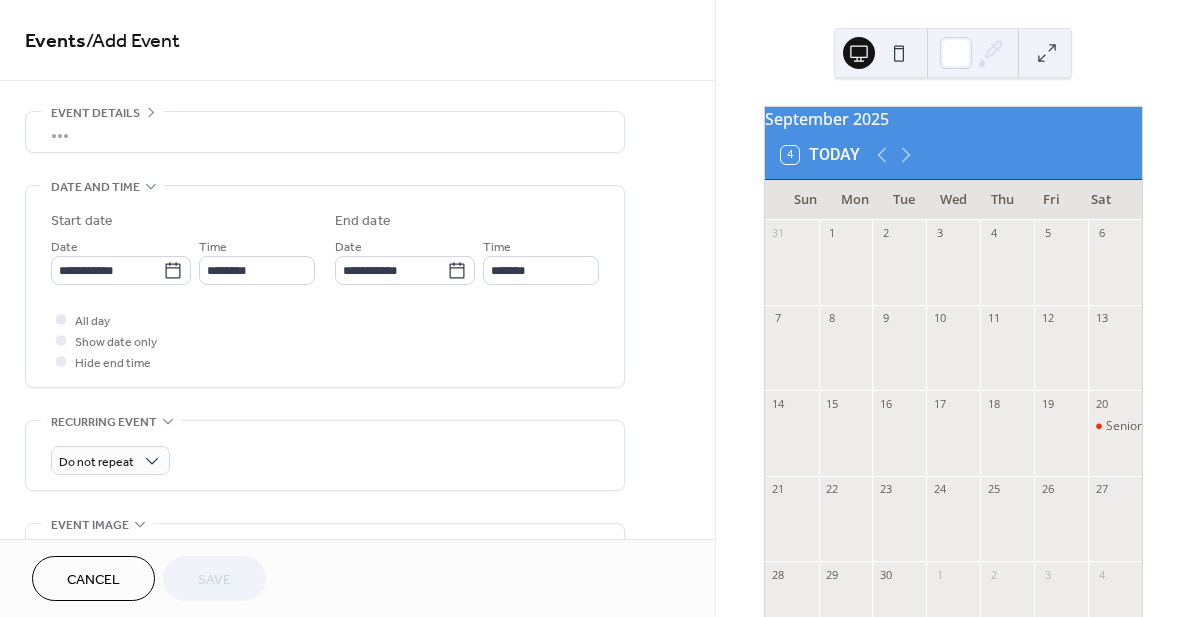 scroll, scrollTop: 63, scrollLeft: 0, axis: vertical 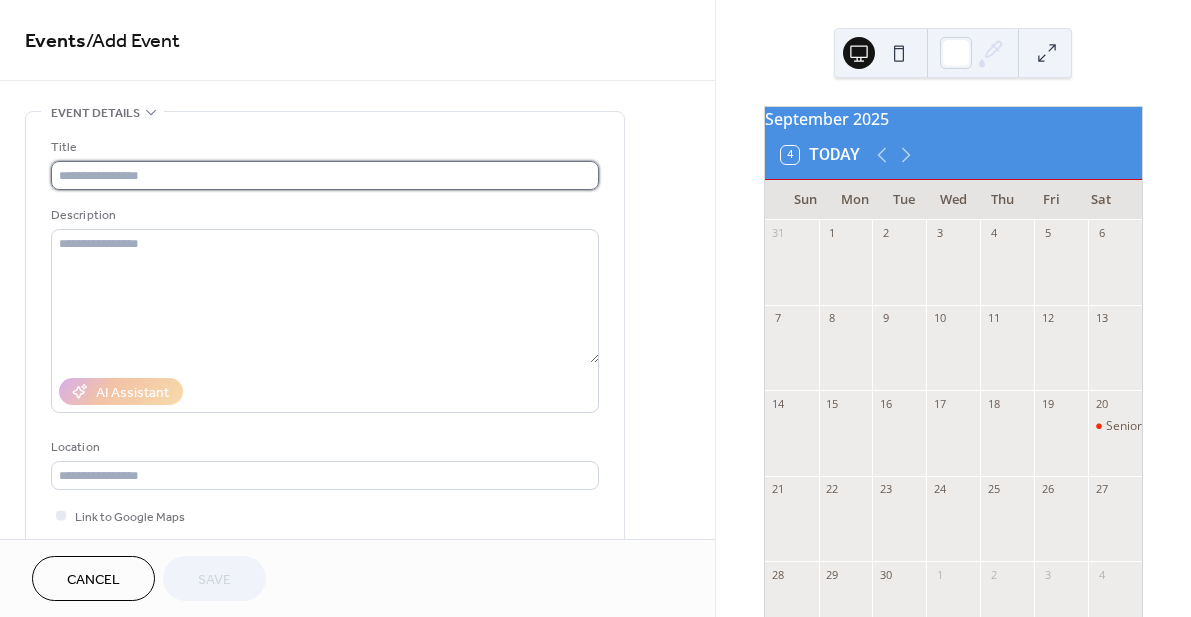 click at bounding box center (325, 175) 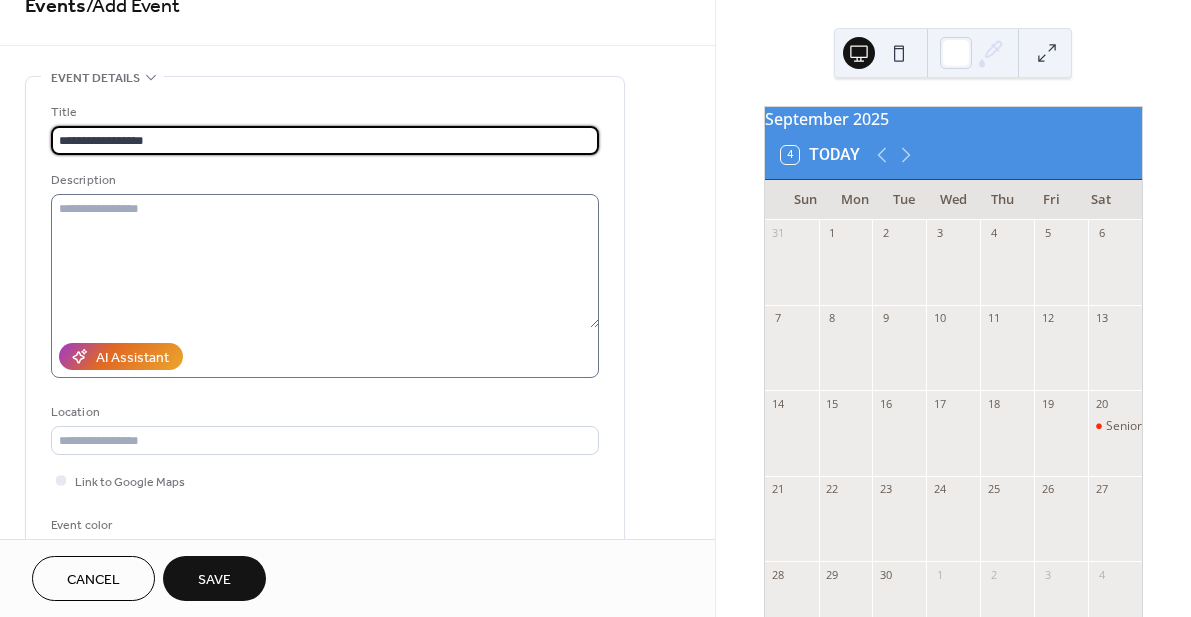 scroll, scrollTop: 54, scrollLeft: 0, axis: vertical 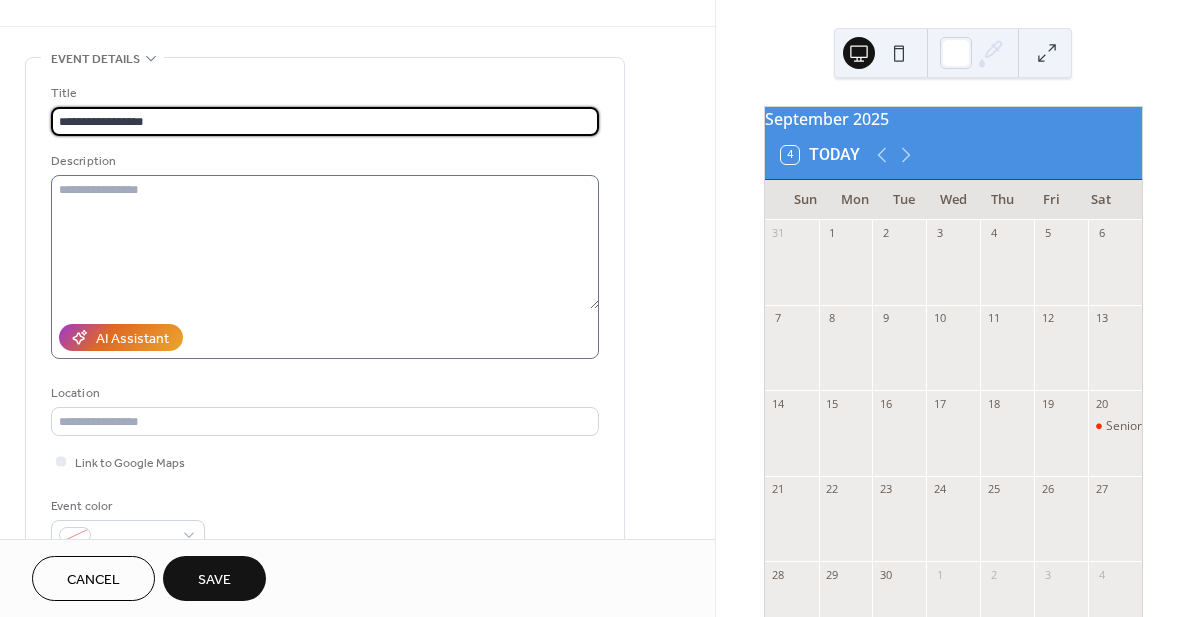 type on "**********" 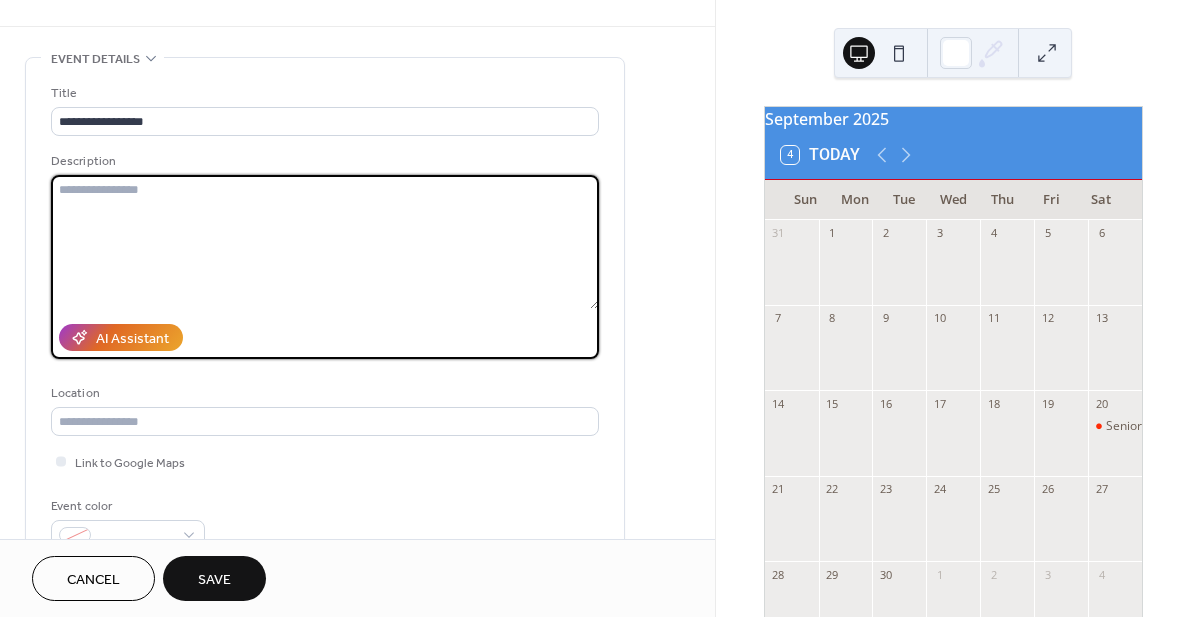 click at bounding box center (325, 242) 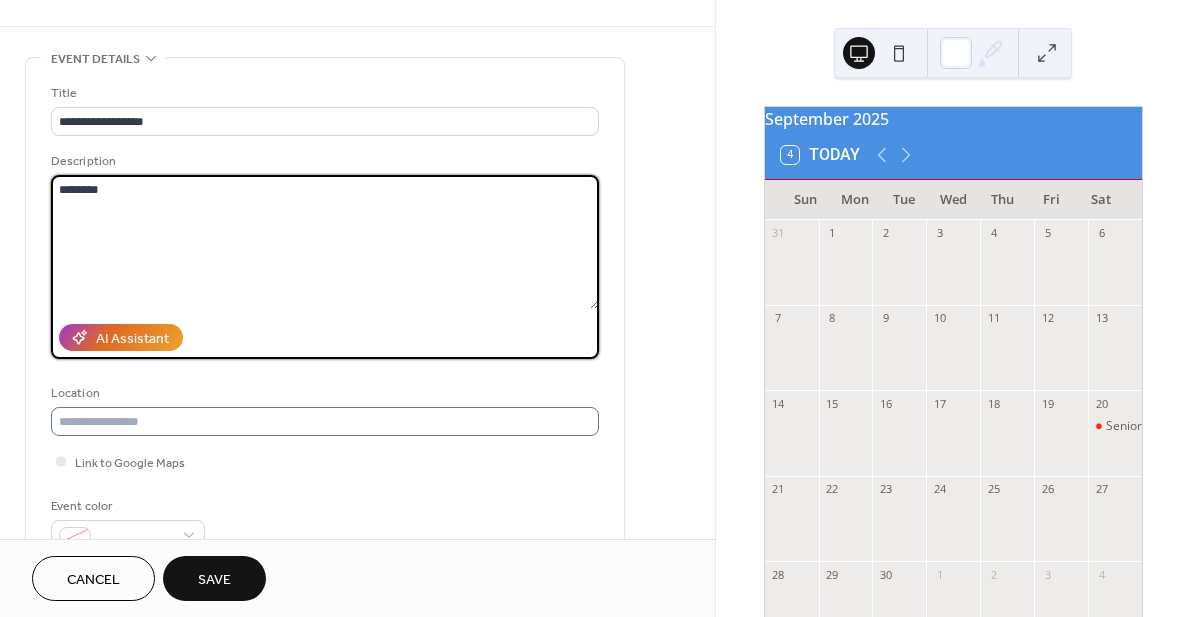 type on "********" 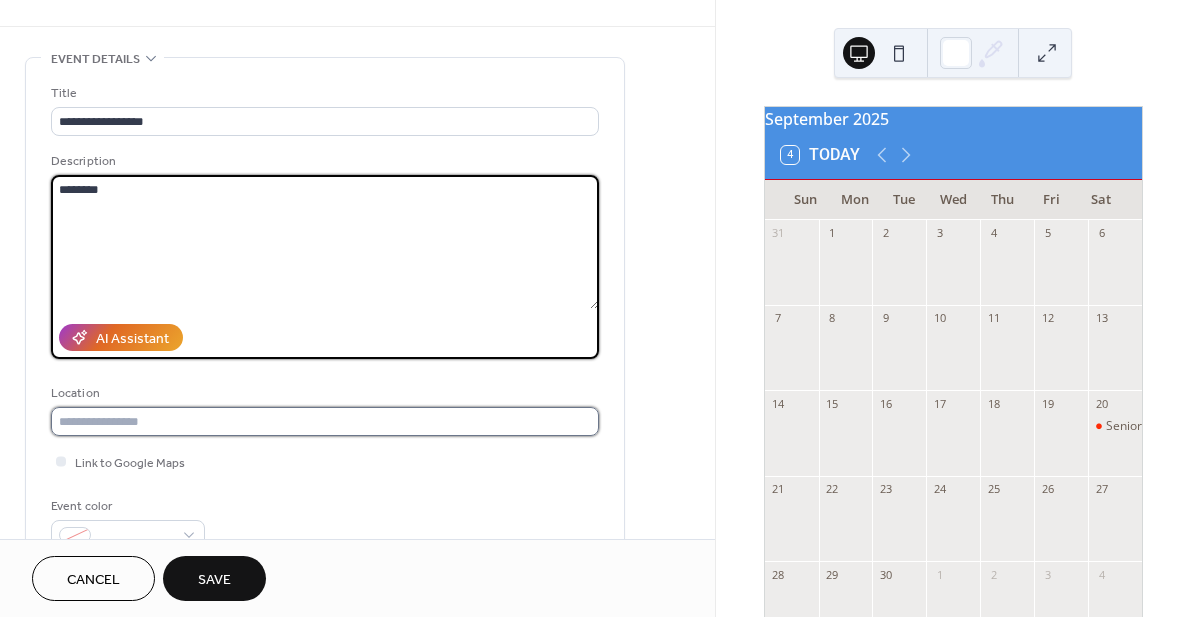 click at bounding box center [325, 421] 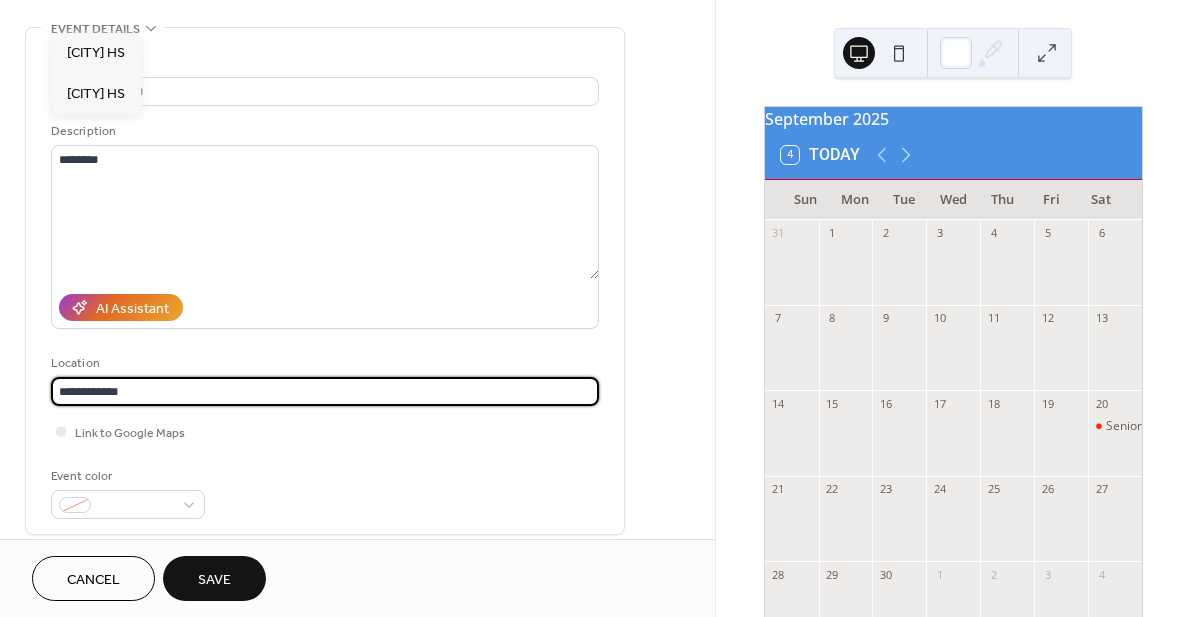 scroll, scrollTop: 0, scrollLeft: 0, axis: both 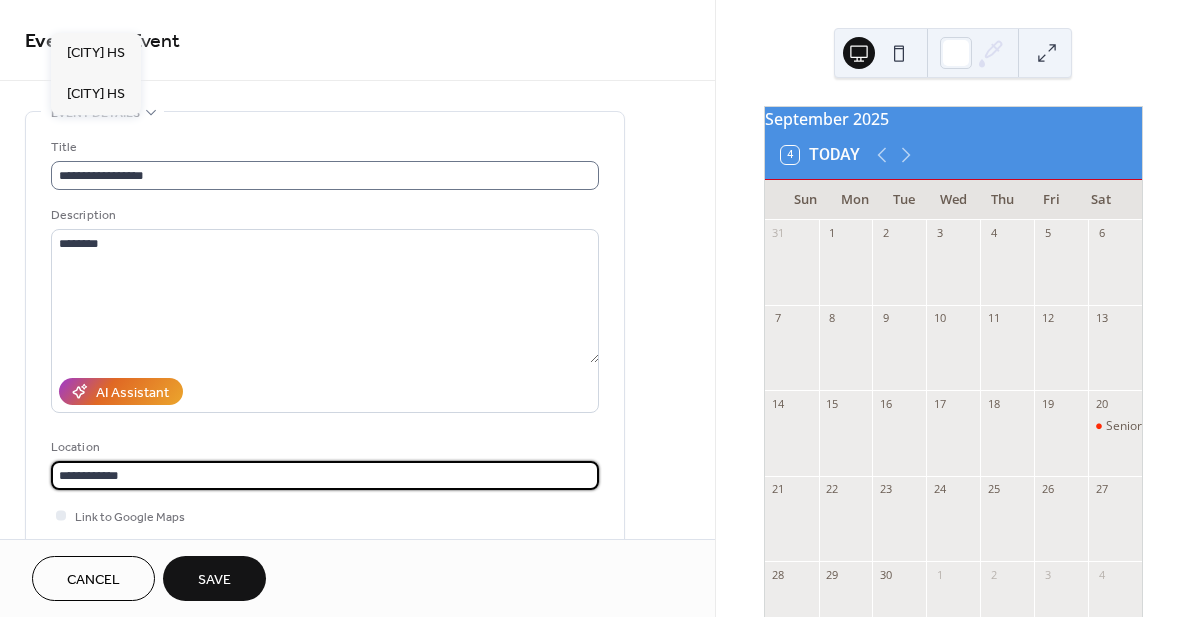 type on "**********" 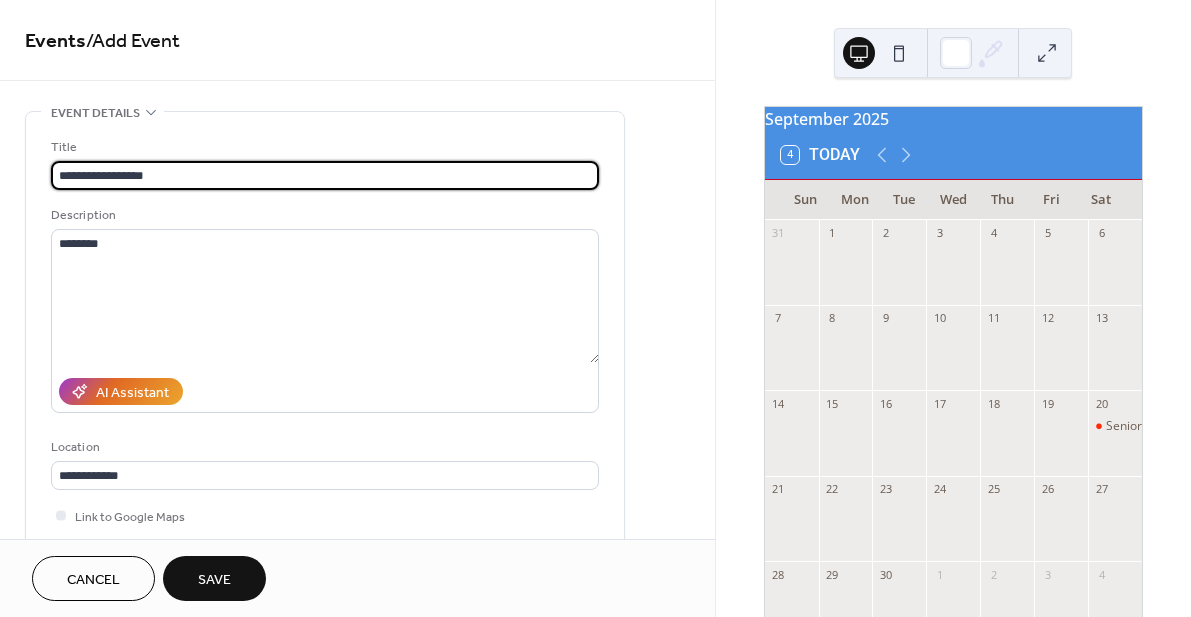 click on "**********" at bounding box center (325, 175) 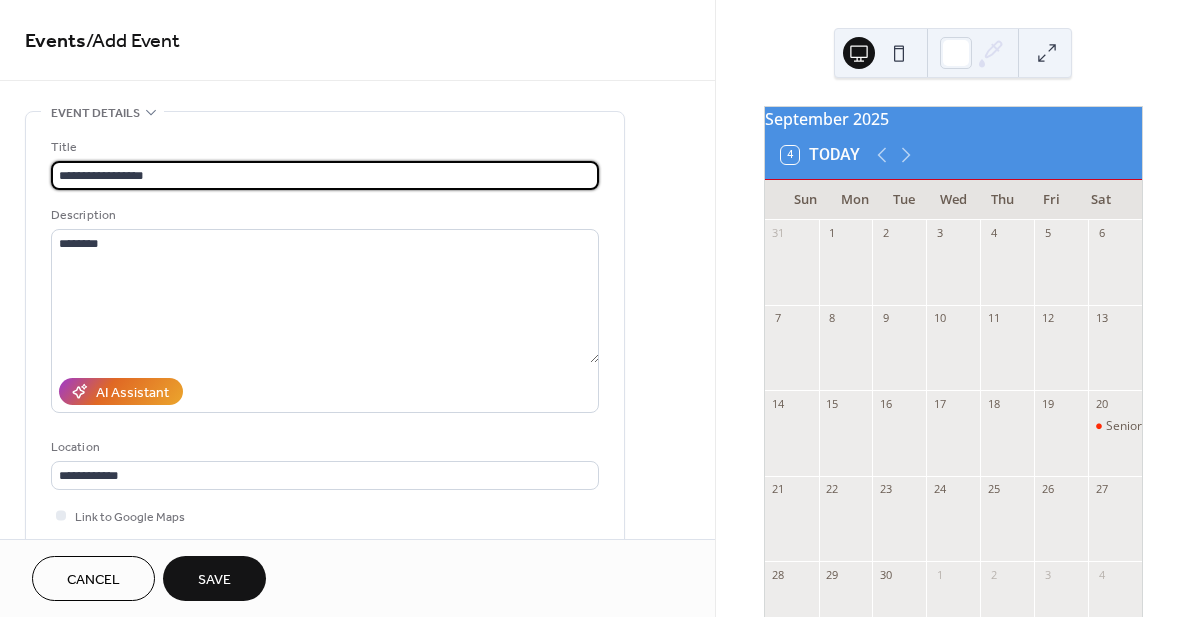 click 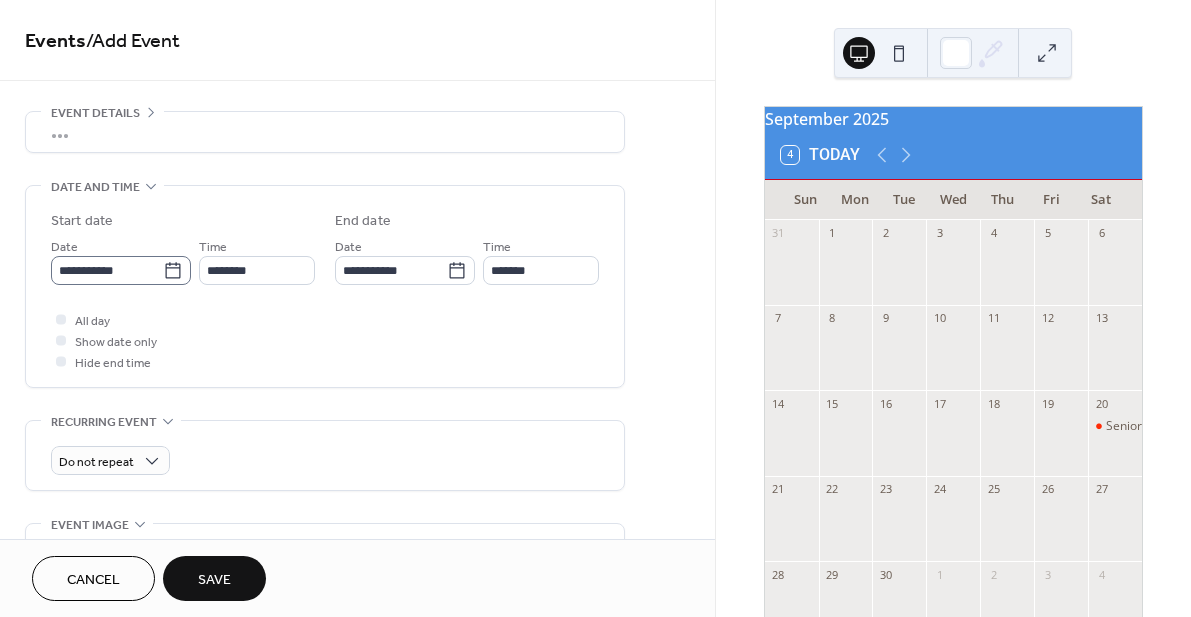 click 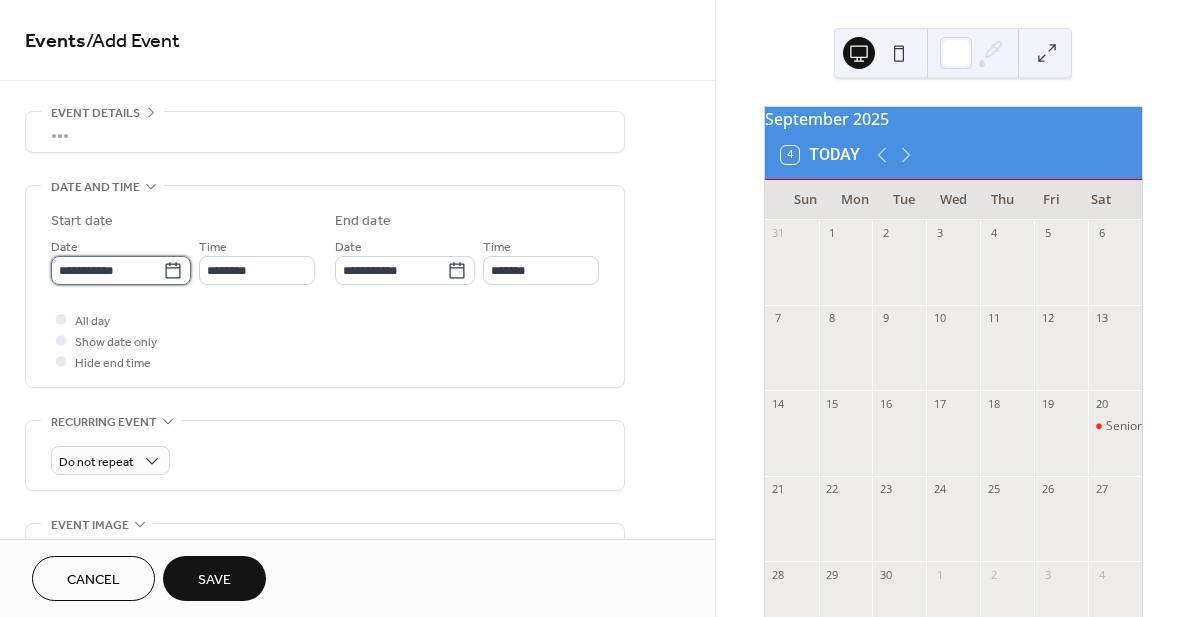 click on "**********" at bounding box center (107, 270) 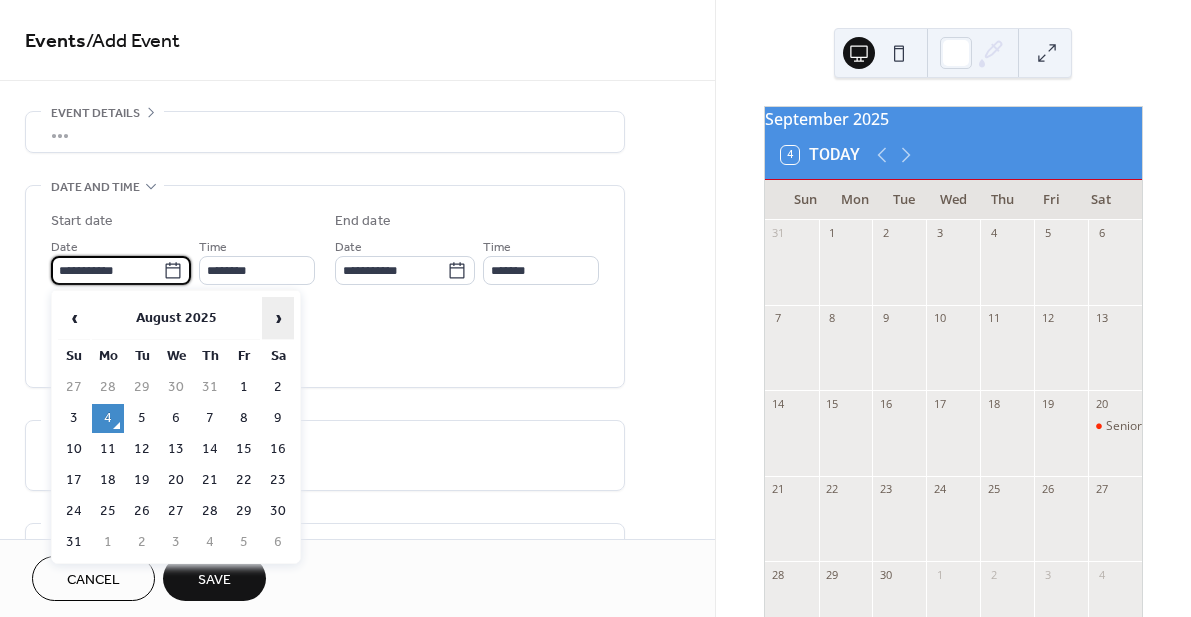 click on "›" at bounding box center (278, 318) 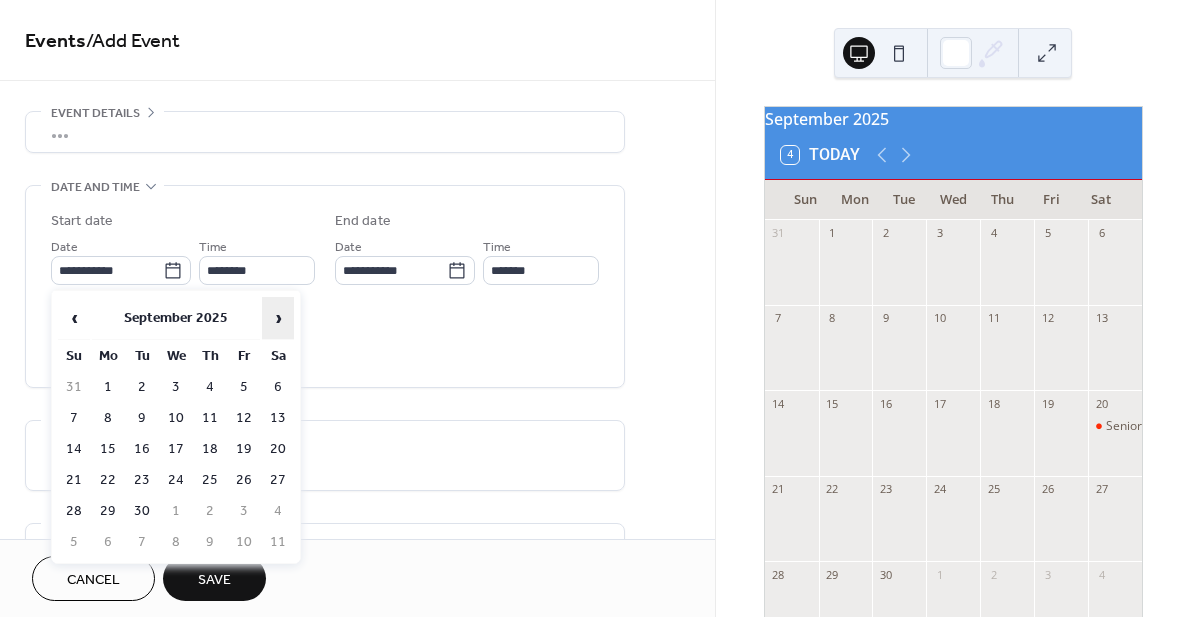 click on "›" at bounding box center [278, 318] 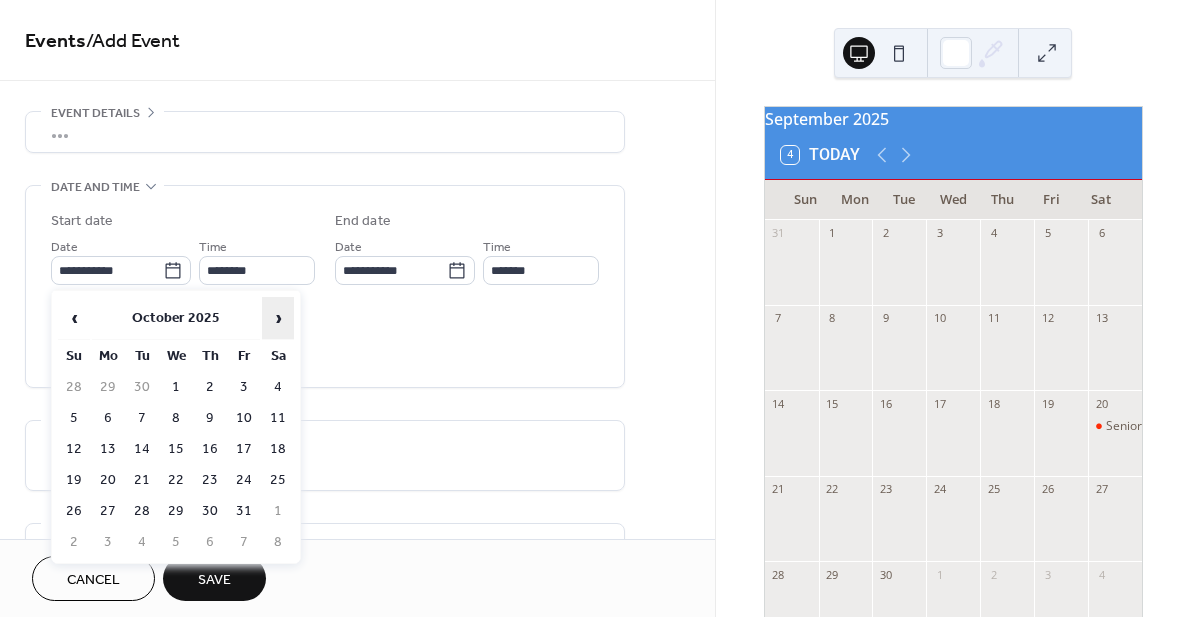 click on "›" at bounding box center (278, 318) 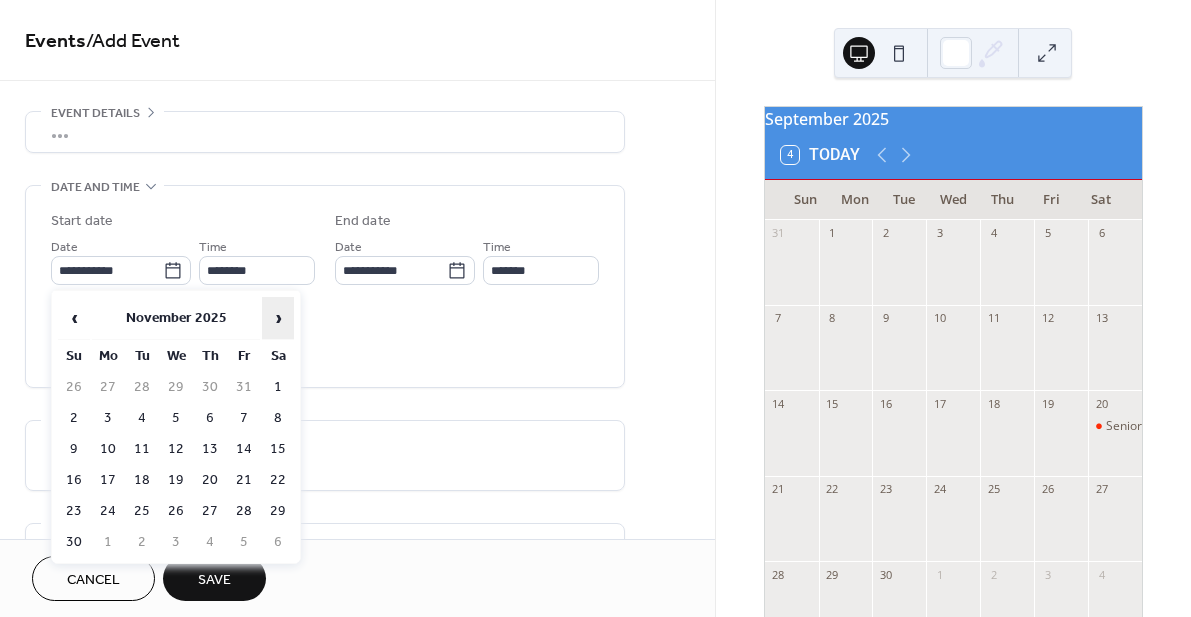 click on "›" at bounding box center [278, 318] 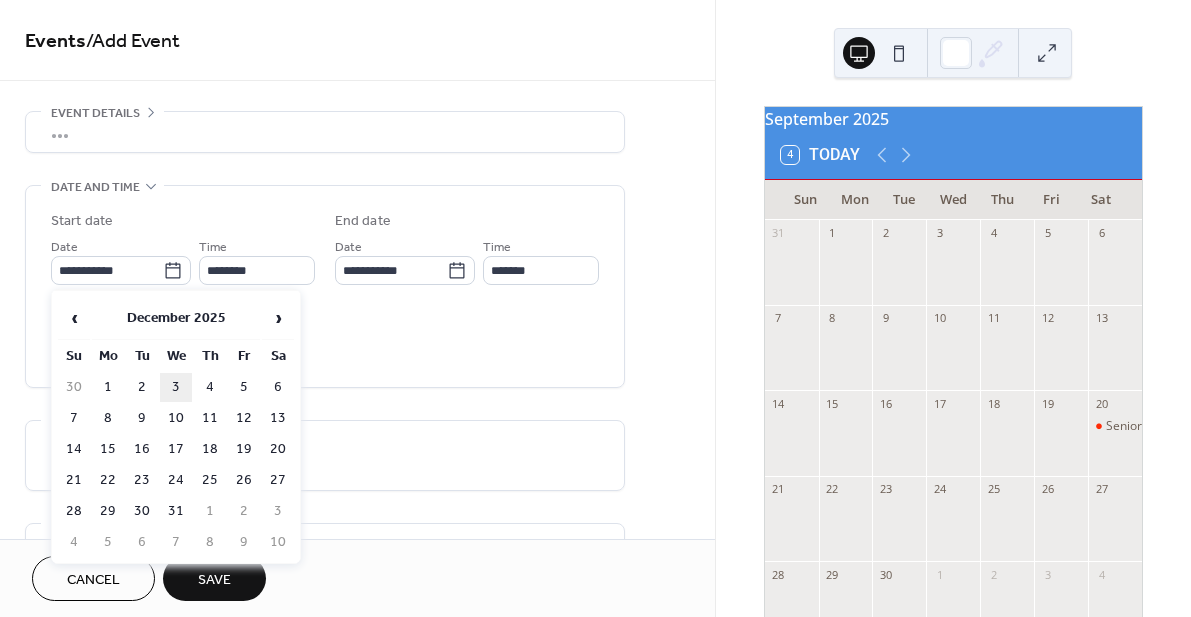 click on "3" at bounding box center (176, 387) 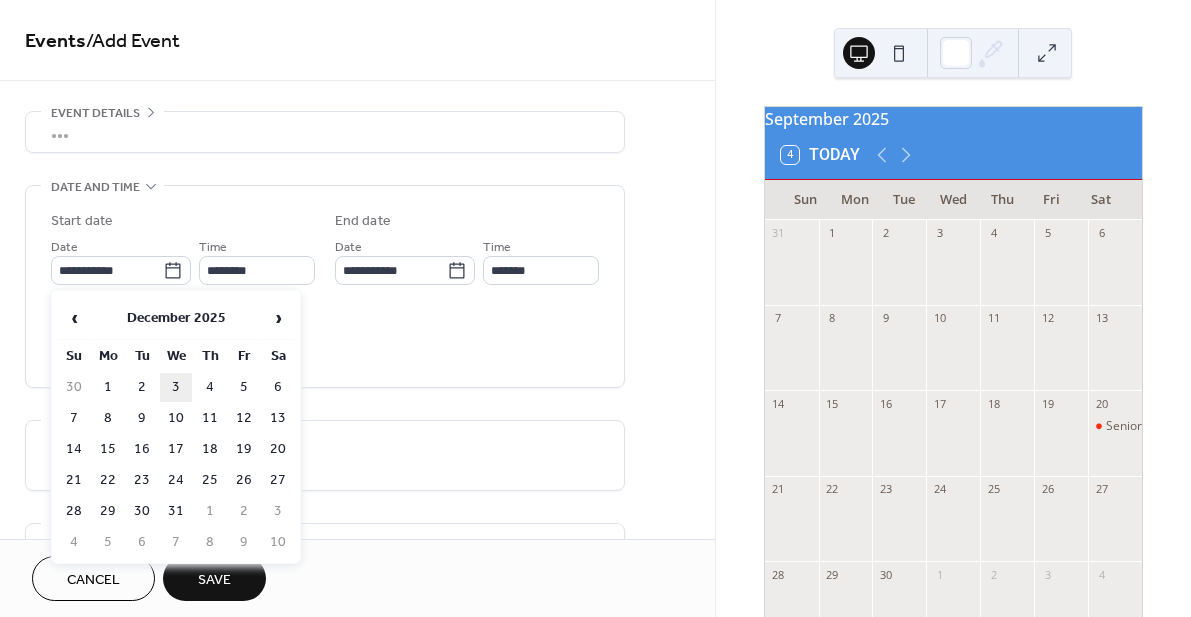 type on "**********" 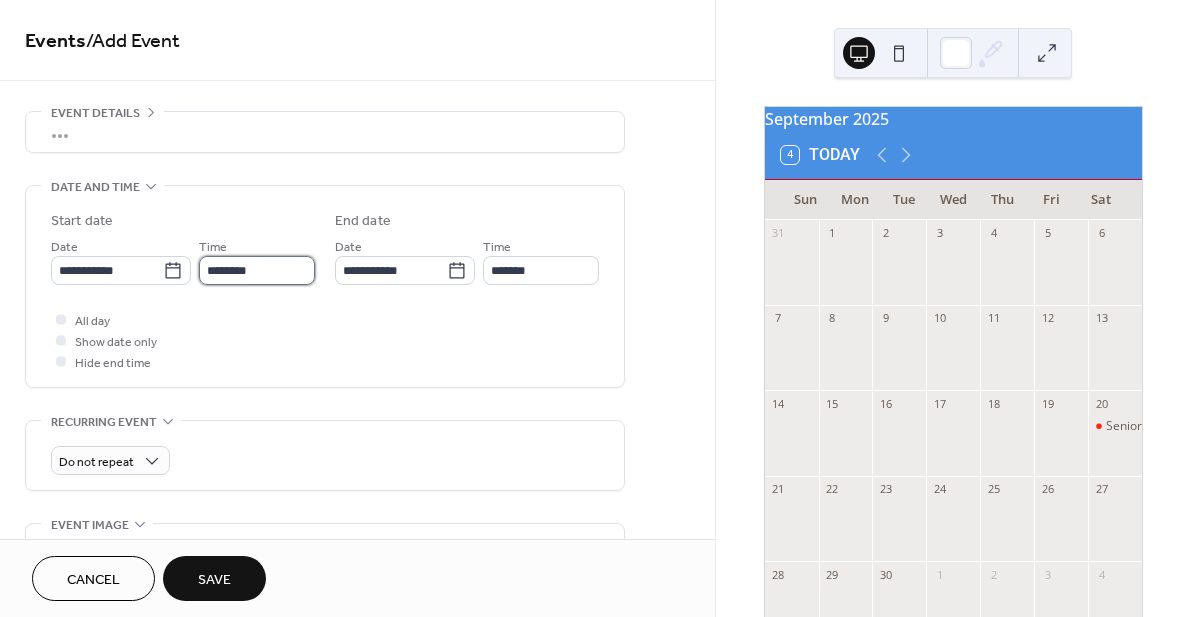 click on "********" at bounding box center (257, 270) 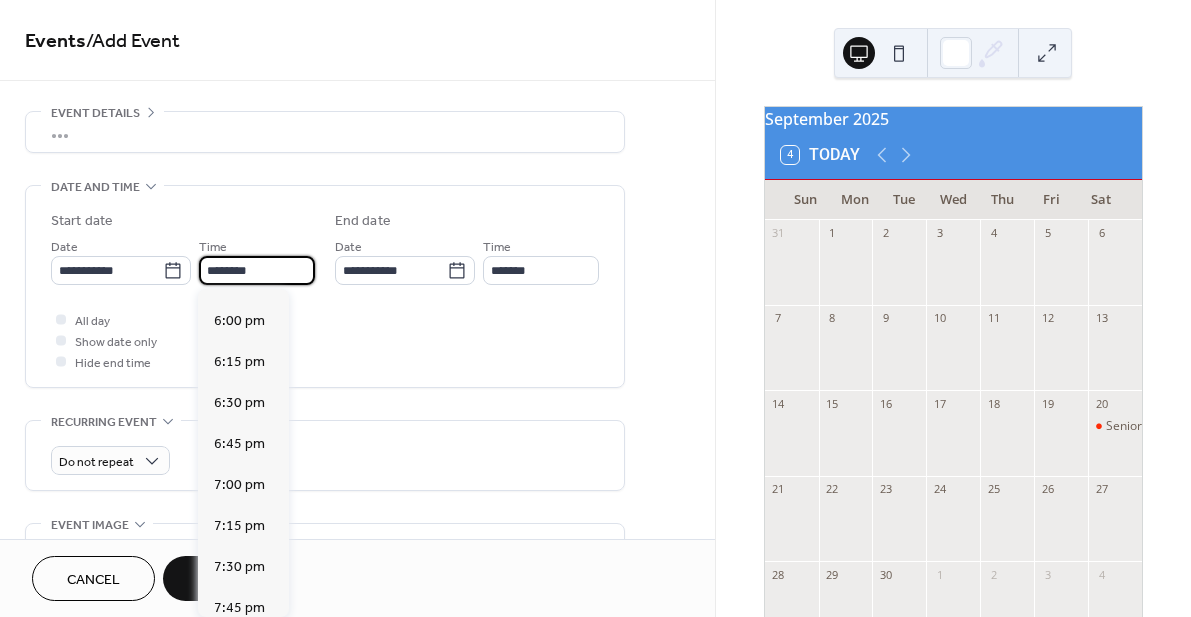 scroll, scrollTop: 2985, scrollLeft: 0, axis: vertical 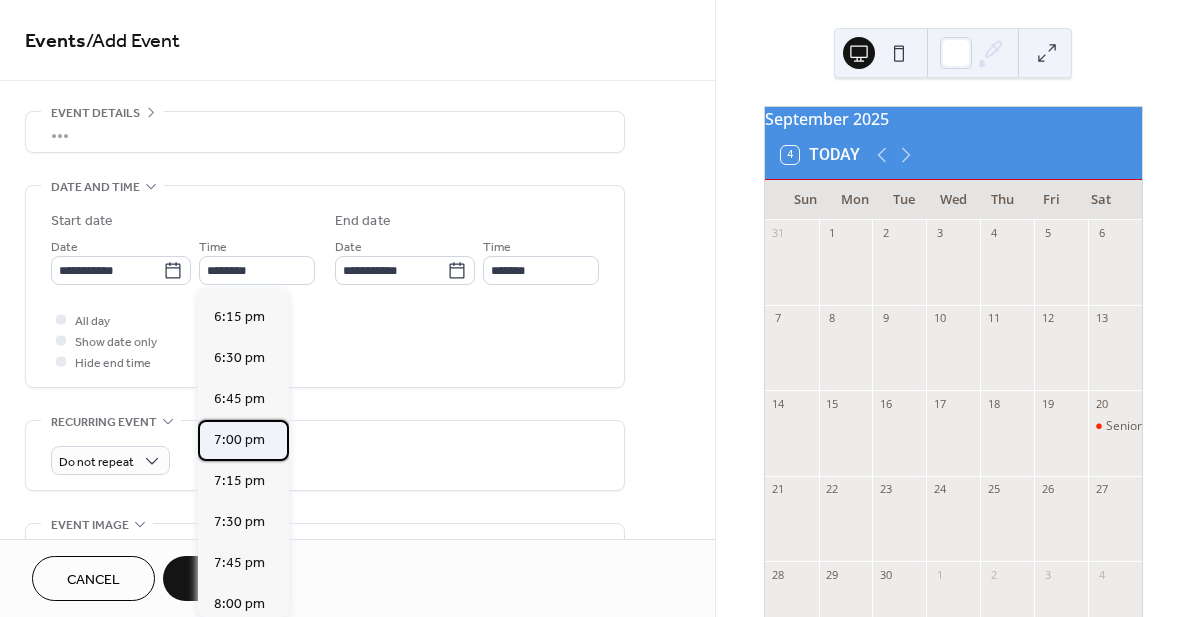 click on "7:00 pm" at bounding box center (239, 440) 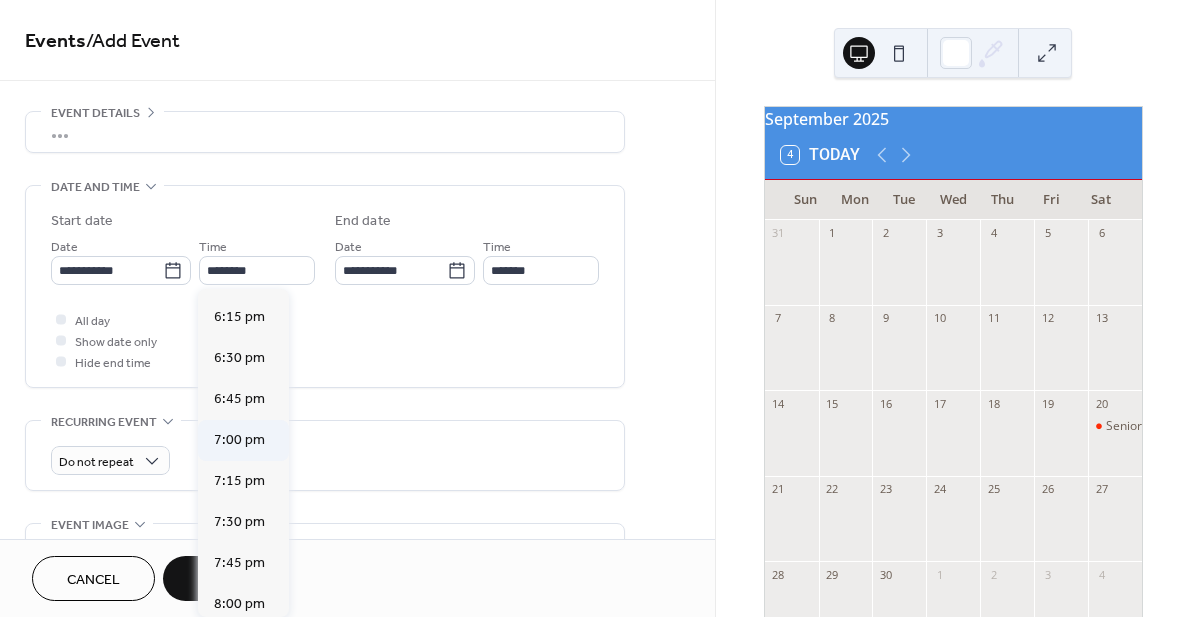 type on "*******" 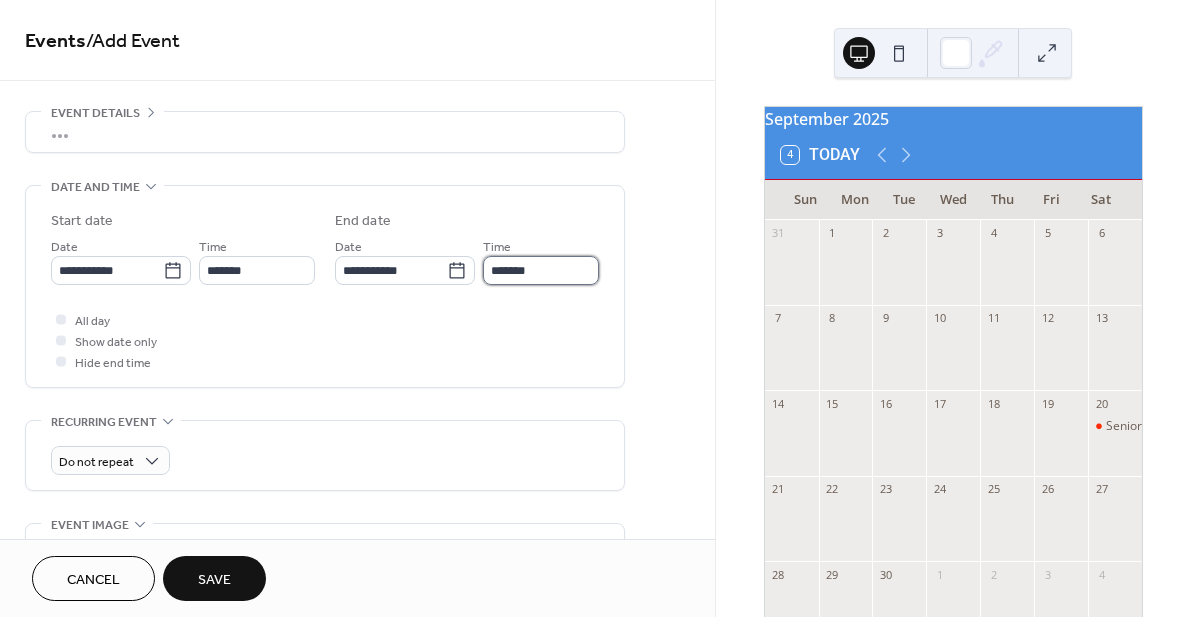 click on "*******" at bounding box center [541, 270] 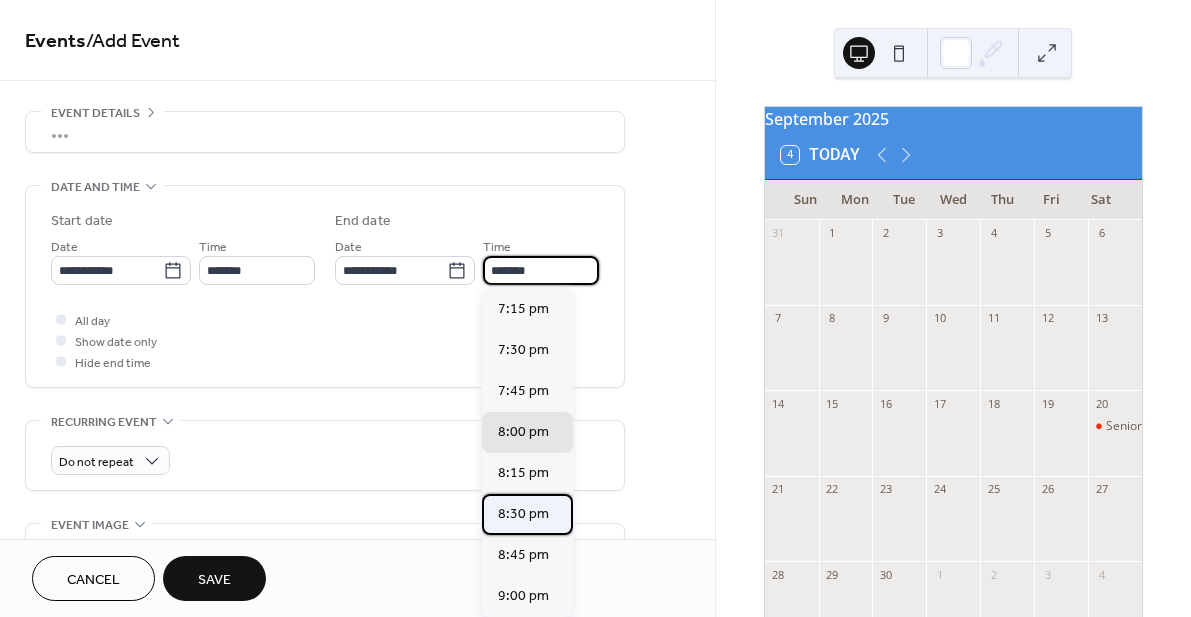 click on "8:30 pm" at bounding box center (523, 514) 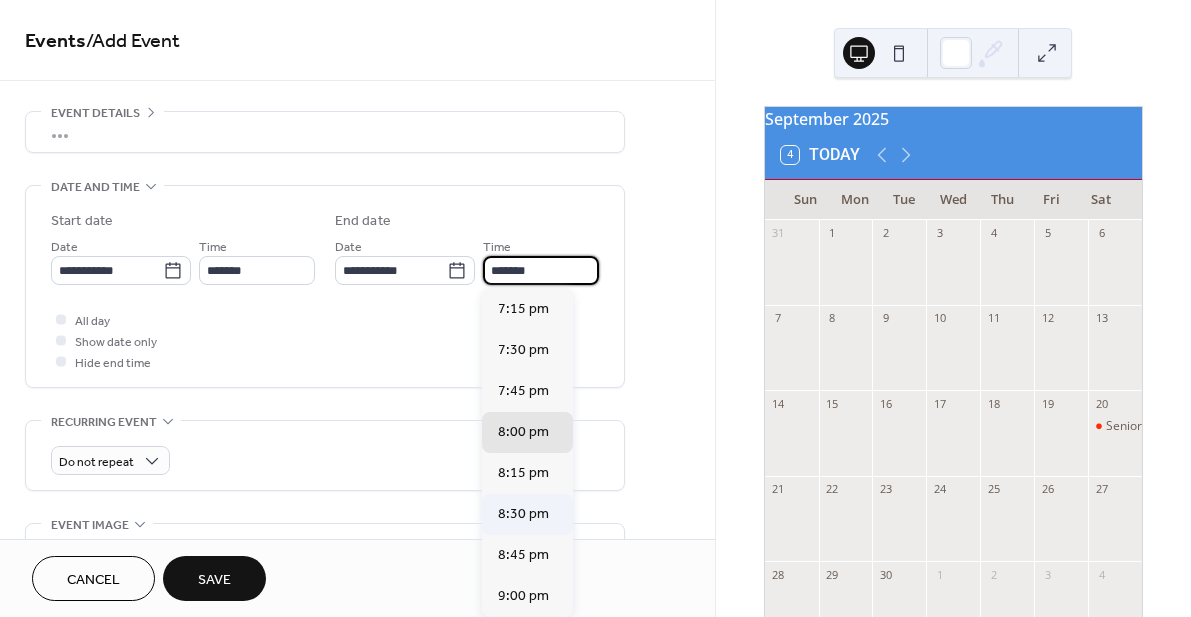 type on "*******" 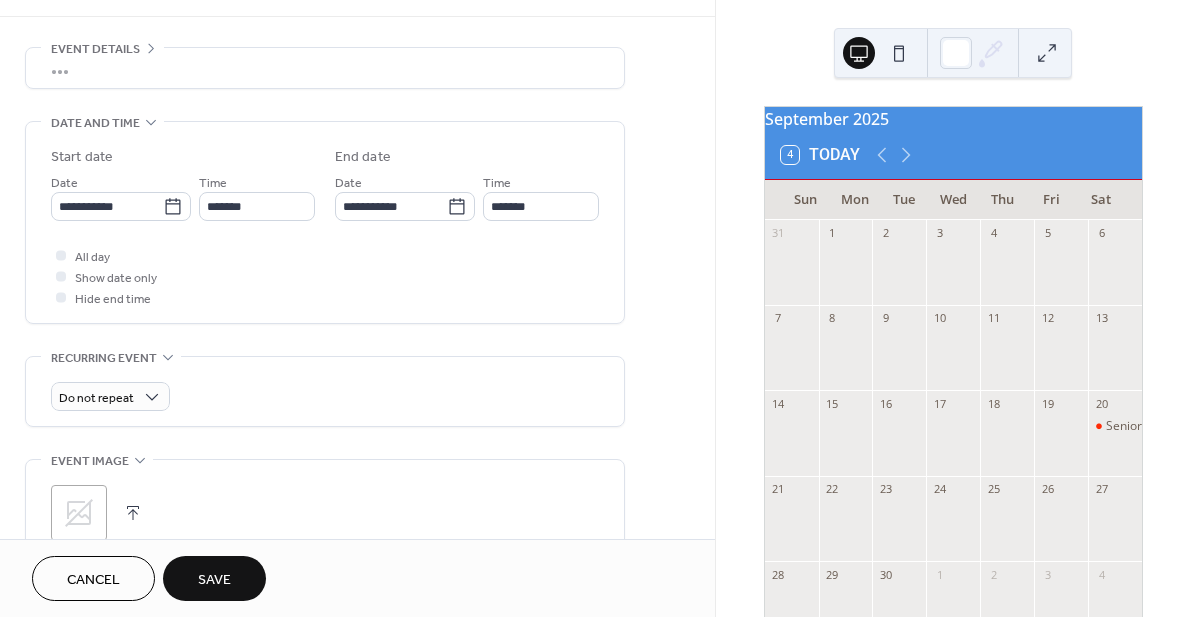 scroll, scrollTop: 68, scrollLeft: 0, axis: vertical 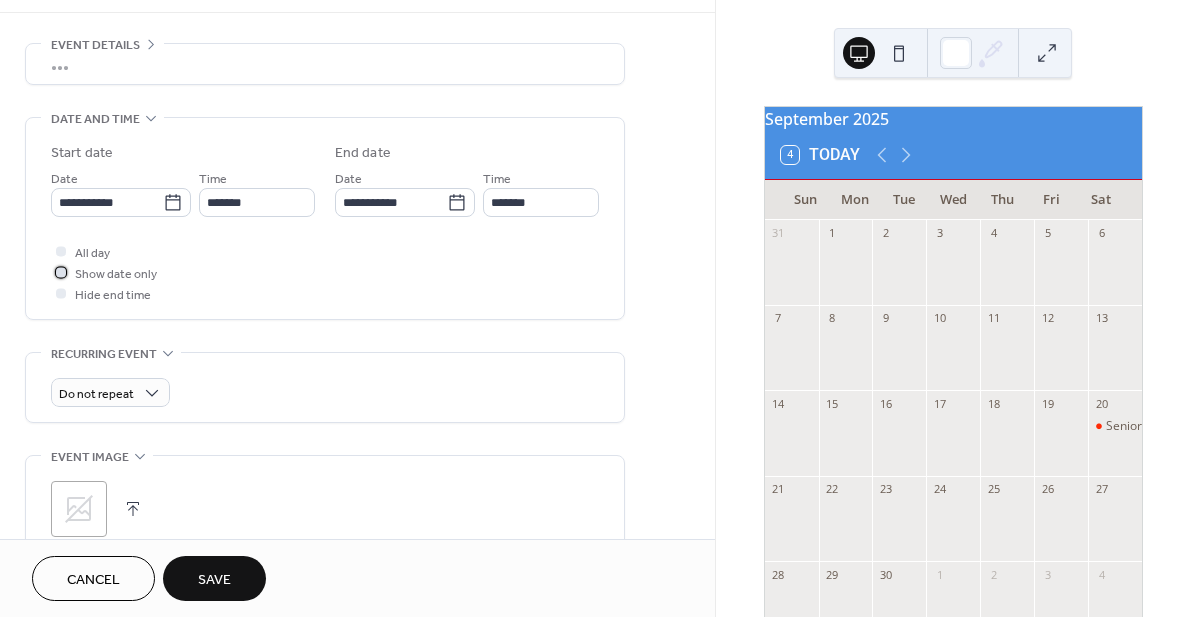 click at bounding box center [61, 272] 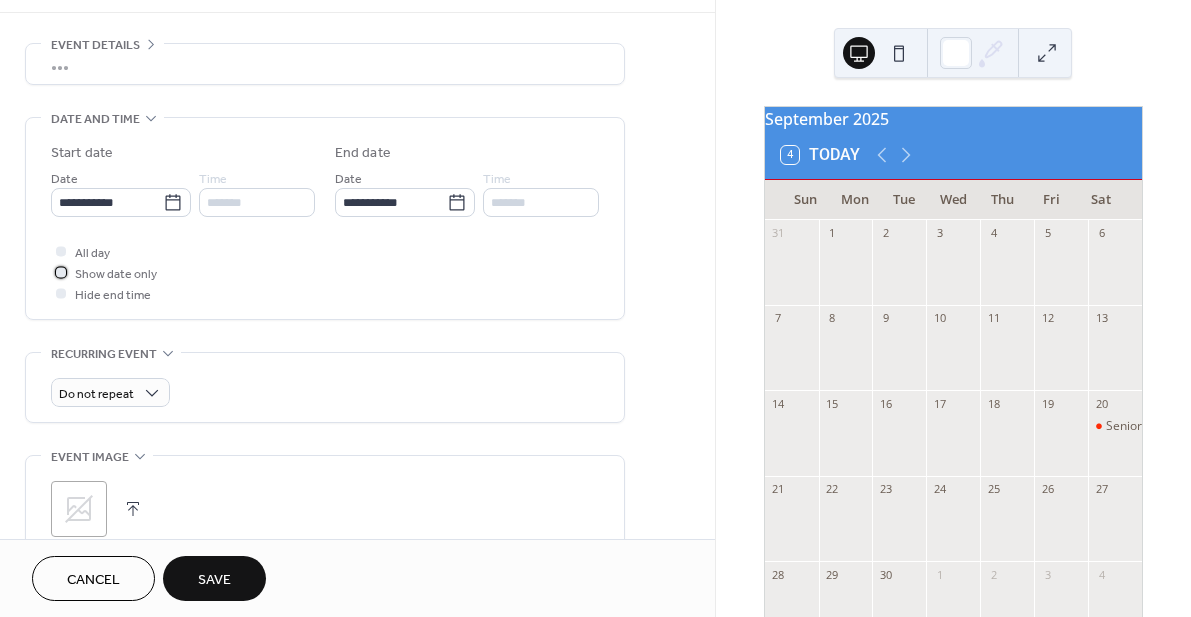 scroll, scrollTop: 0, scrollLeft: 0, axis: both 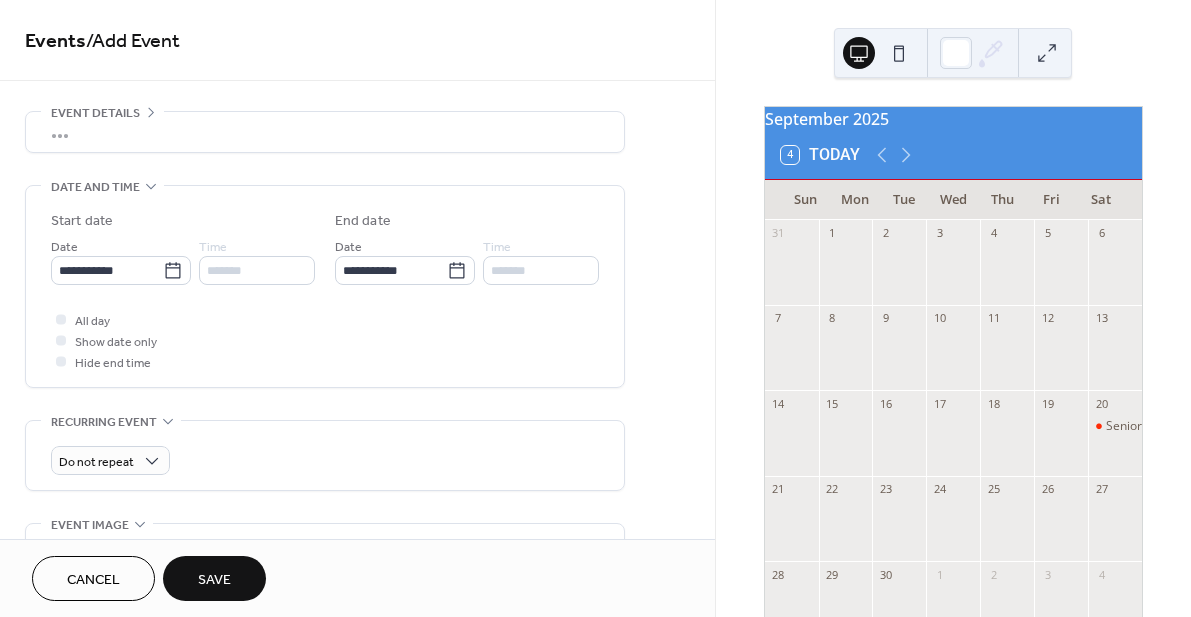 click on "•••" at bounding box center (325, 132) 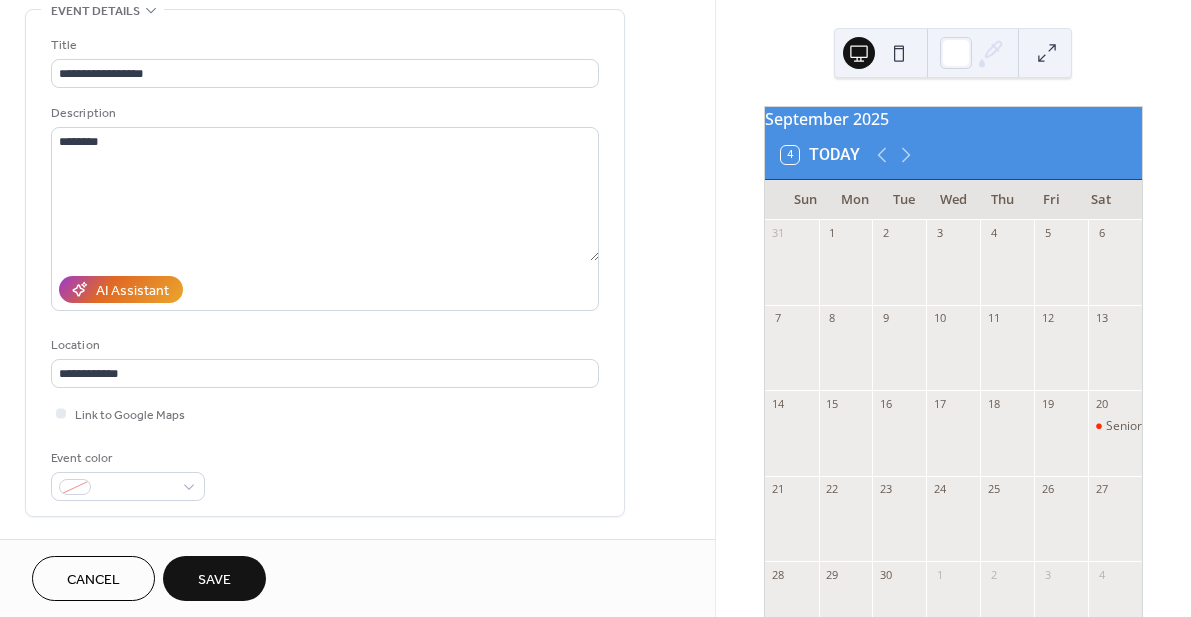 scroll, scrollTop: 131, scrollLeft: 0, axis: vertical 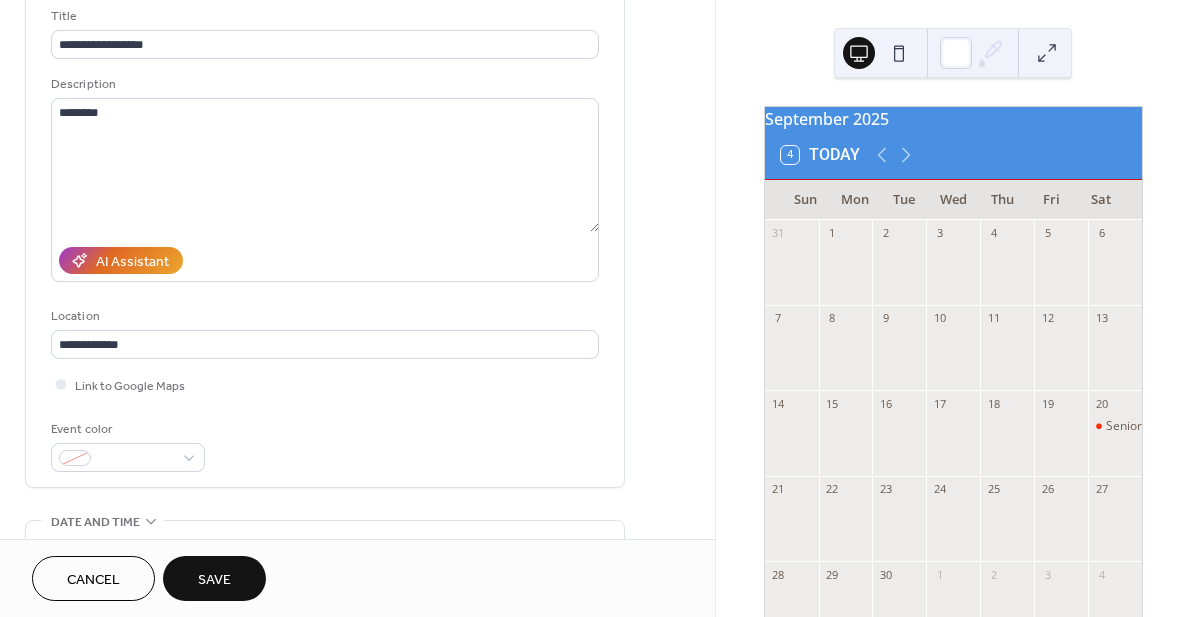 click on "Save" at bounding box center [214, 580] 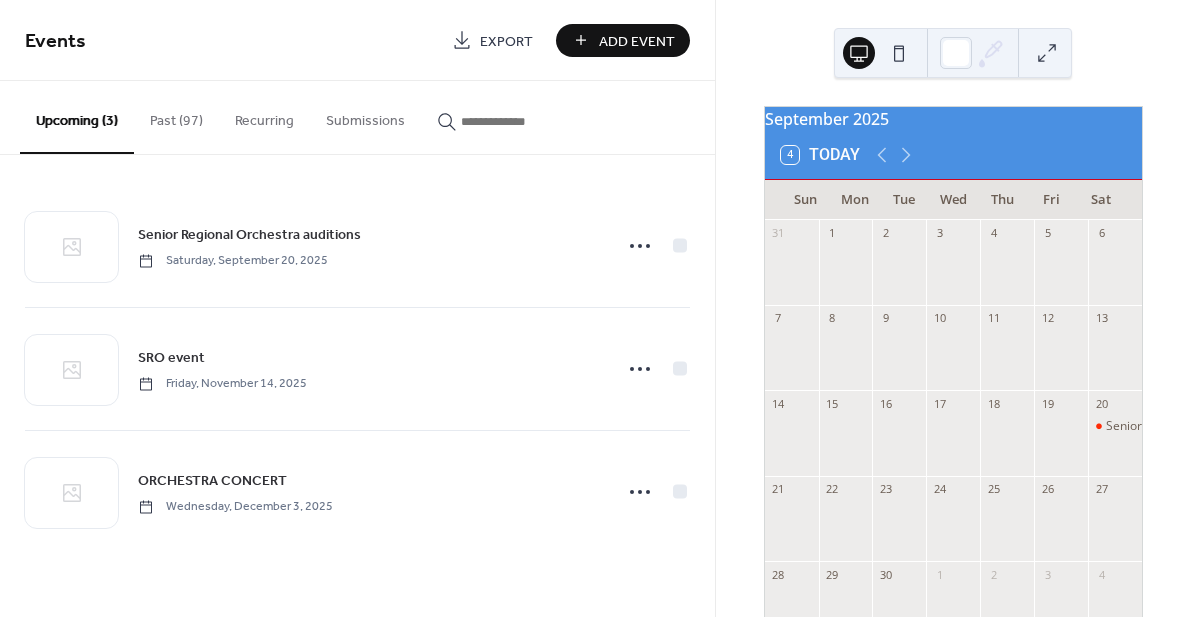 click on "Add Event" at bounding box center [637, 41] 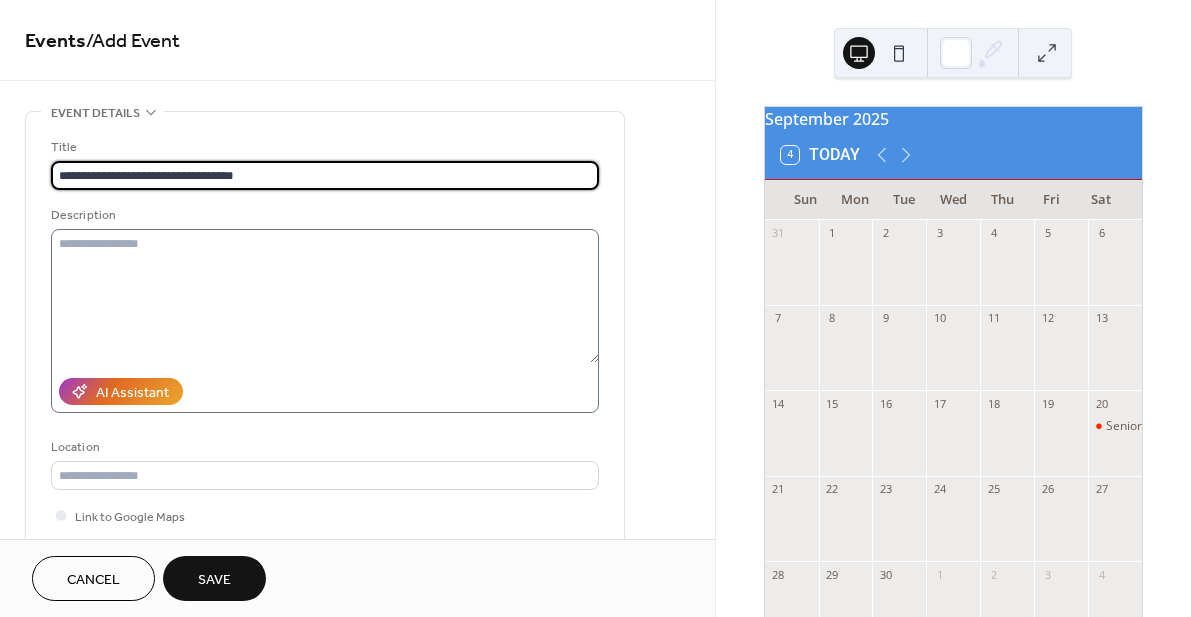 type on "**********" 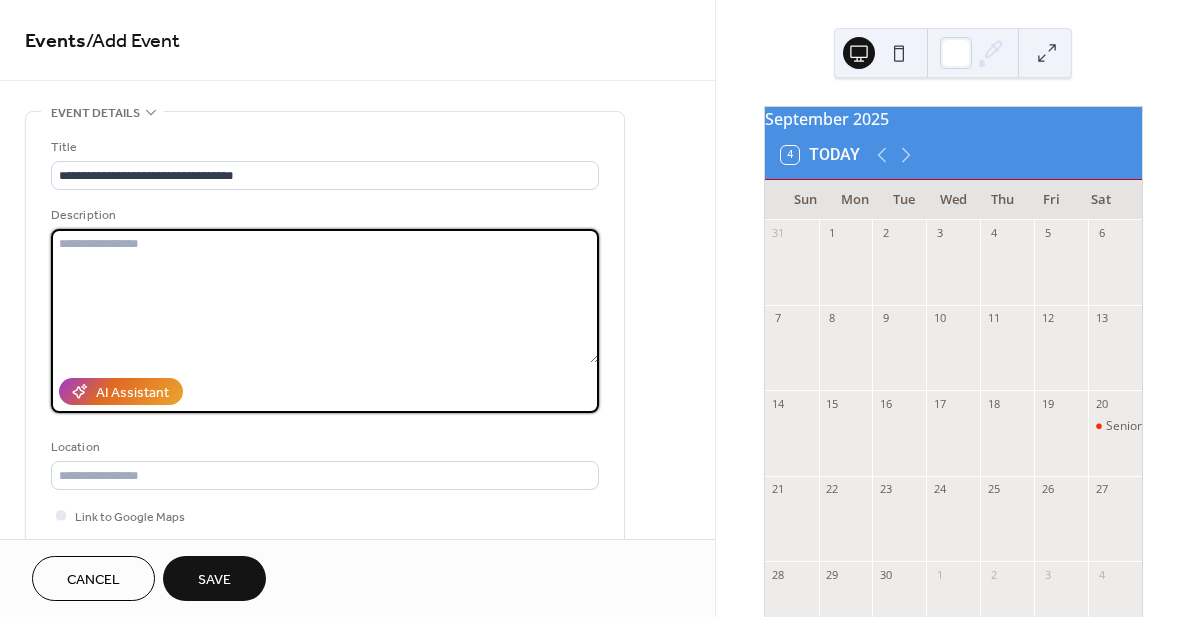 click at bounding box center (325, 296) 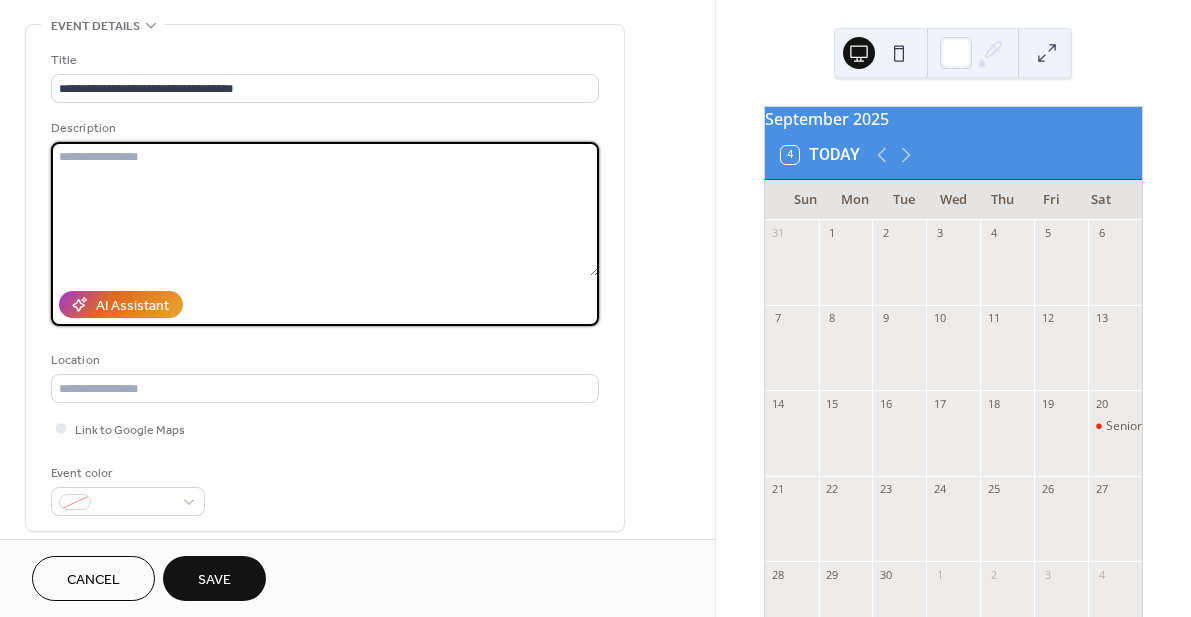 scroll, scrollTop: 109, scrollLeft: 0, axis: vertical 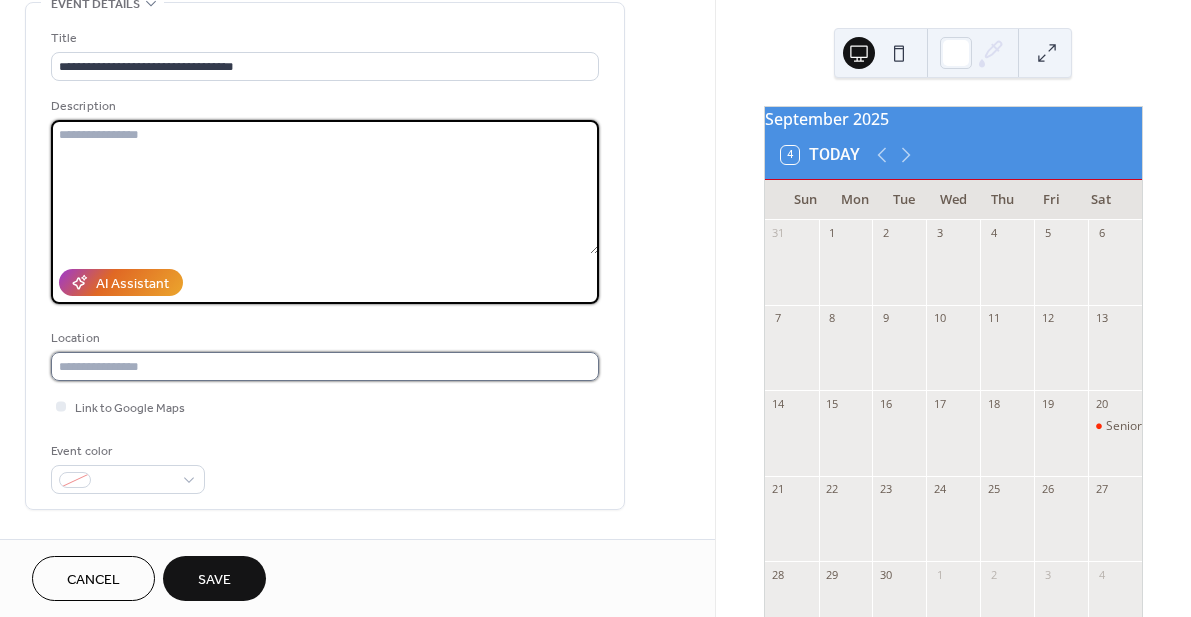 click at bounding box center (325, 366) 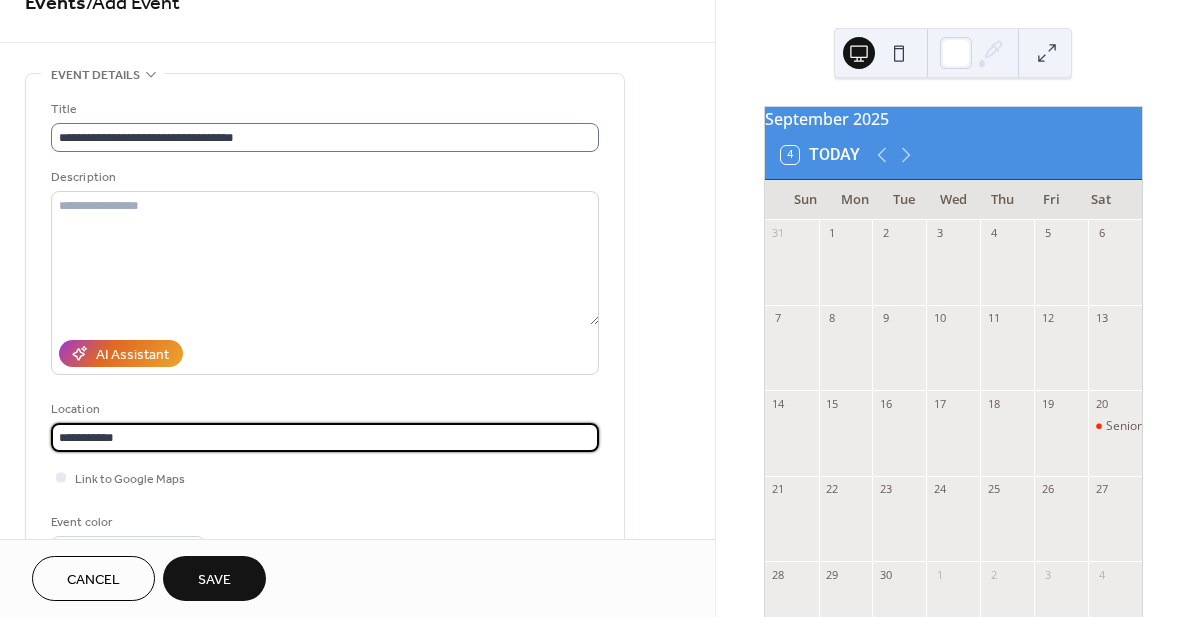 scroll, scrollTop: 23, scrollLeft: 0, axis: vertical 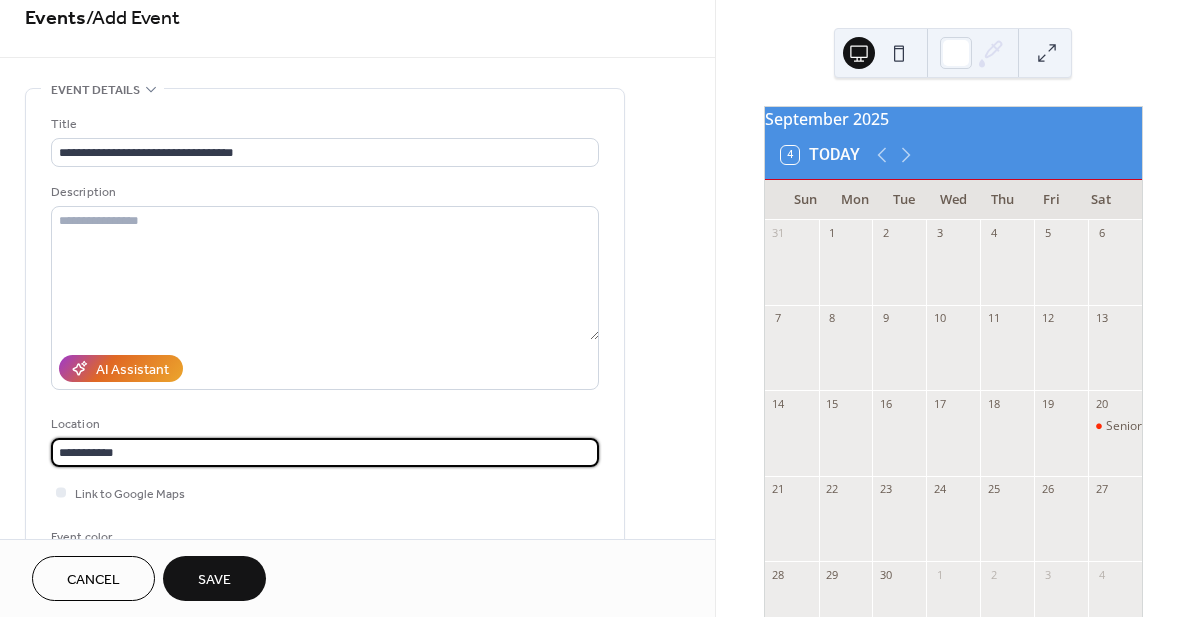 type on "**********" 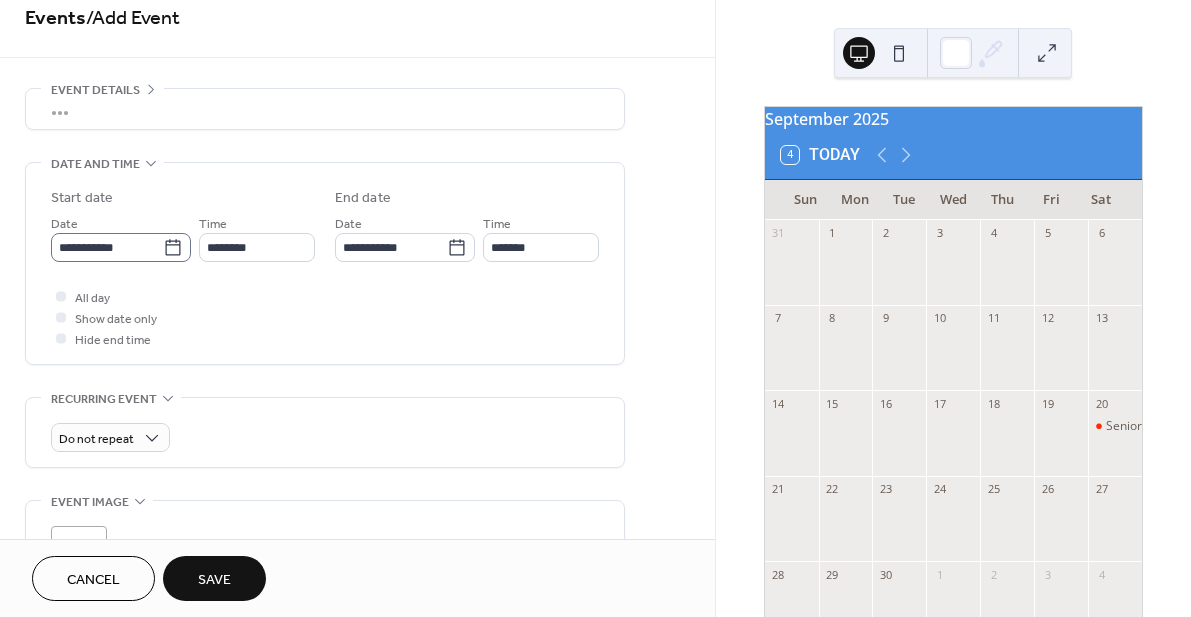 click 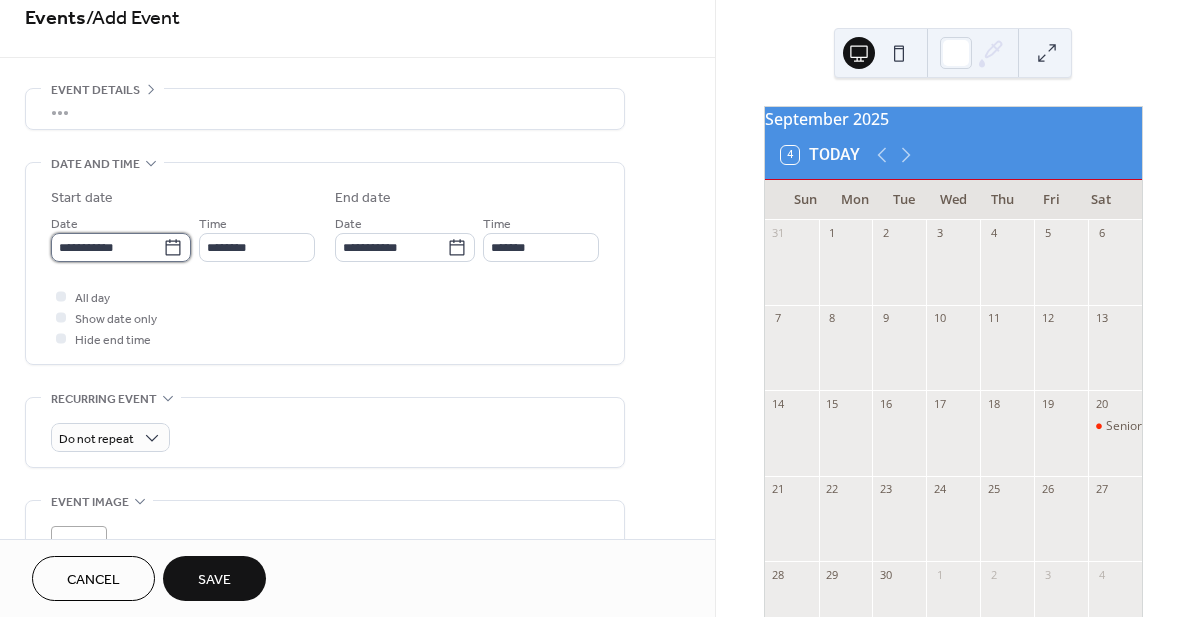 click on "**********" at bounding box center (107, 247) 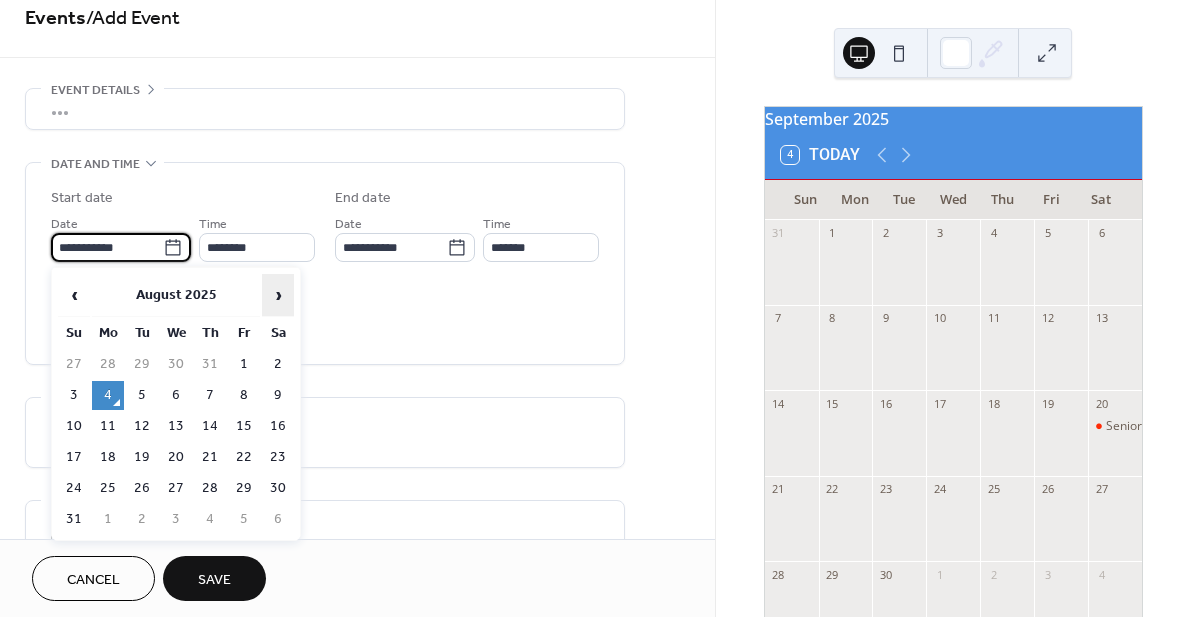 click on "›" at bounding box center [278, 295] 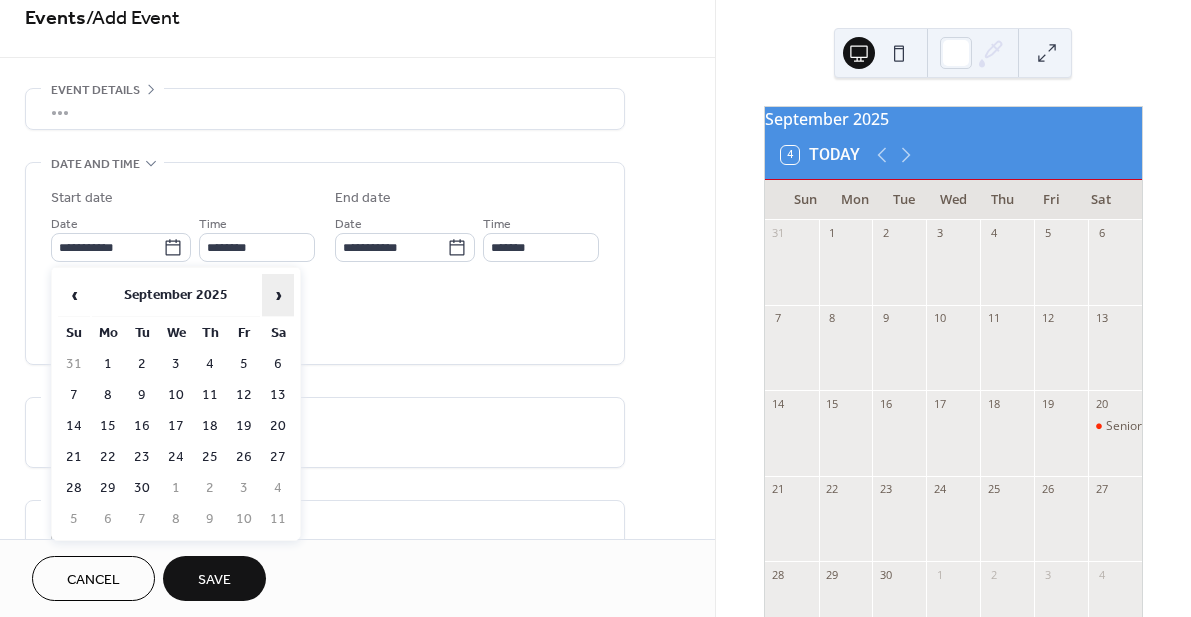 click on "›" at bounding box center (278, 295) 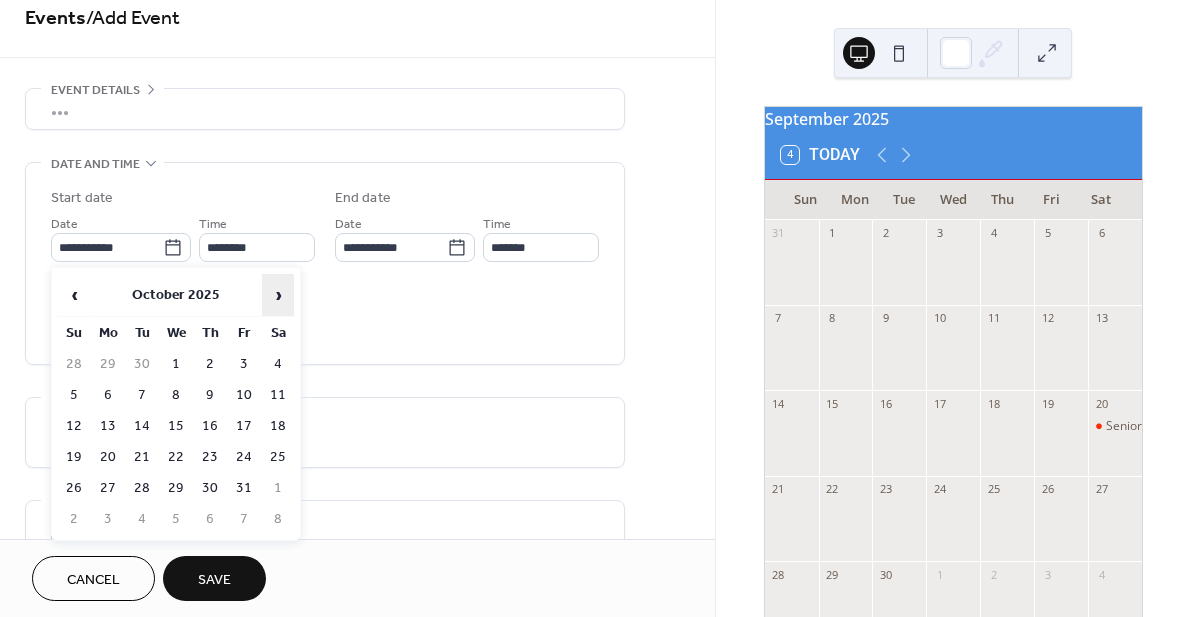 click on "›" at bounding box center [278, 295] 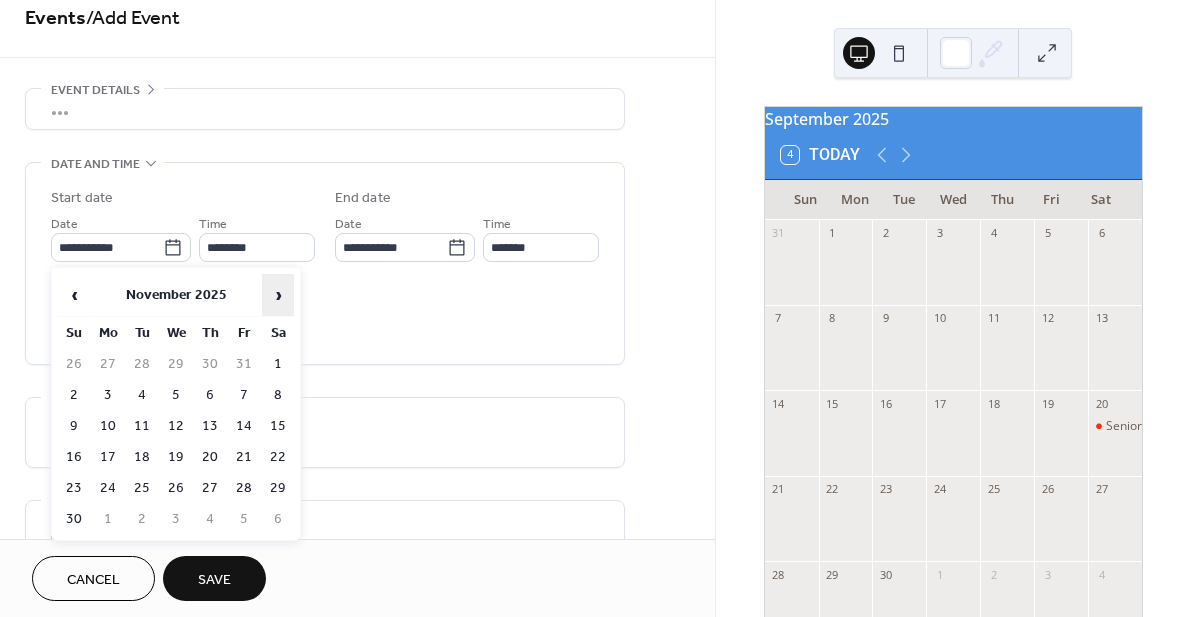 click on "›" at bounding box center [278, 295] 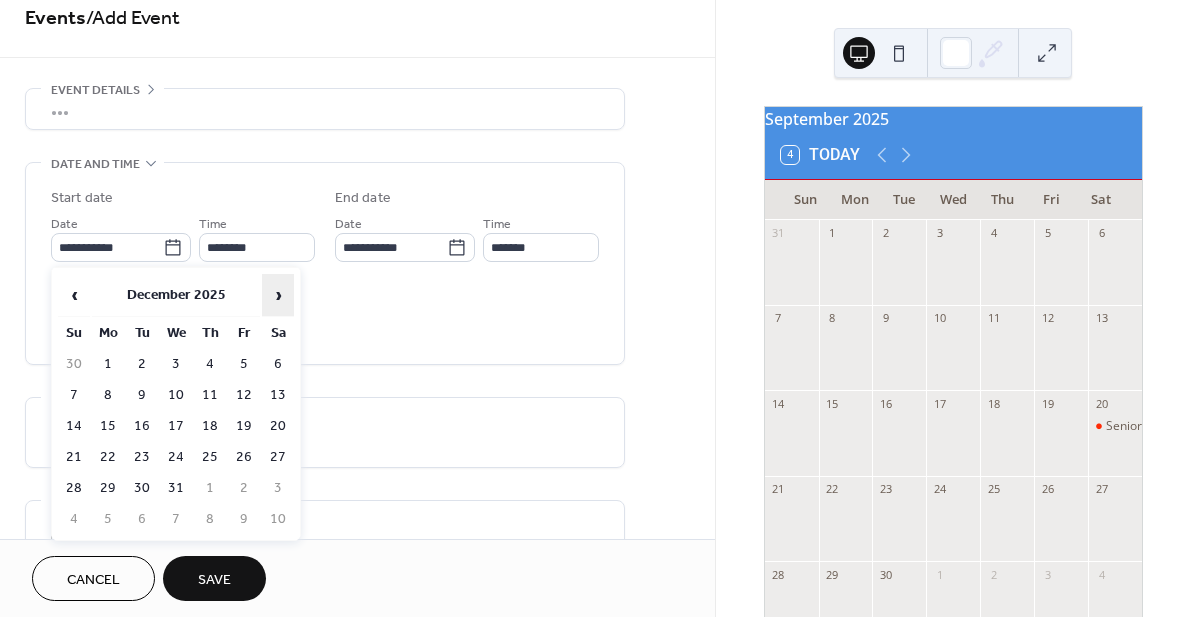 click on "›" at bounding box center [278, 295] 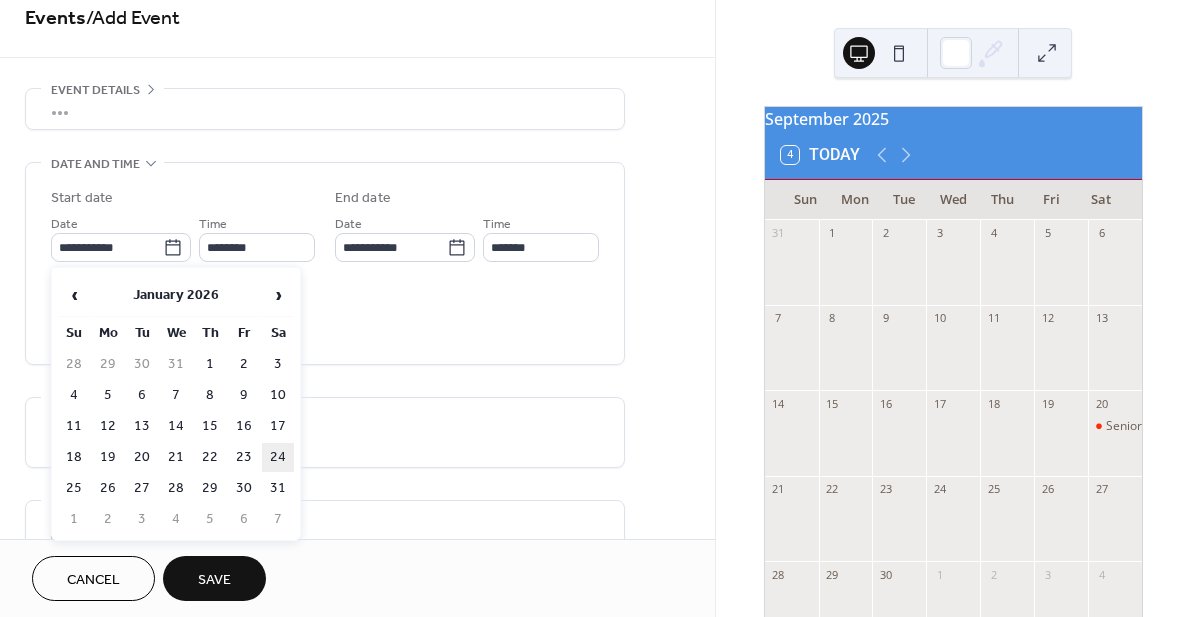 click on "24" at bounding box center [278, 457] 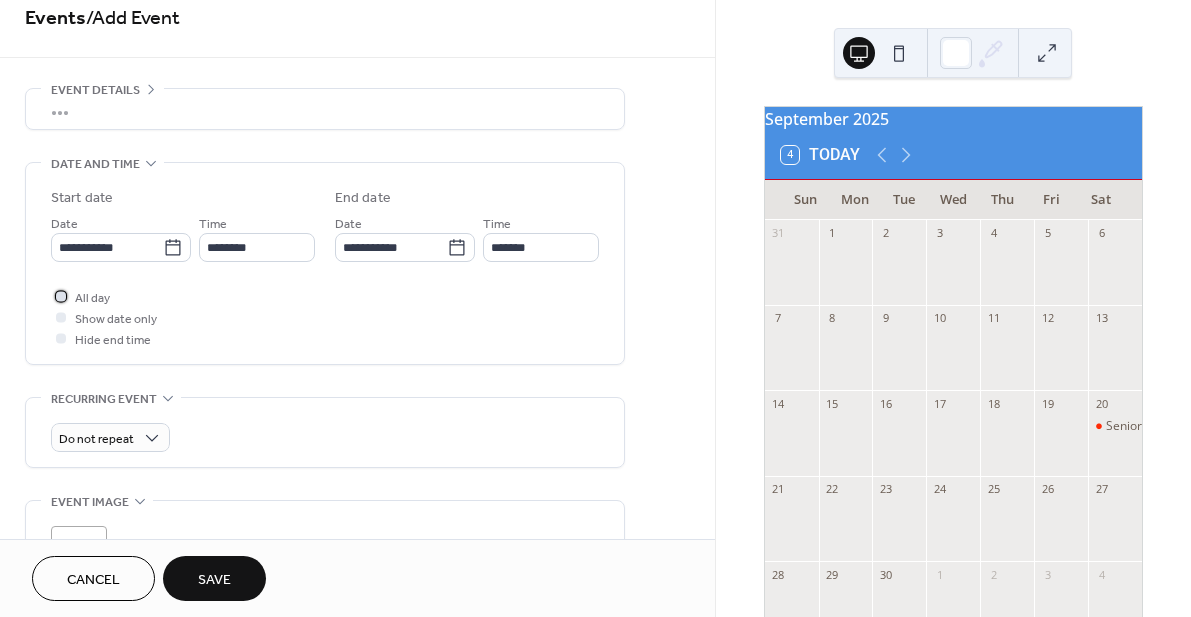 click on "All day" at bounding box center [92, 298] 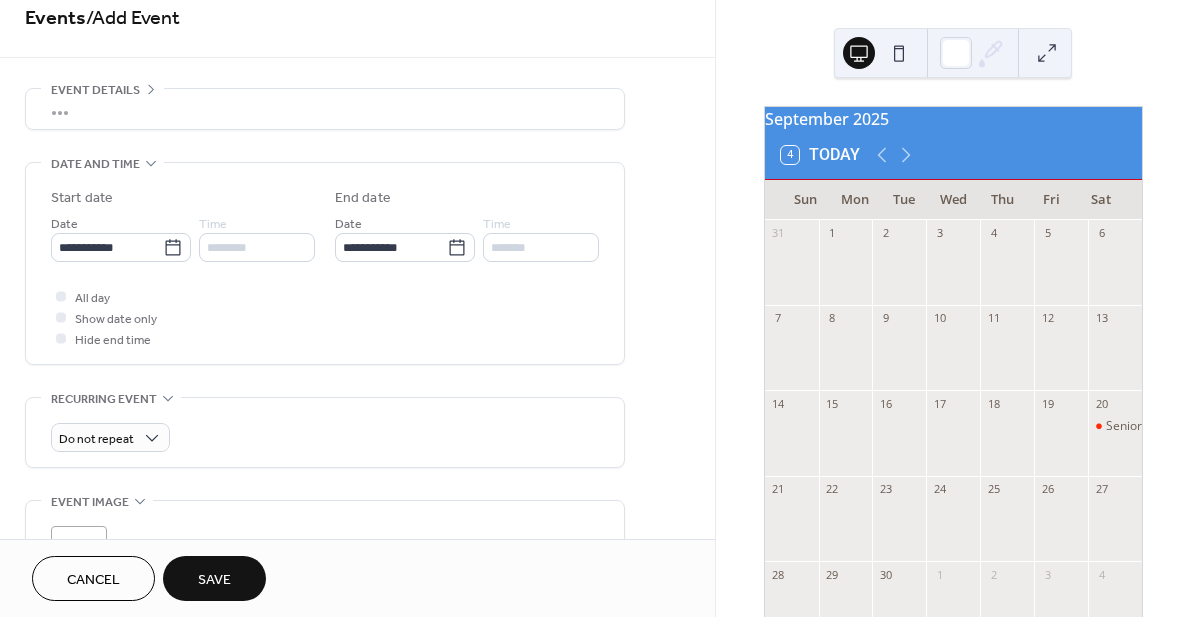 click on "********" at bounding box center (257, 247) 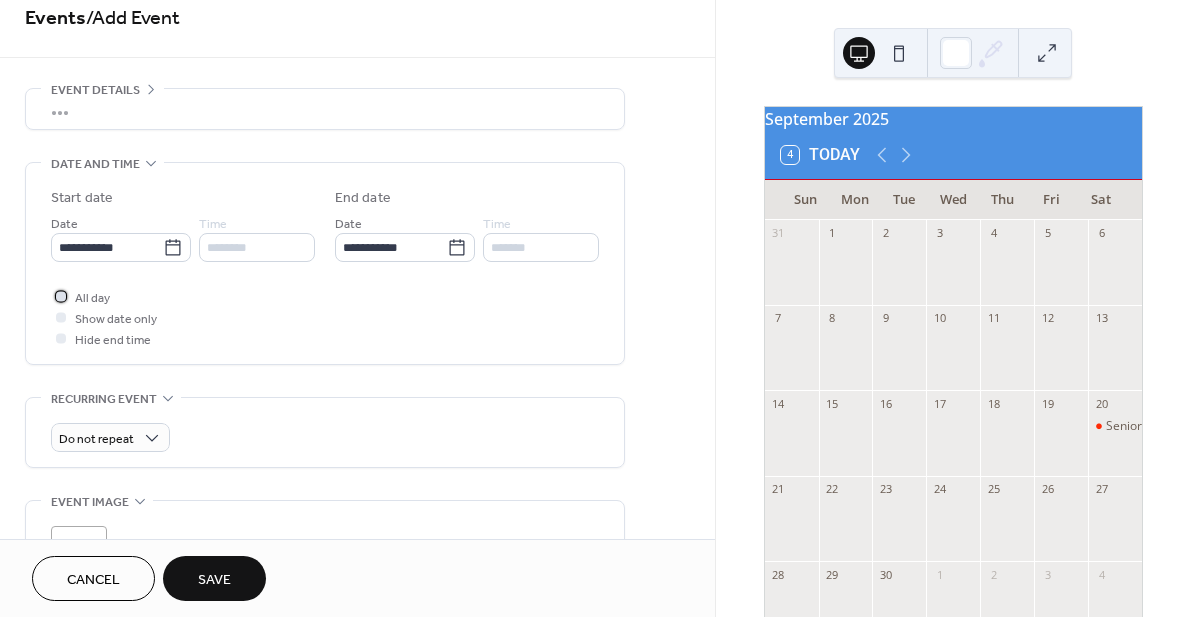 click on "All day" at bounding box center (92, 298) 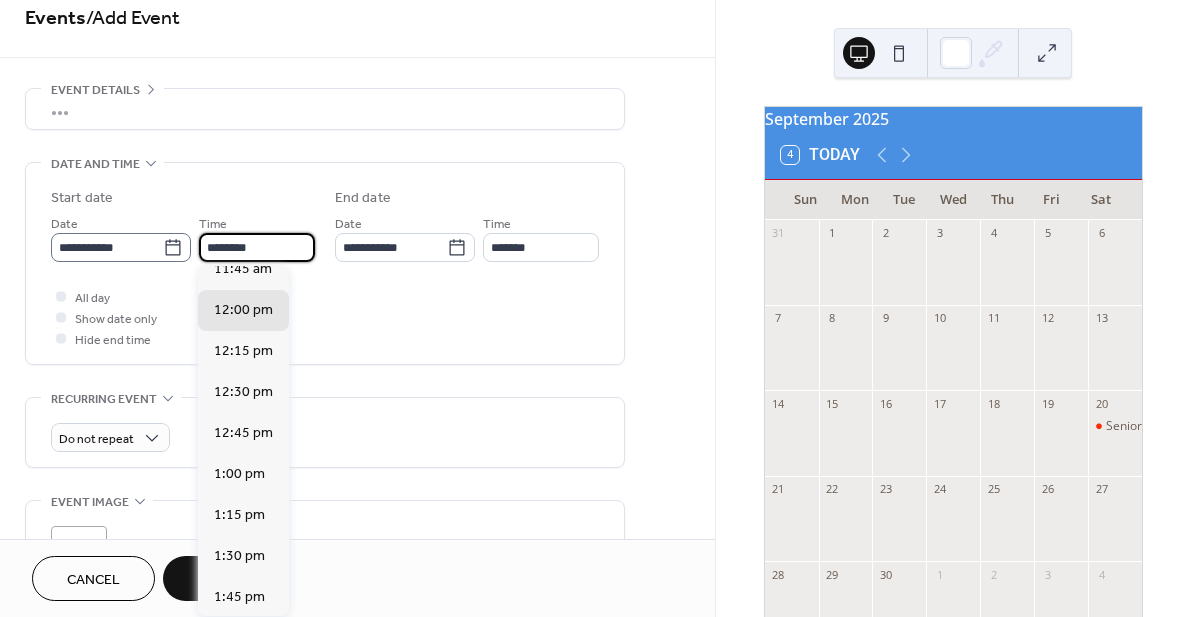 drag, startPoint x: 218, startPoint y: 244, endPoint x: 166, endPoint y: 244, distance: 52 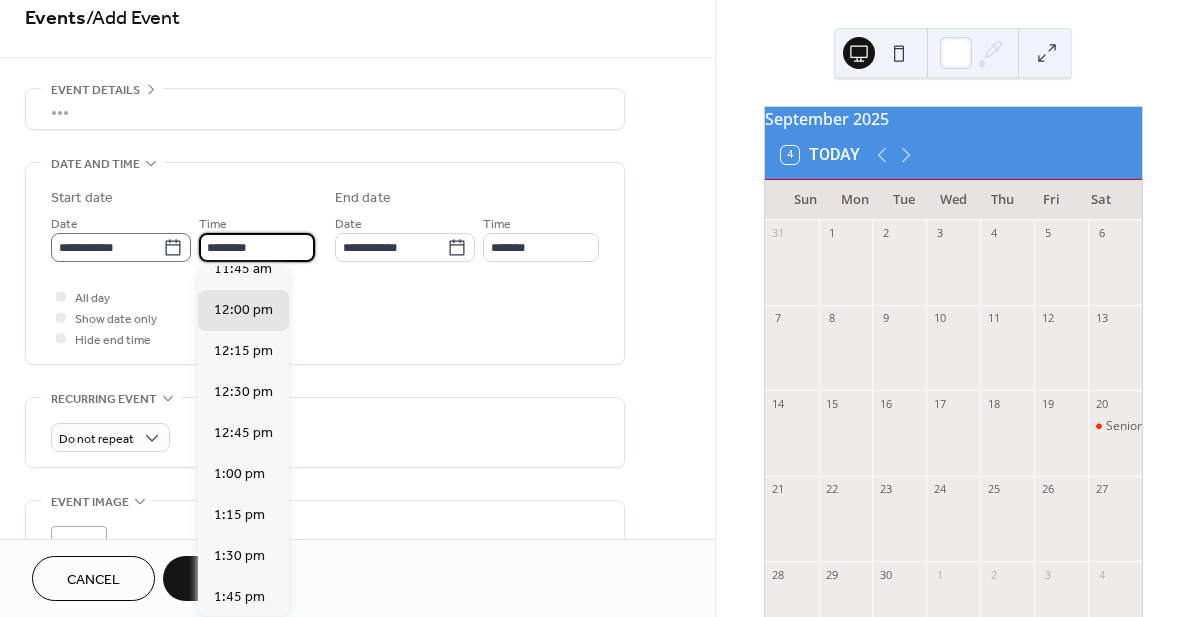 click on "**********" at bounding box center [183, 237] 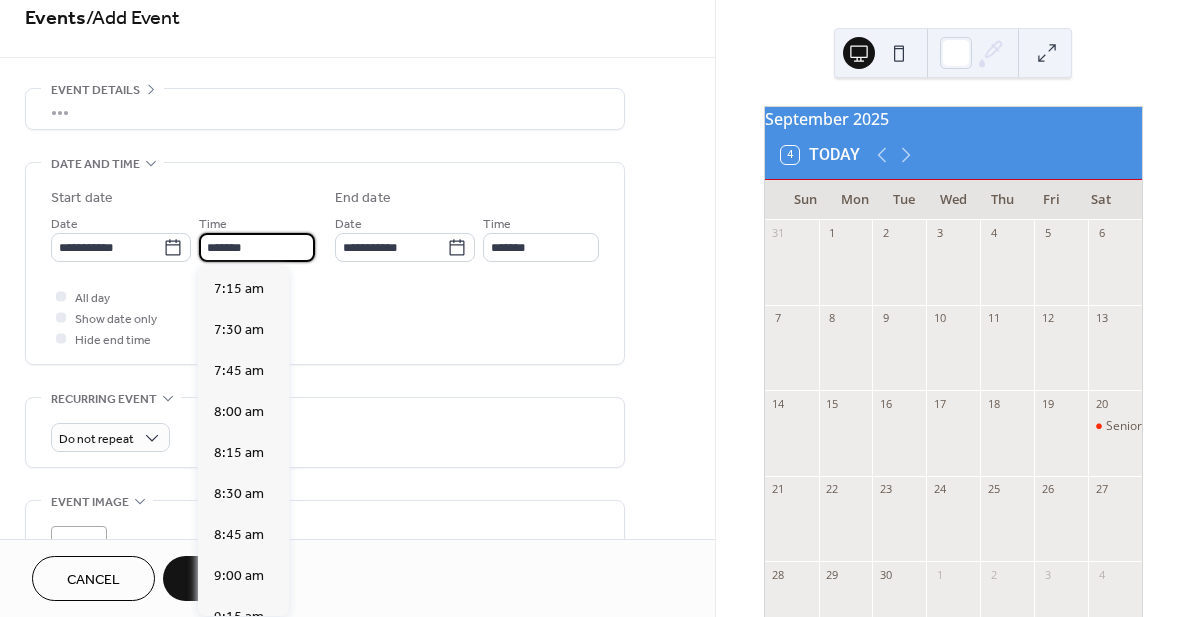 scroll, scrollTop: 1188, scrollLeft: 0, axis: vertical 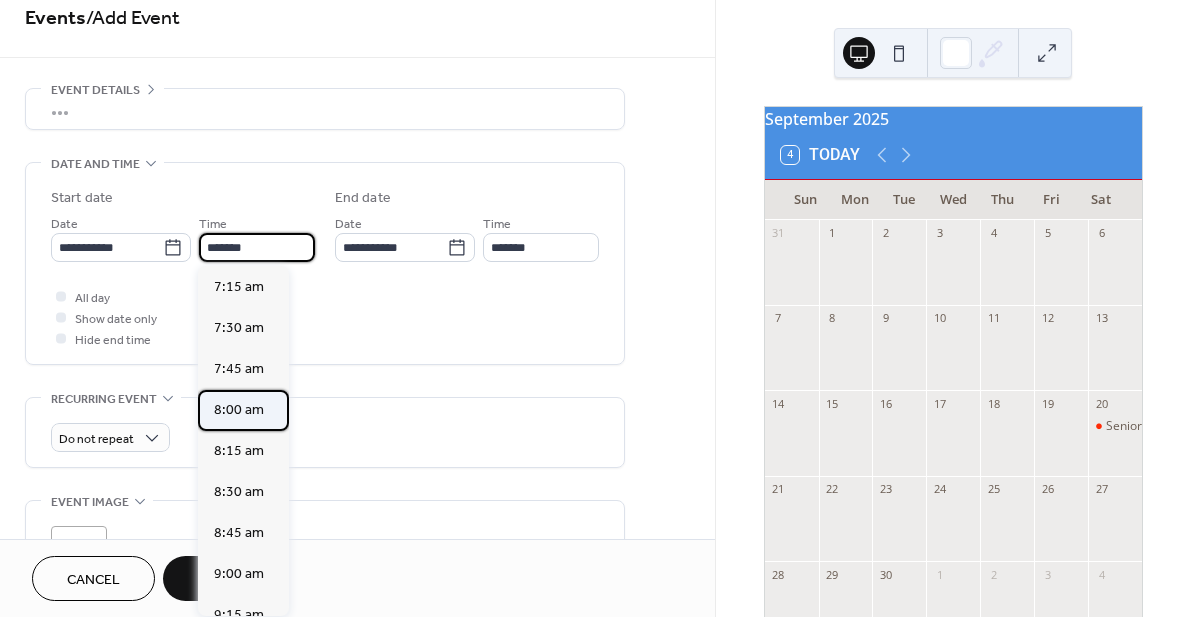 click on "8:00 am" at bounding box center (239, 410) 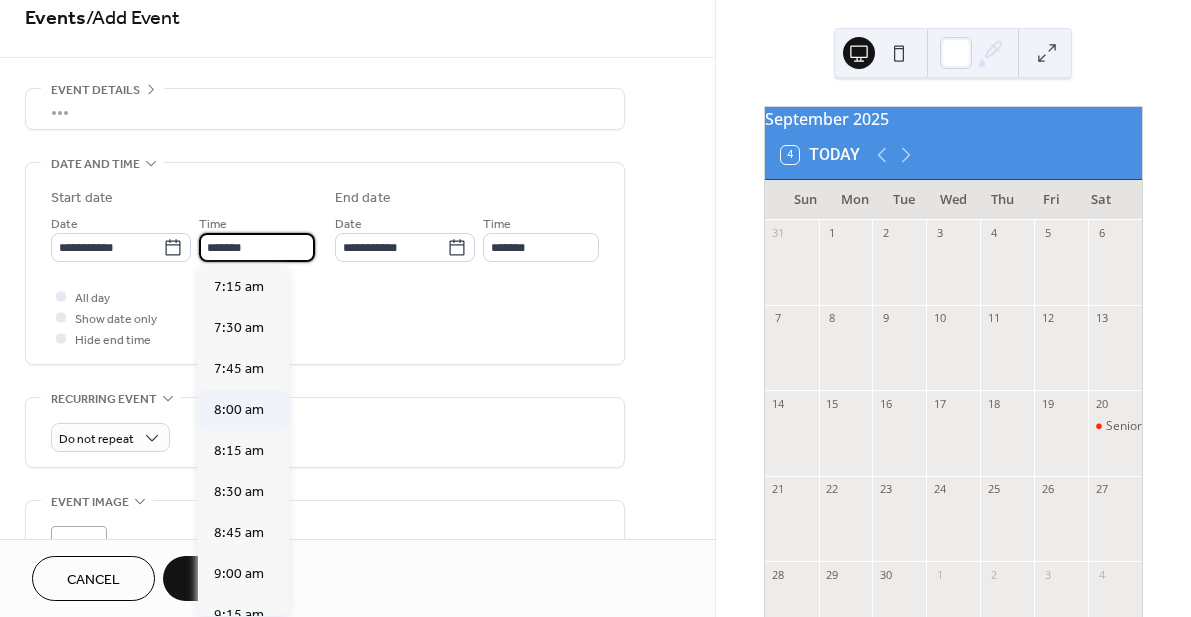 type on "*******" 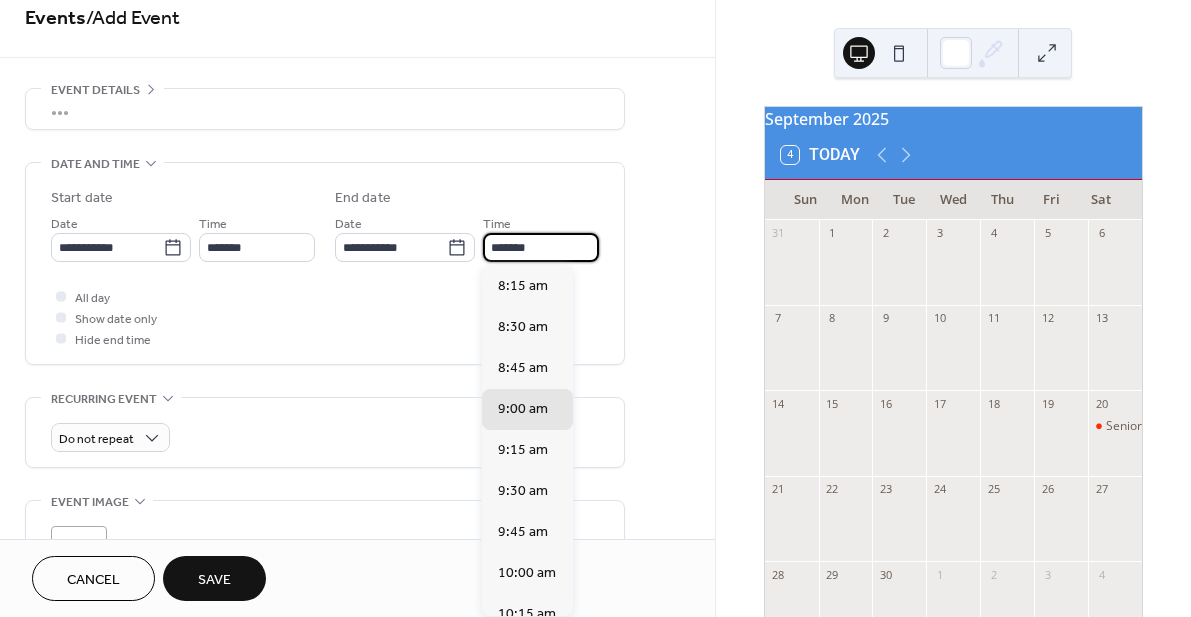 click on "*******" at bounding box center (541, 247) 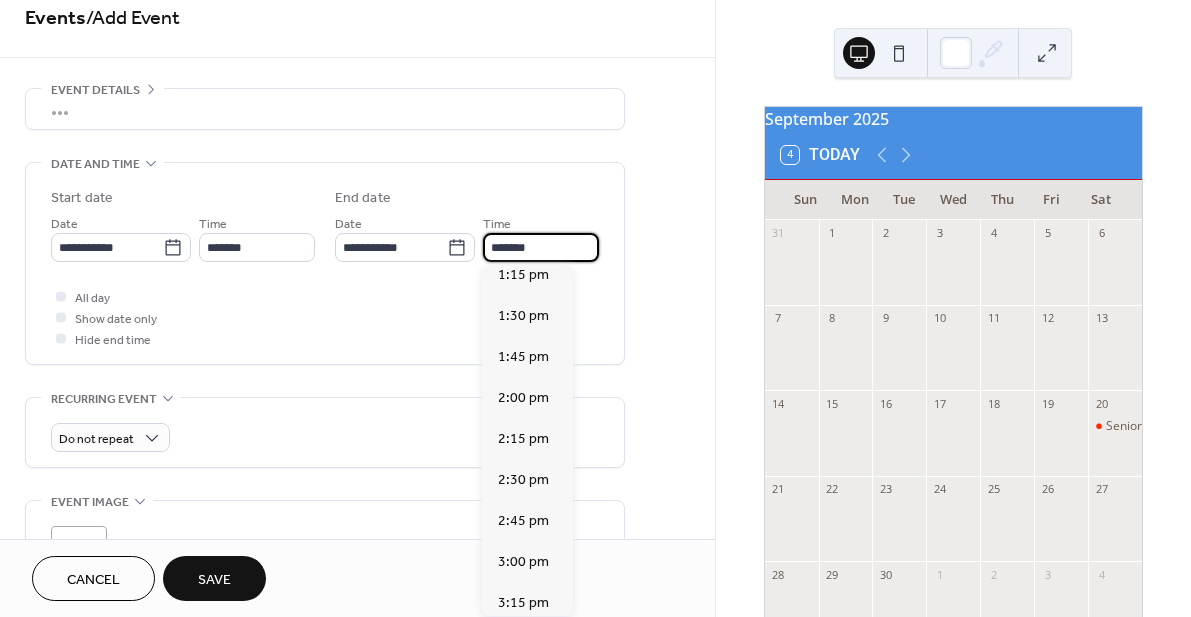 scroll, scrollTop: 873, scrollLeft: 0, axis: vertical 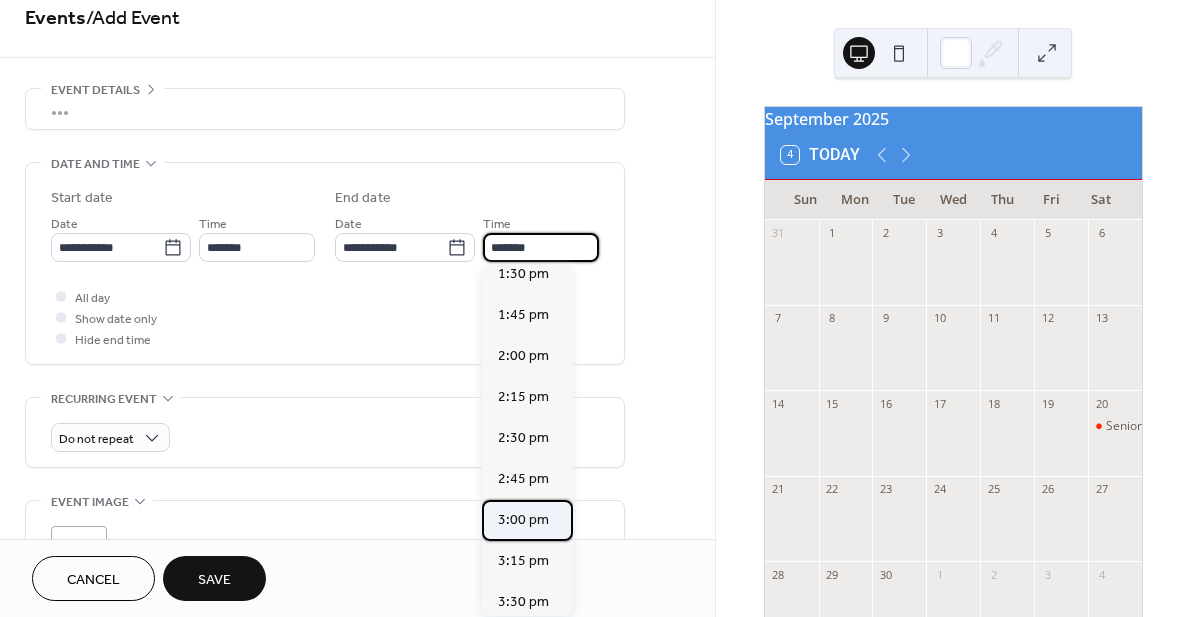 click on "3:00 pm" at bounding box center [523, 520] 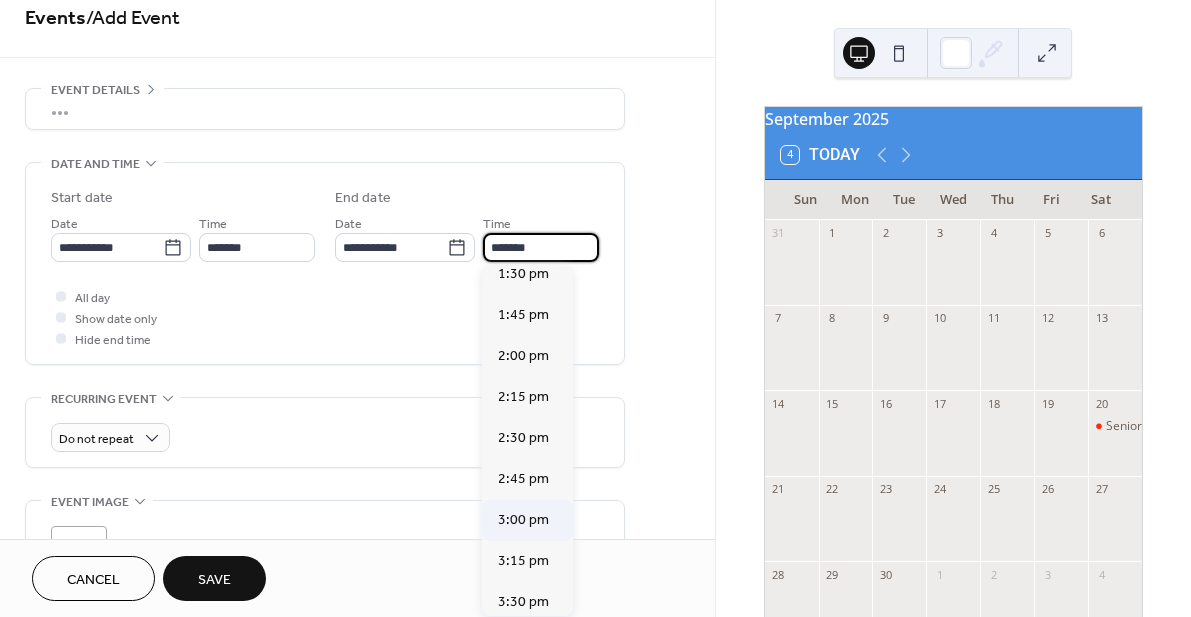 type on "*******" 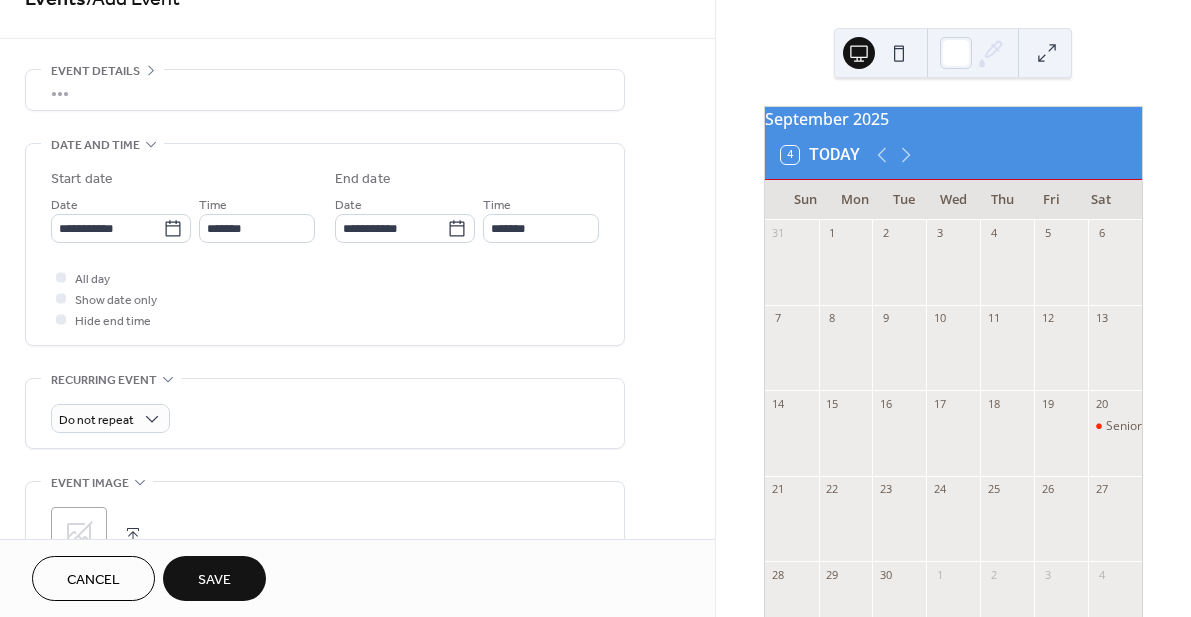 scroll, scrollTop: 0, scrollLeft: 0, axis: both 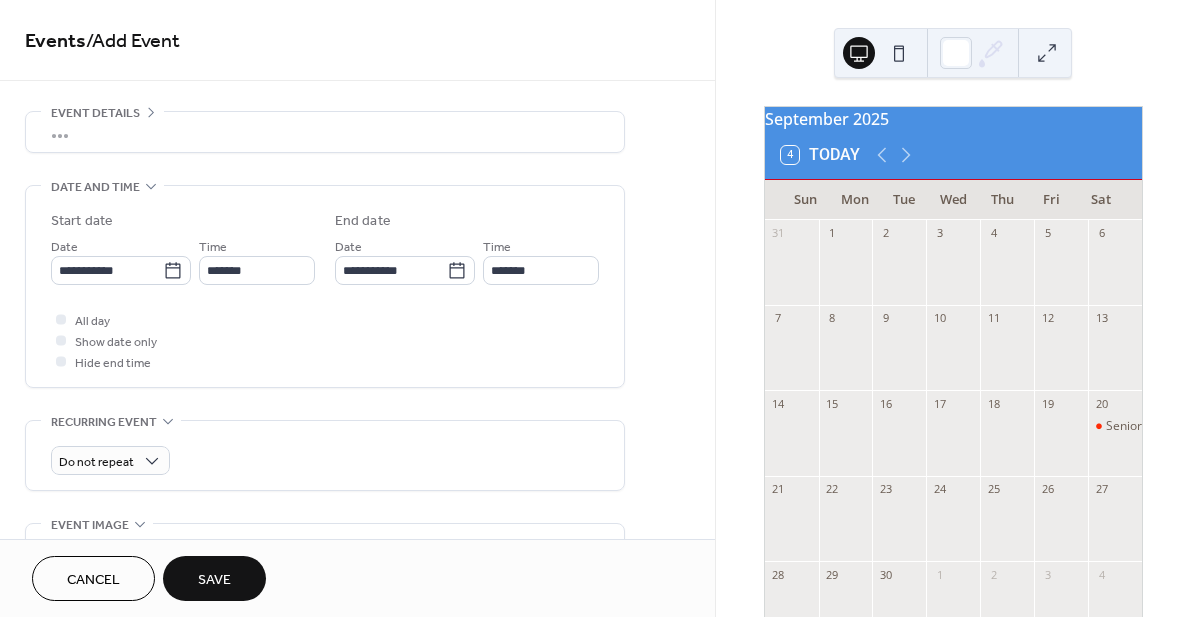 click on "Event details" at bounding box center (95, 113) 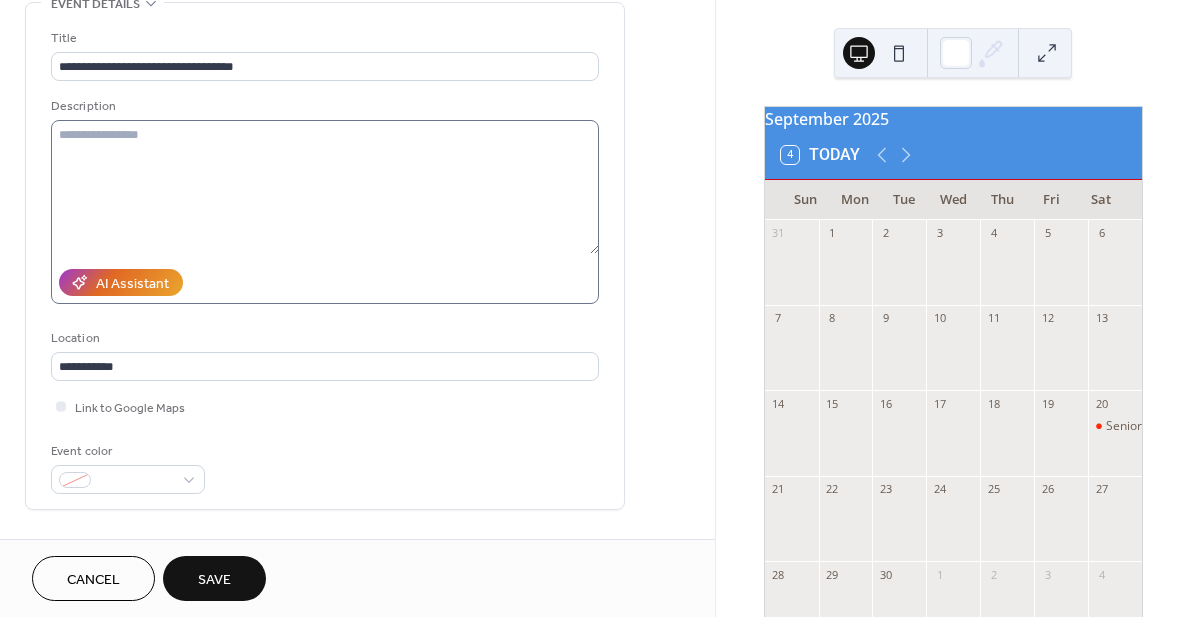 scroll, scrollTop: 186, scrollLeft: 0, axis: vertical 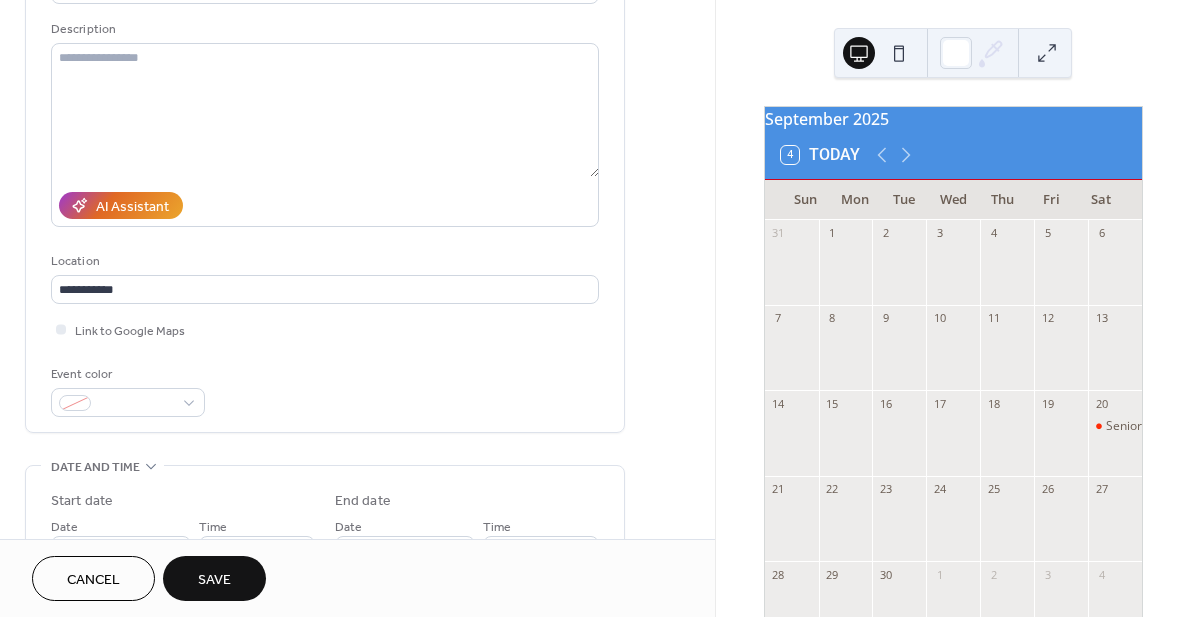 click on "Save" at bounding box center (214, 578) 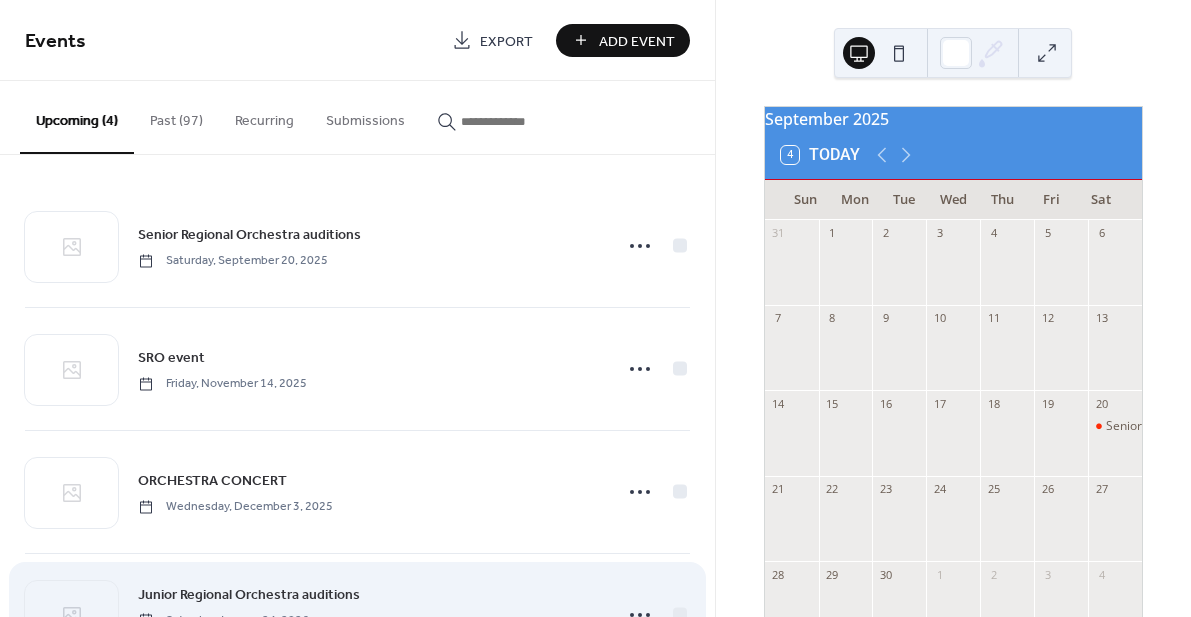 scroll, scrollTop: 89, scrollLeft: 0, axis: vertical 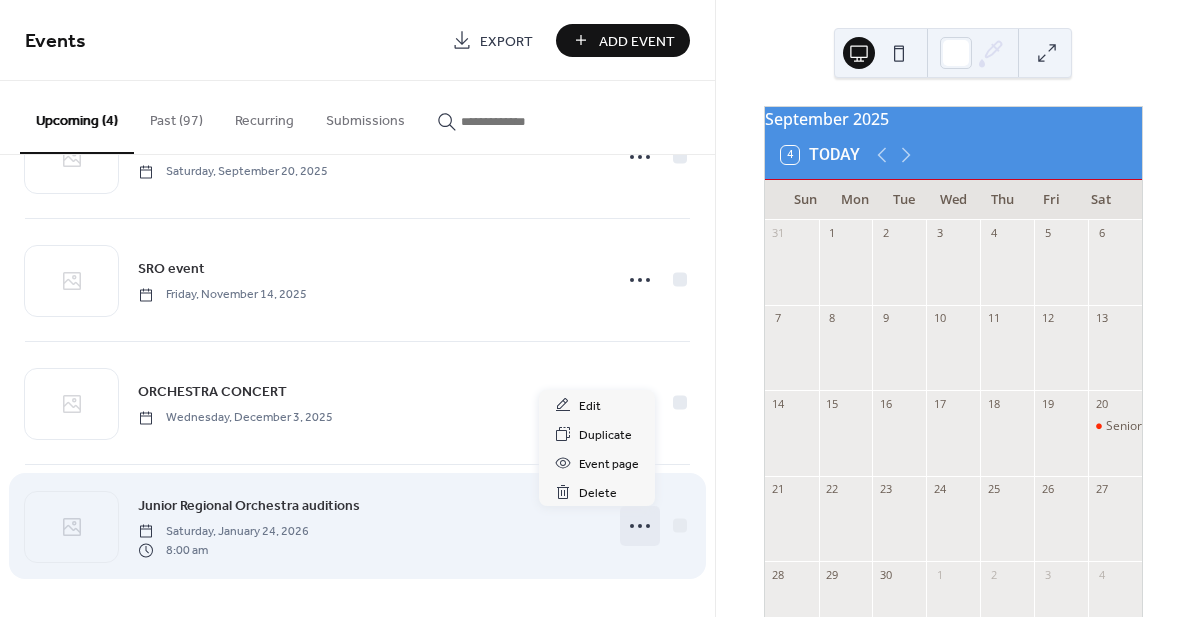 click 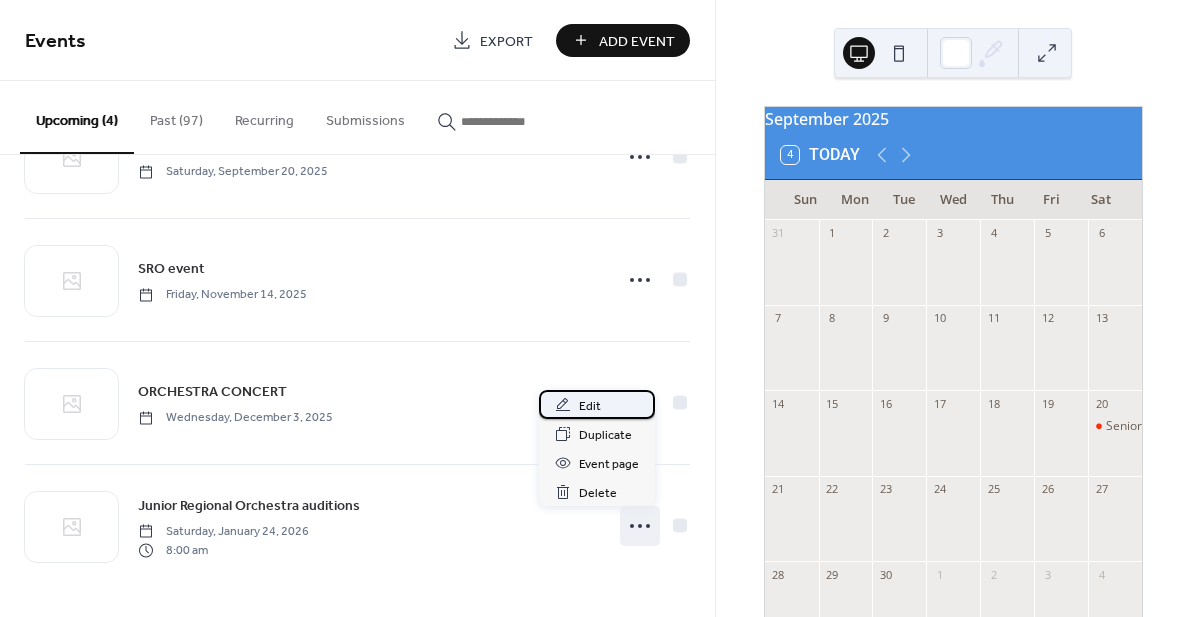 click on "Edit" at bounding box center [597, 404] 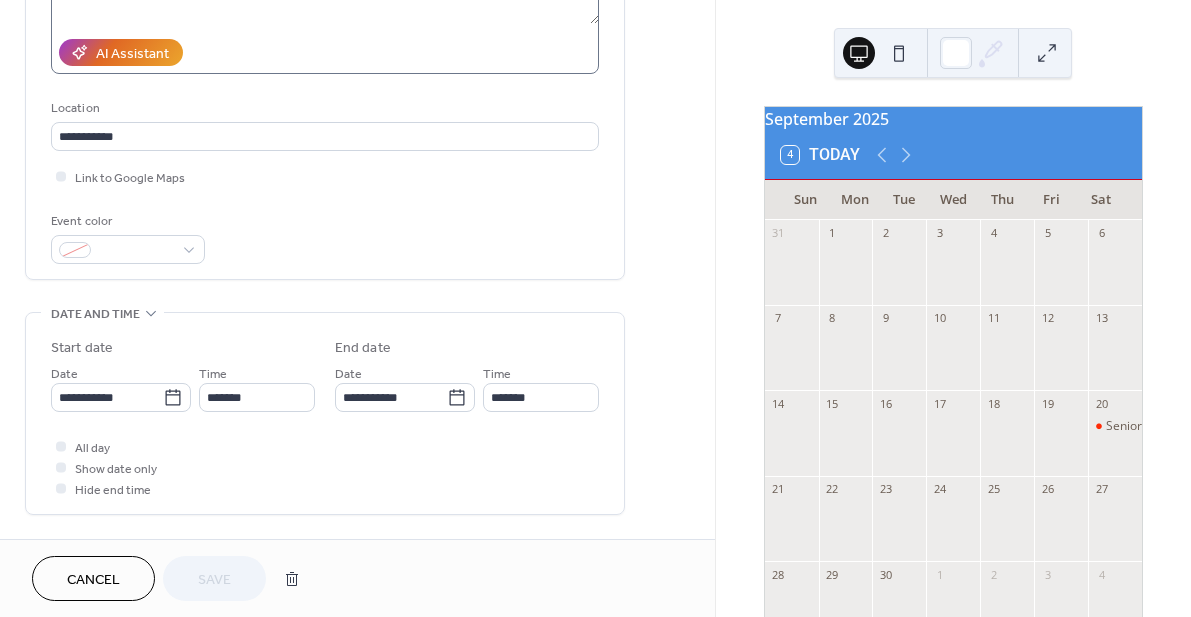 scroll, scrollTop: 395, scrollLeft: 0, axis: vertical 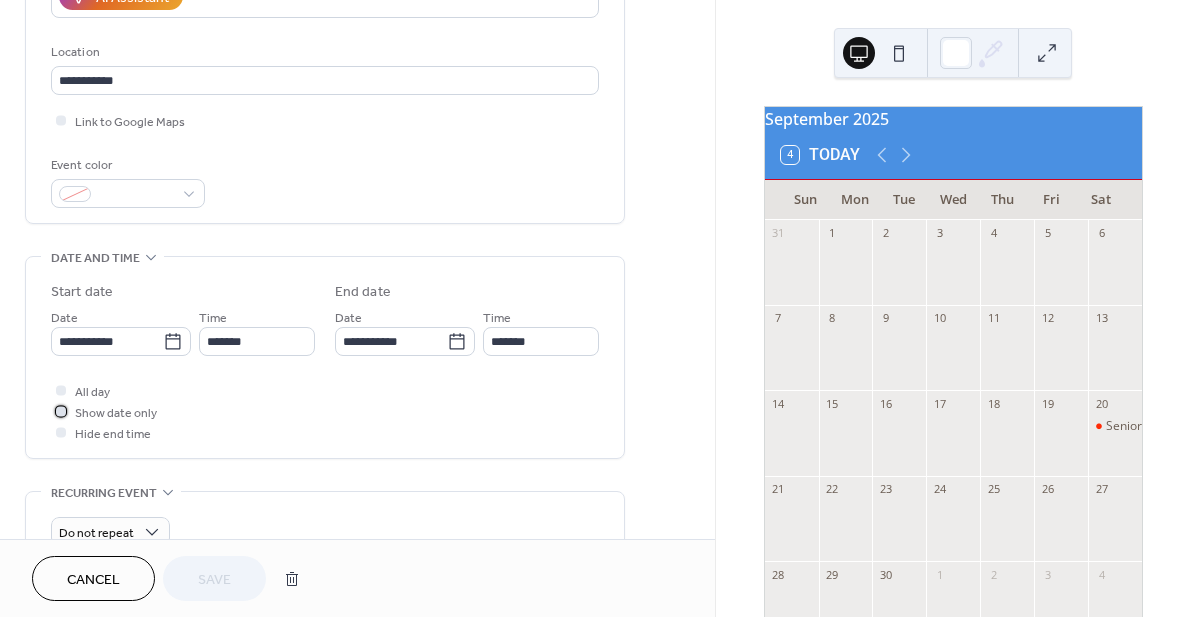 click on "Show date only" at bounding box center [116, 413] 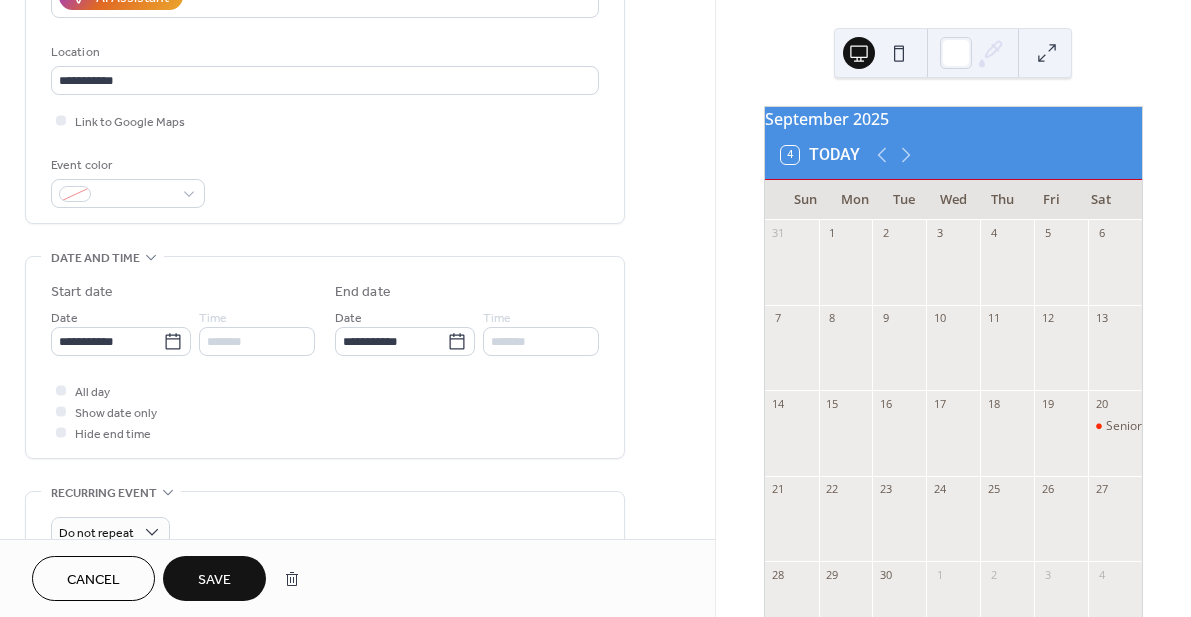 click on "Save" at bounding box center [214, 580] 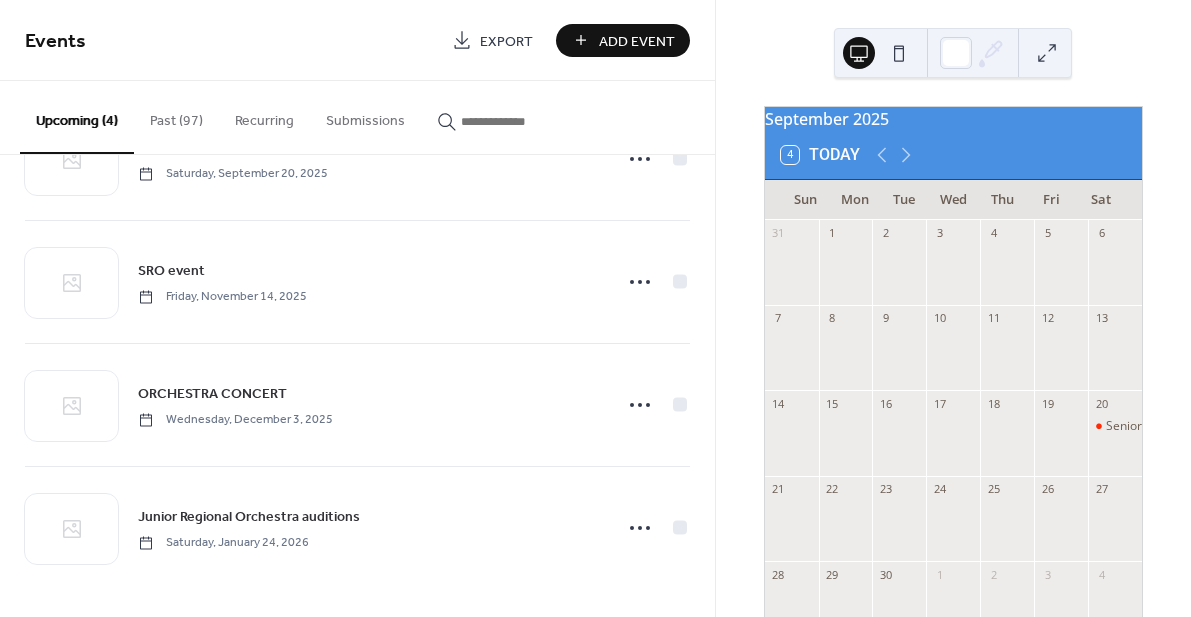 scroll, scrollTop: 89, scrollLeft: 0, axis: vertical 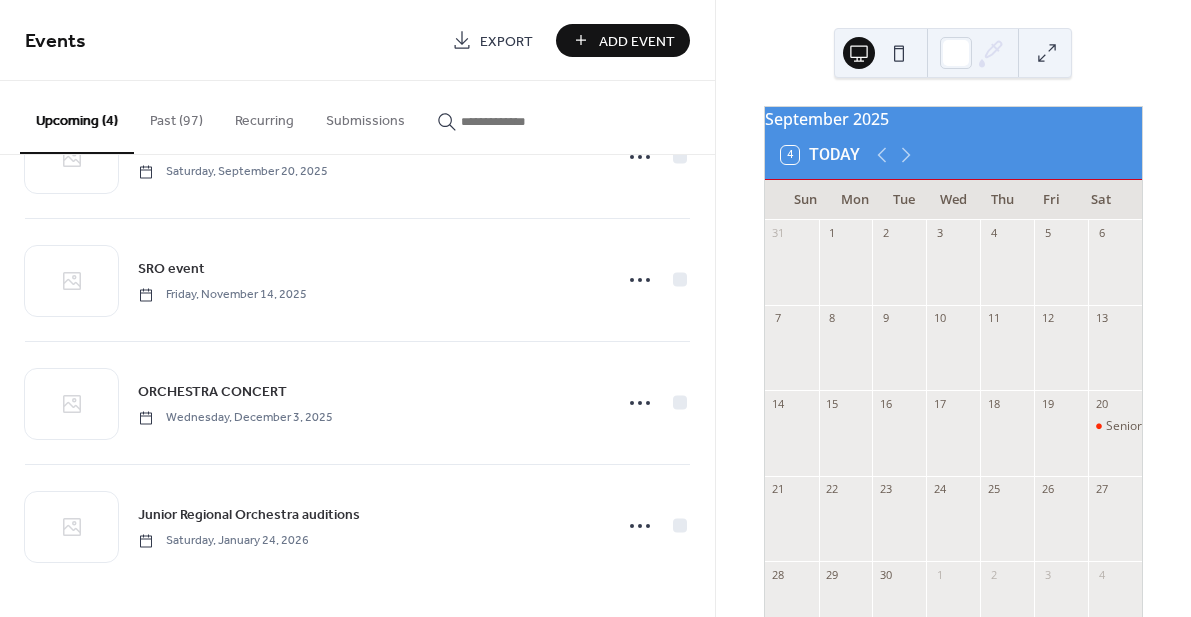 click on "Add Event" at bounding box center (623, 40) 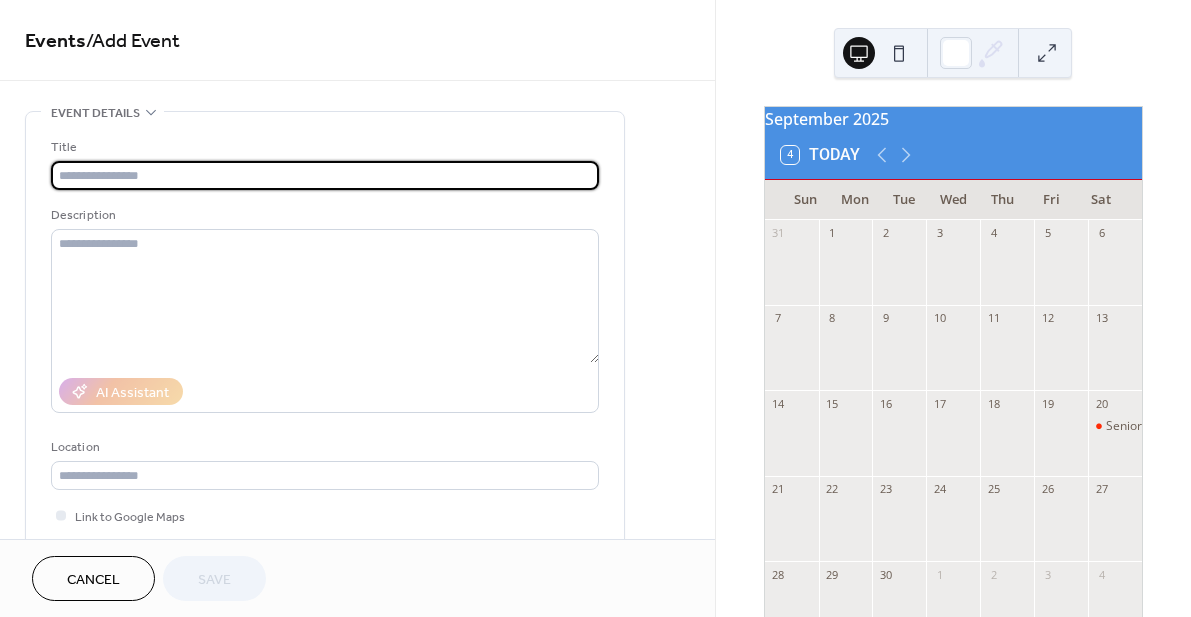 click at bounding box center (325, 175) 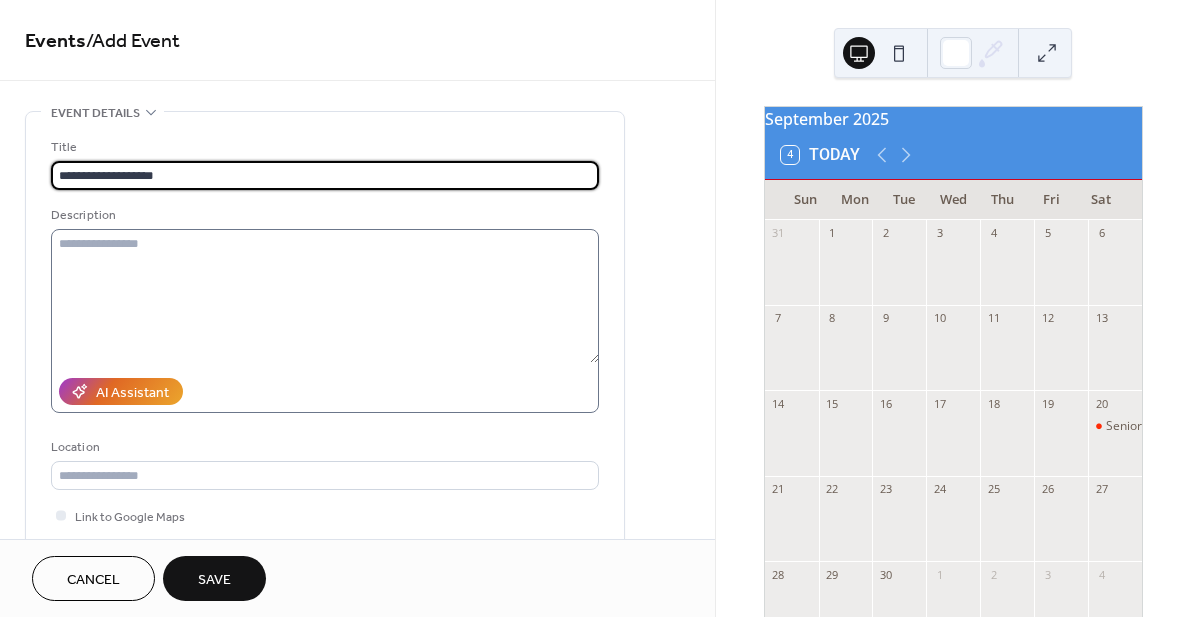 type on "**********" 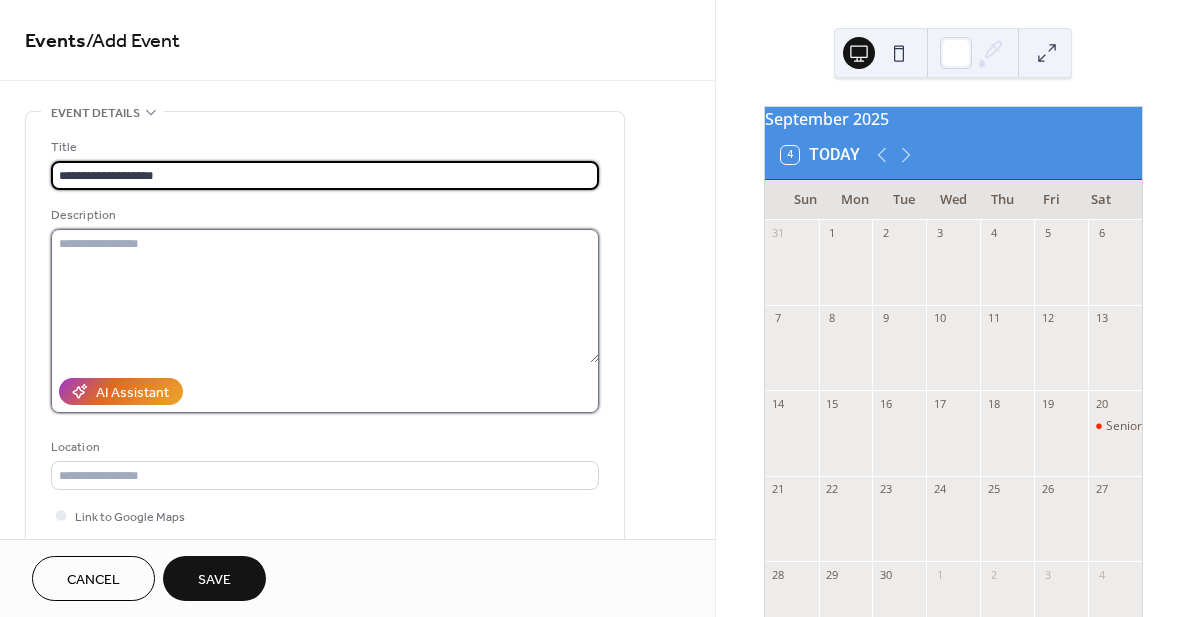 click at bounding box center [325, 296] 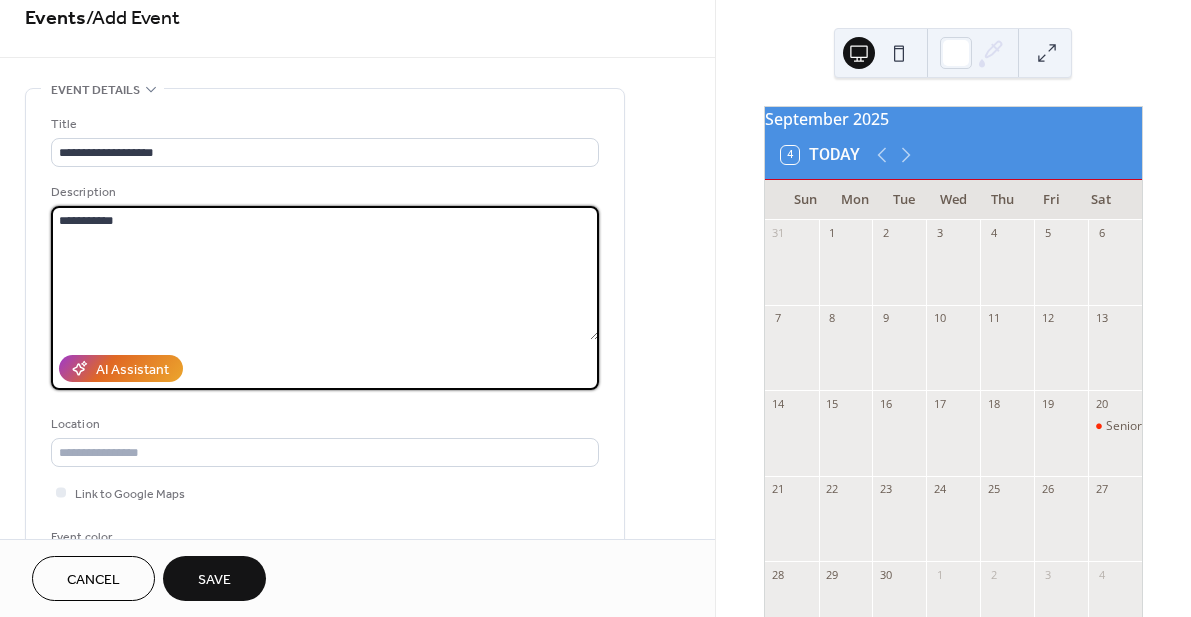 scroll, scrollTop: 25, scrollLeft: 0, axis: vertical 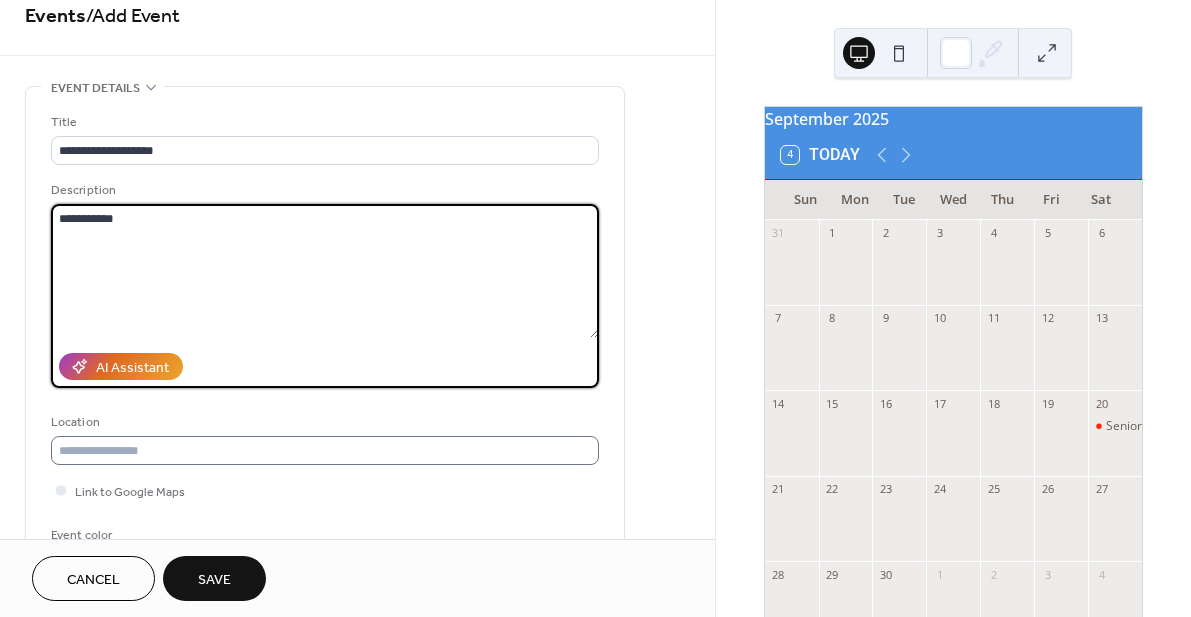 type on "**********" 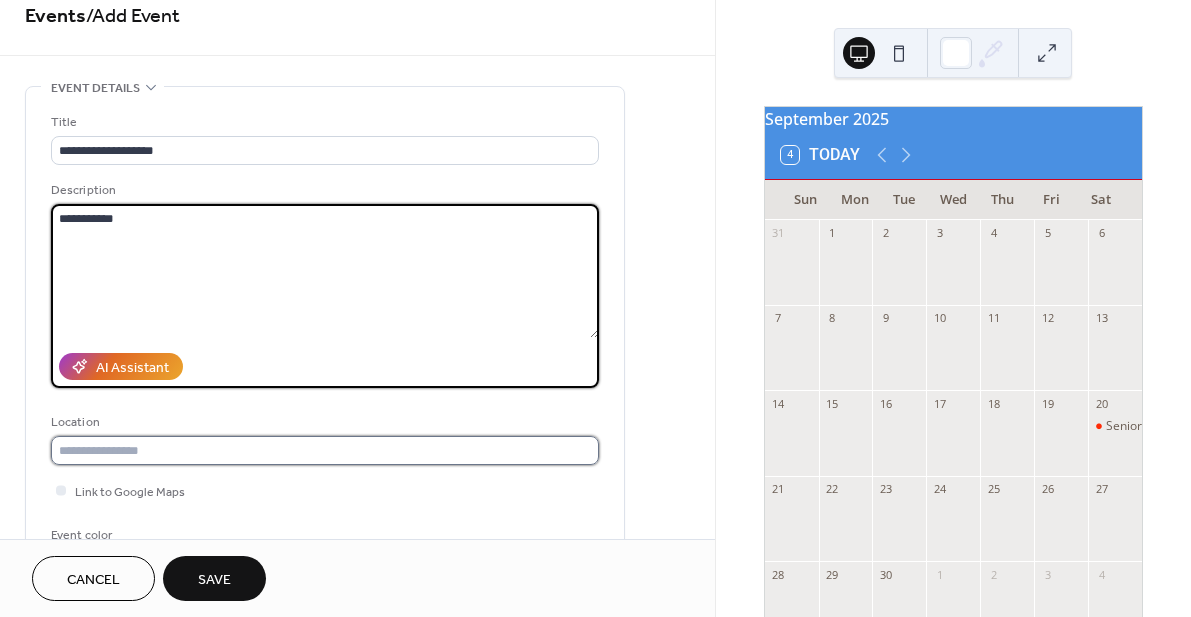 click at bounding box center [325, 450] 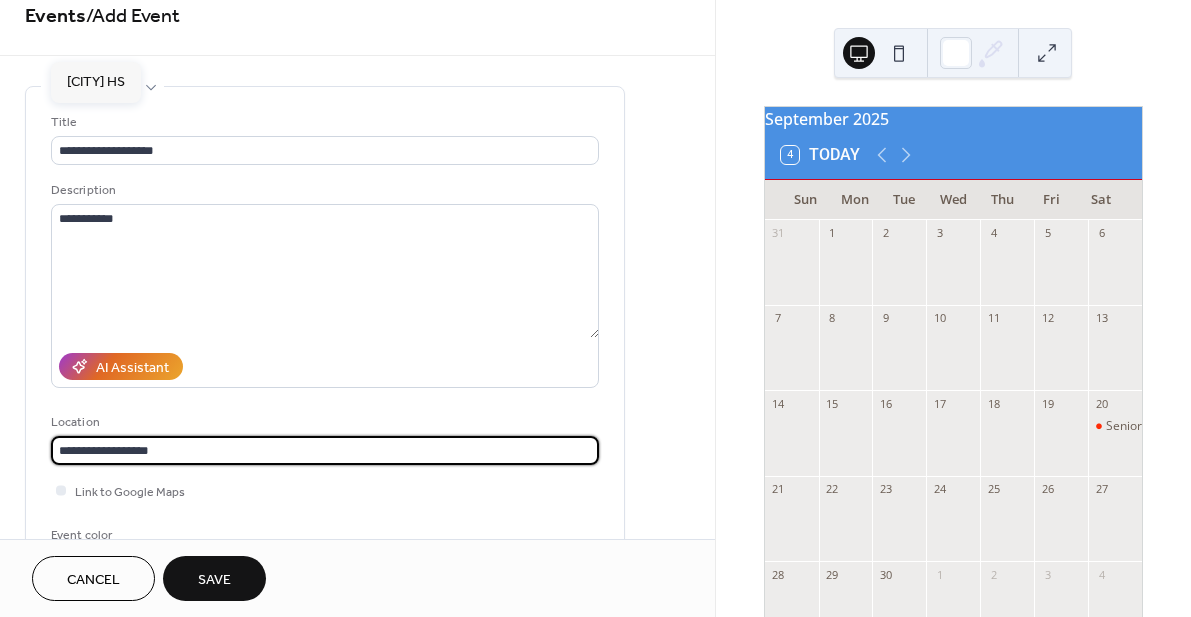 scroll, scrollTop: 0, scrollLeft: 0, axis: both 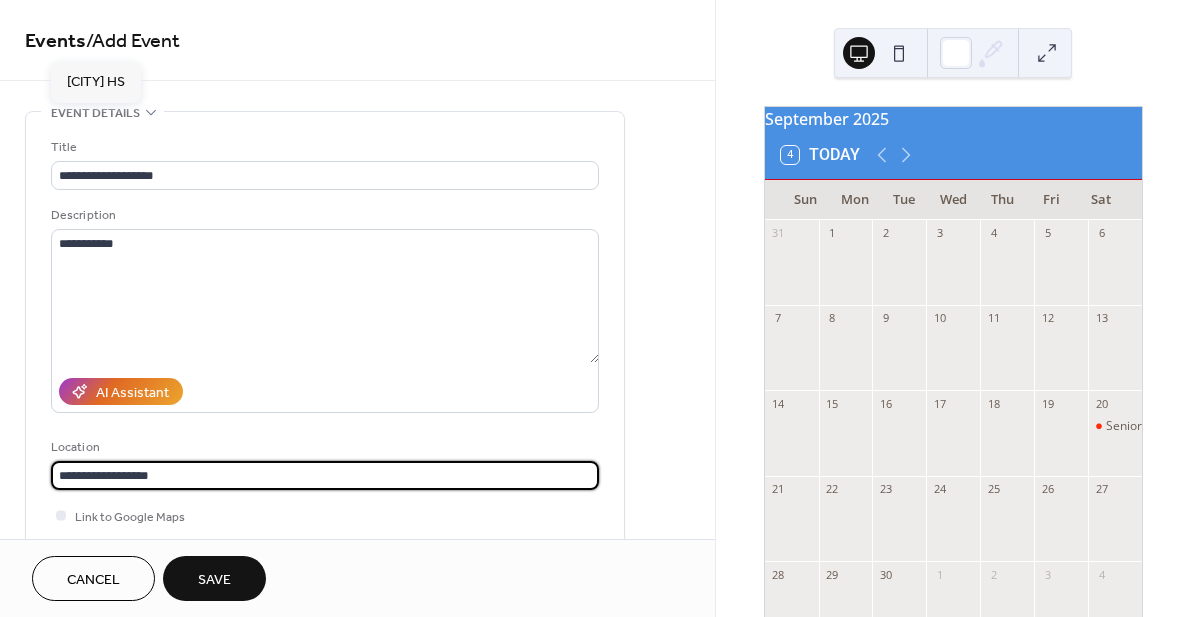 type on "**********" 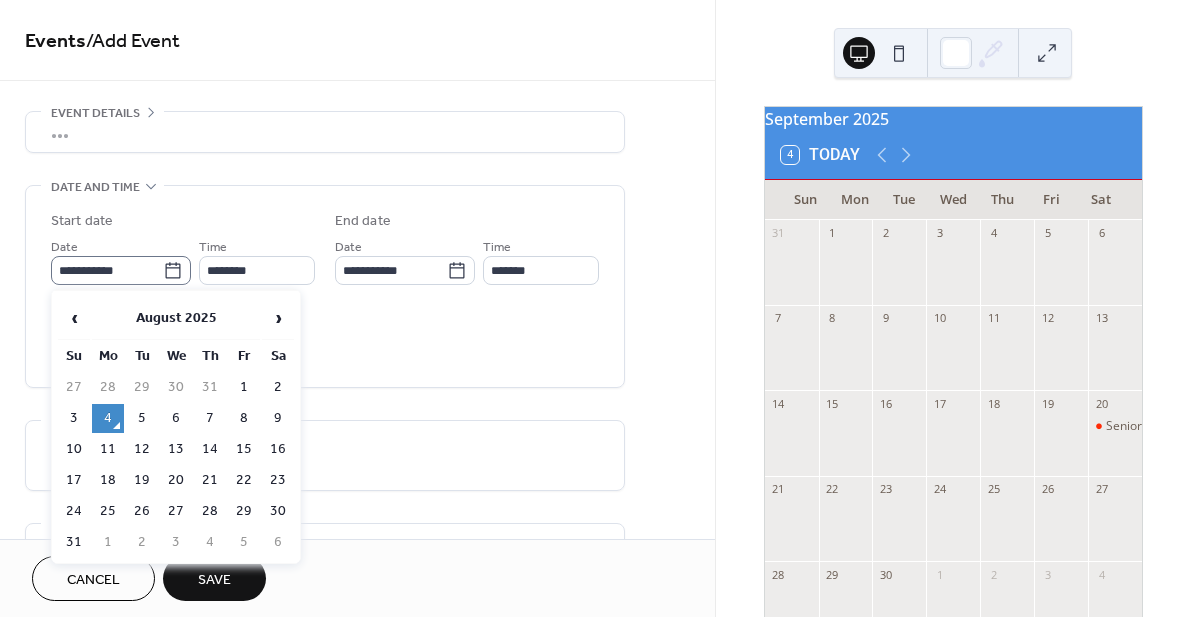 click 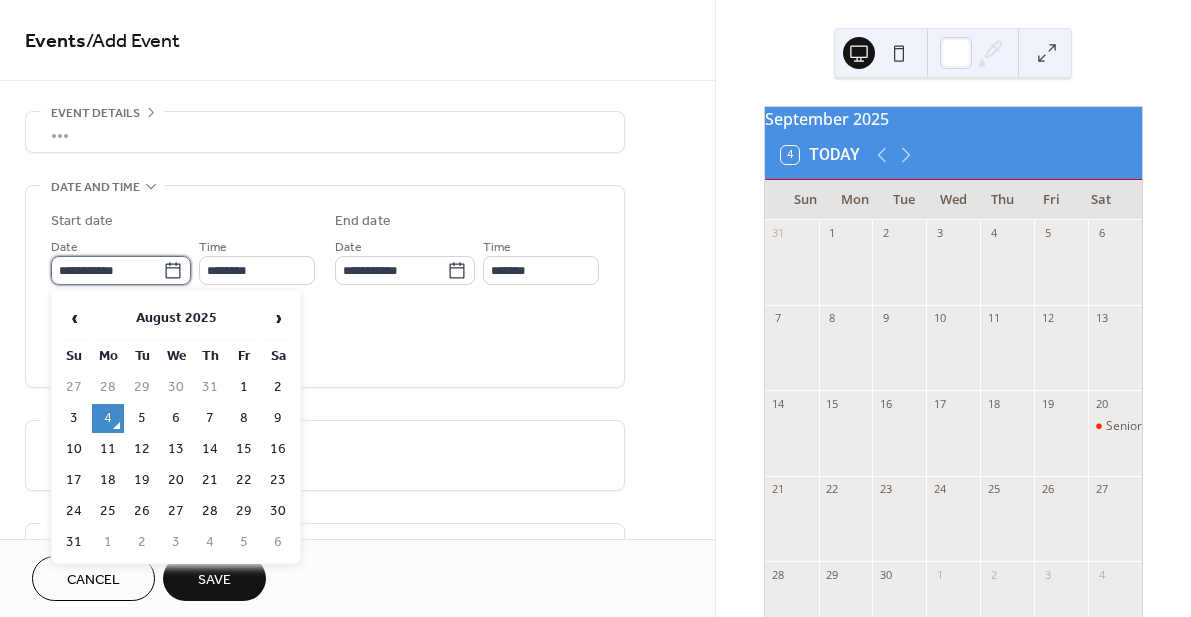 click on "**********" at bounding box center [107, 270] 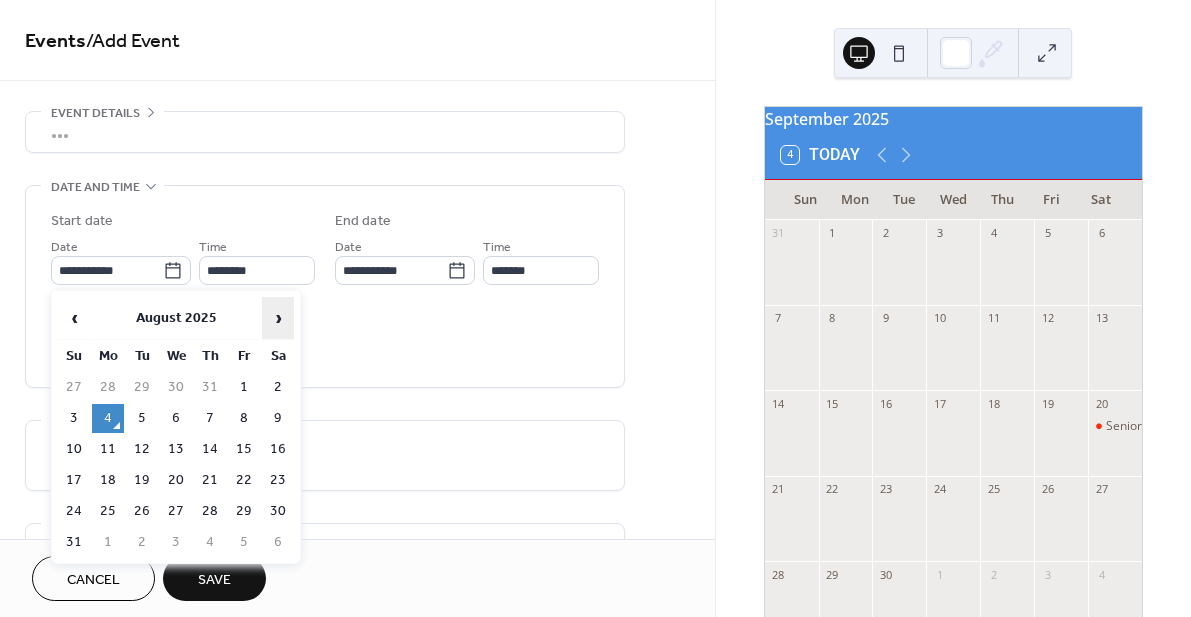 click on "›" at bounding box center (278, 318) 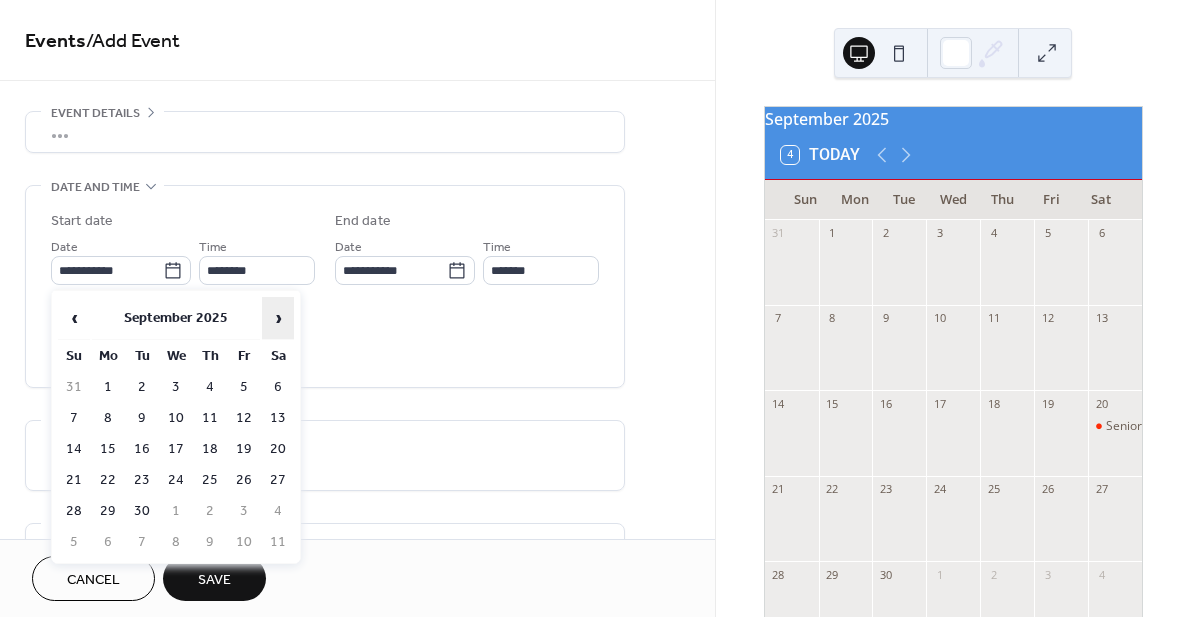 click on "›" at bounding box center [278, 318] 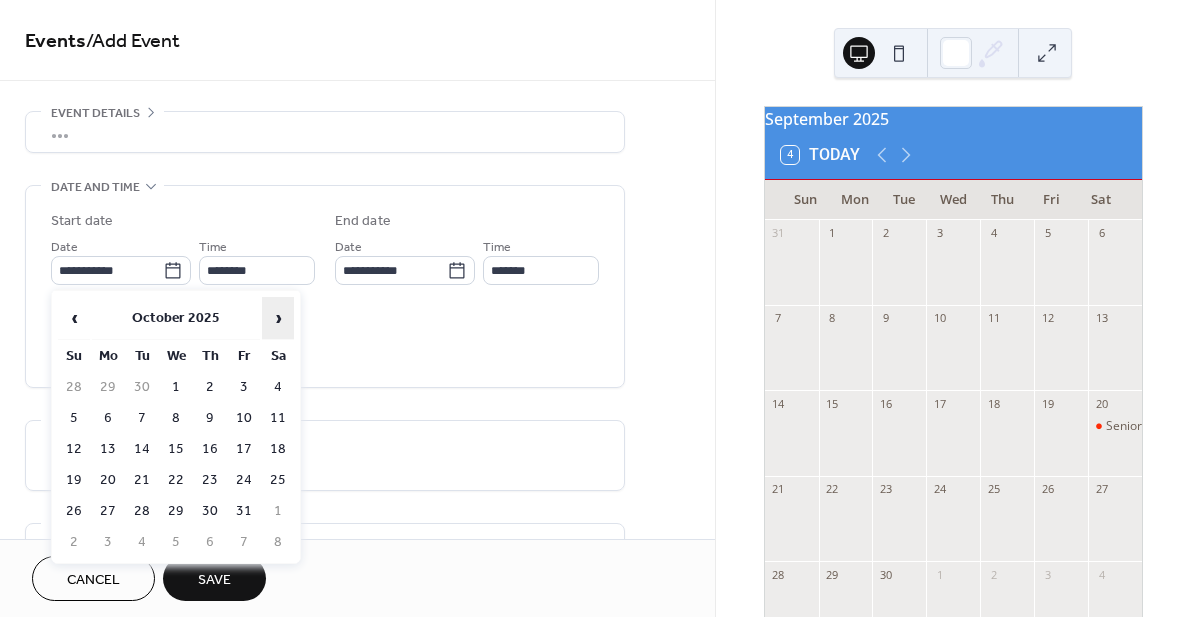 click on "›" at bounding box center [278, 318] 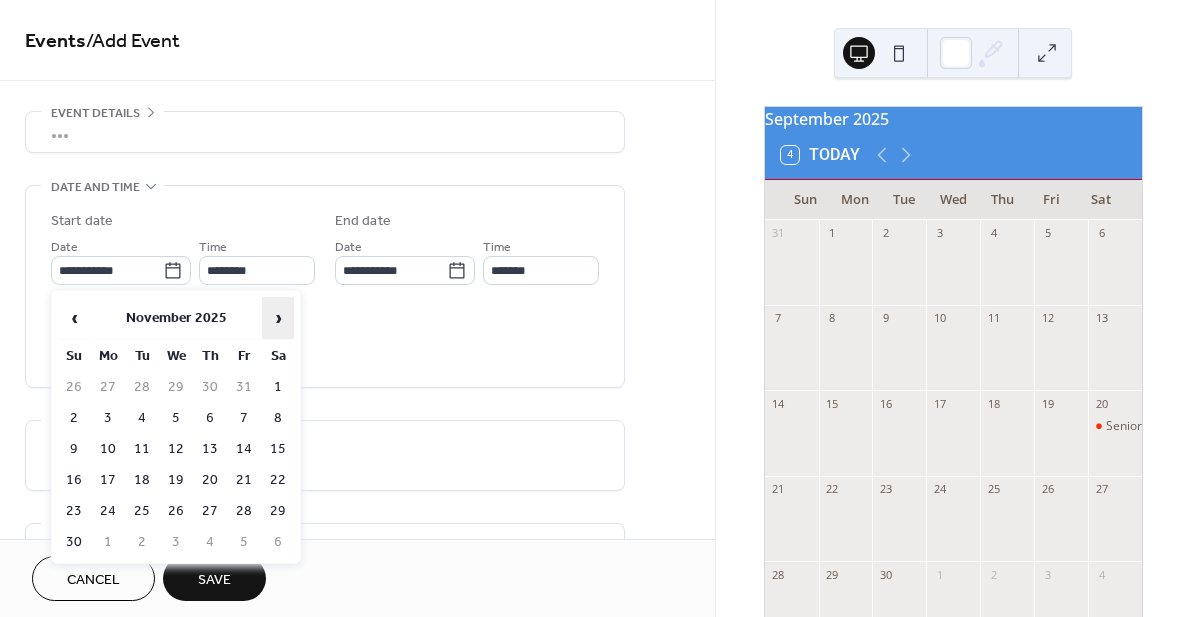 click on "›" at bounding box center [278, 318] 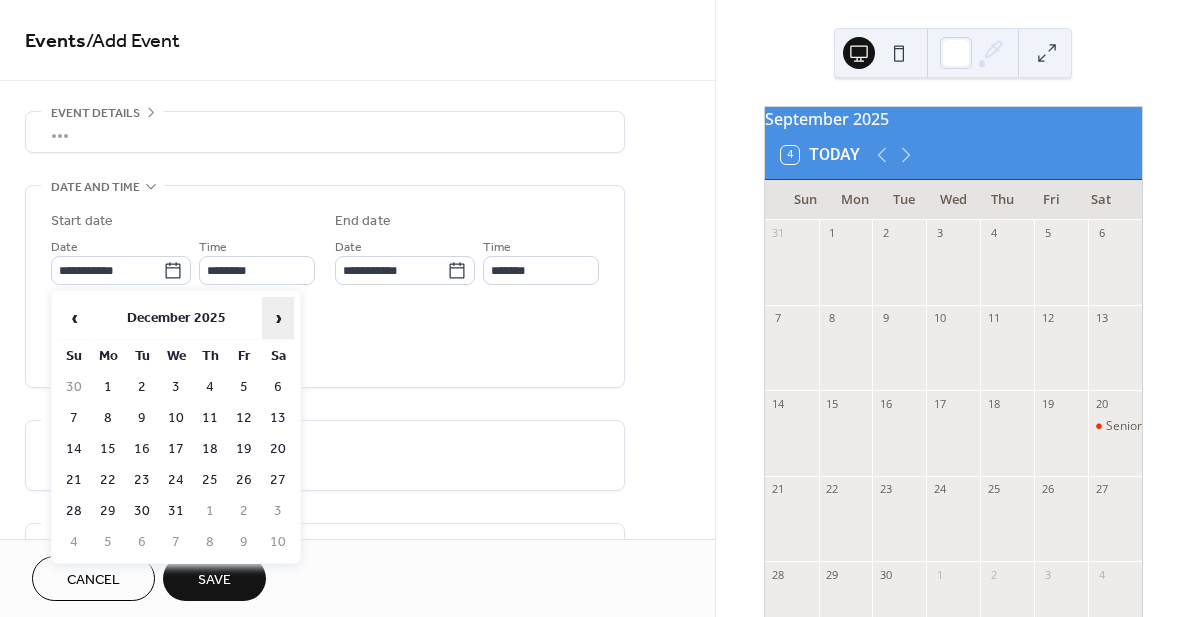 click on "›" at bounding box center [278, 318] 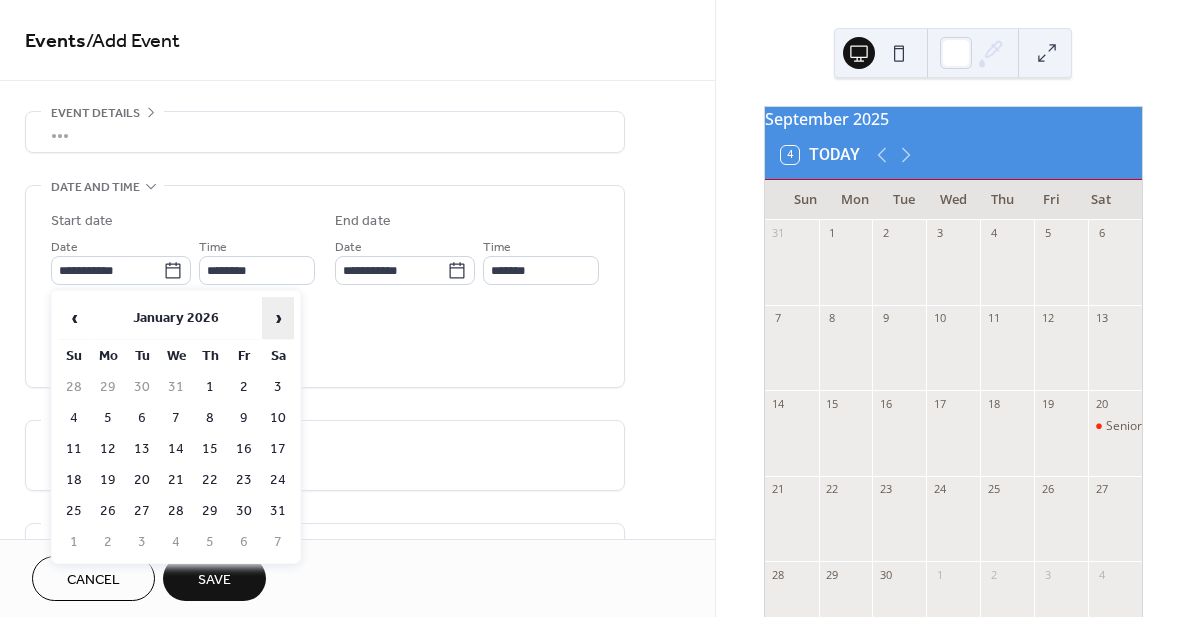 click on "›" at bounding box center [278, 318] 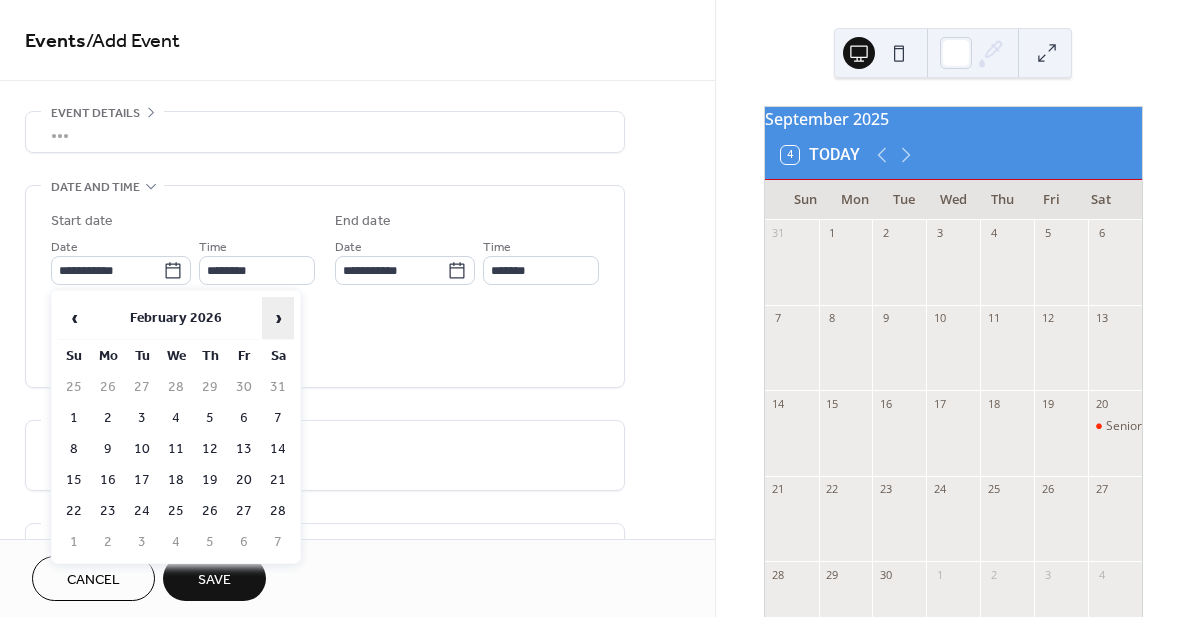 click on "›" at bounding box center [278, 318] 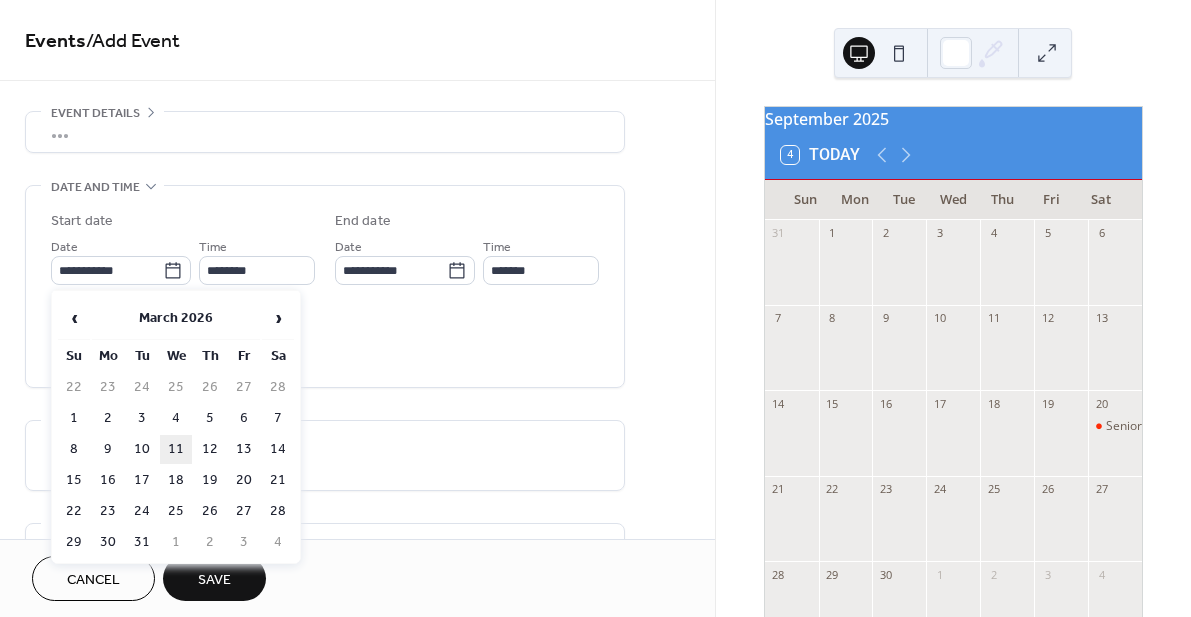 click on "11" at bounding box center (176, 449) 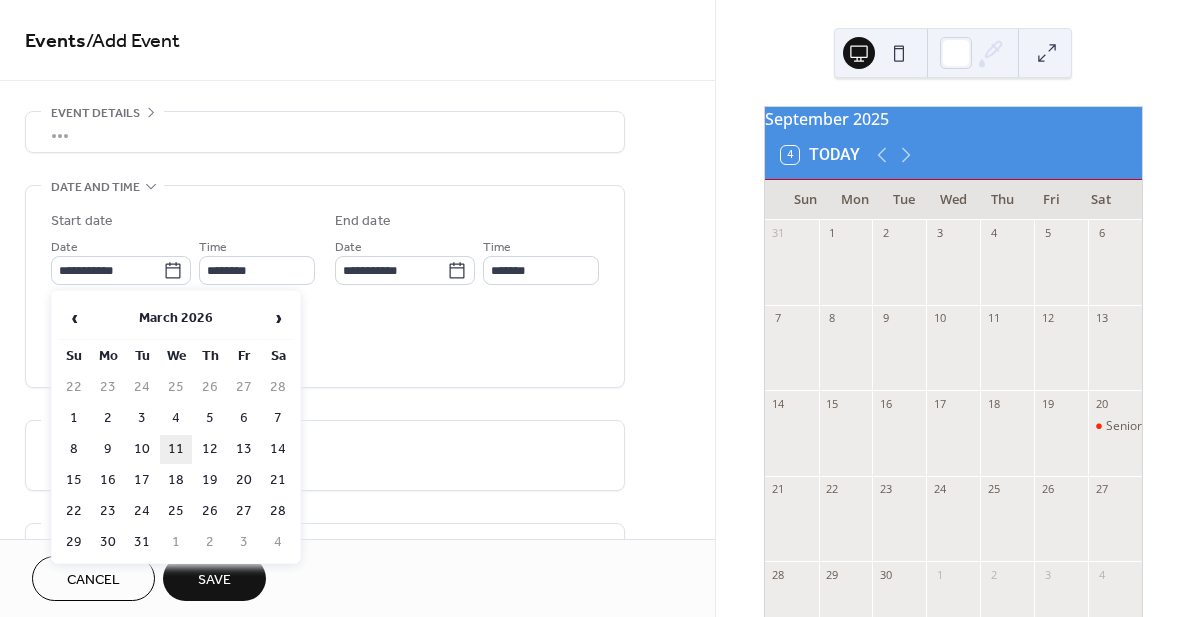 type on "**********" 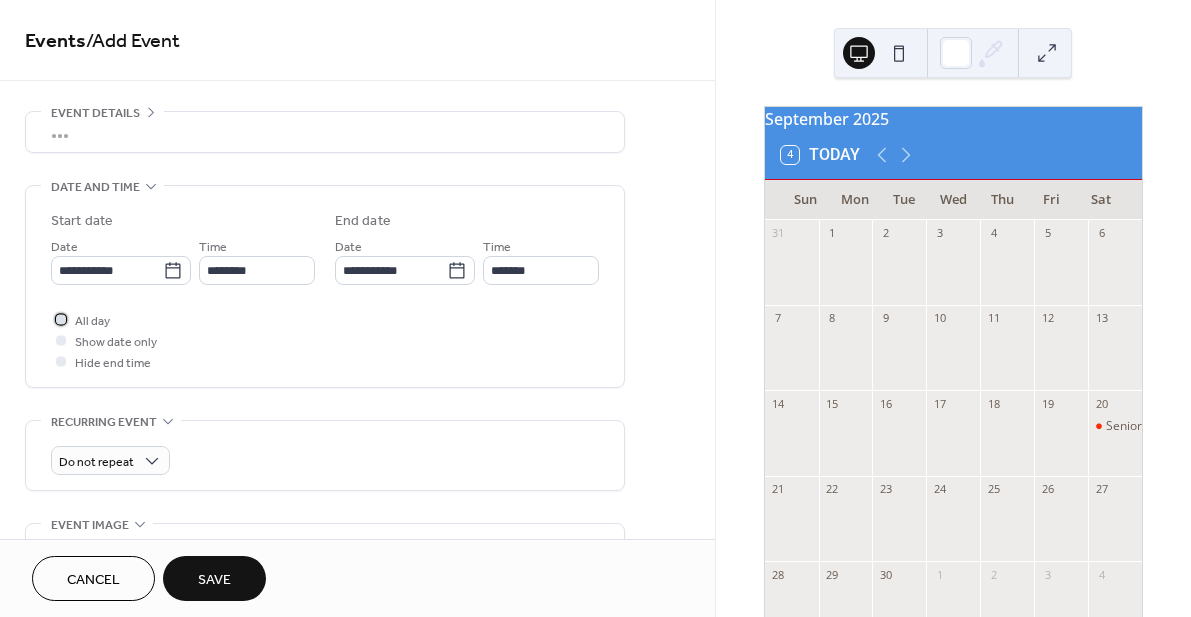 click on "All day" at bounding box center [92, 321] 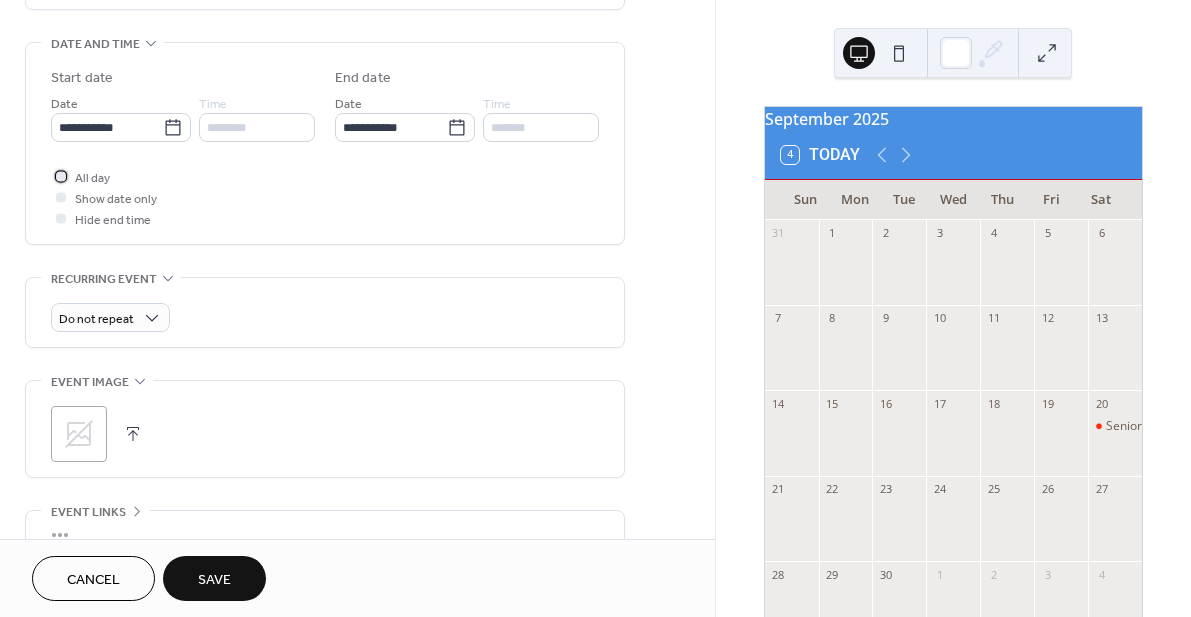 scroll, scrollTop: 0, scrollLeft: 0, axis: both 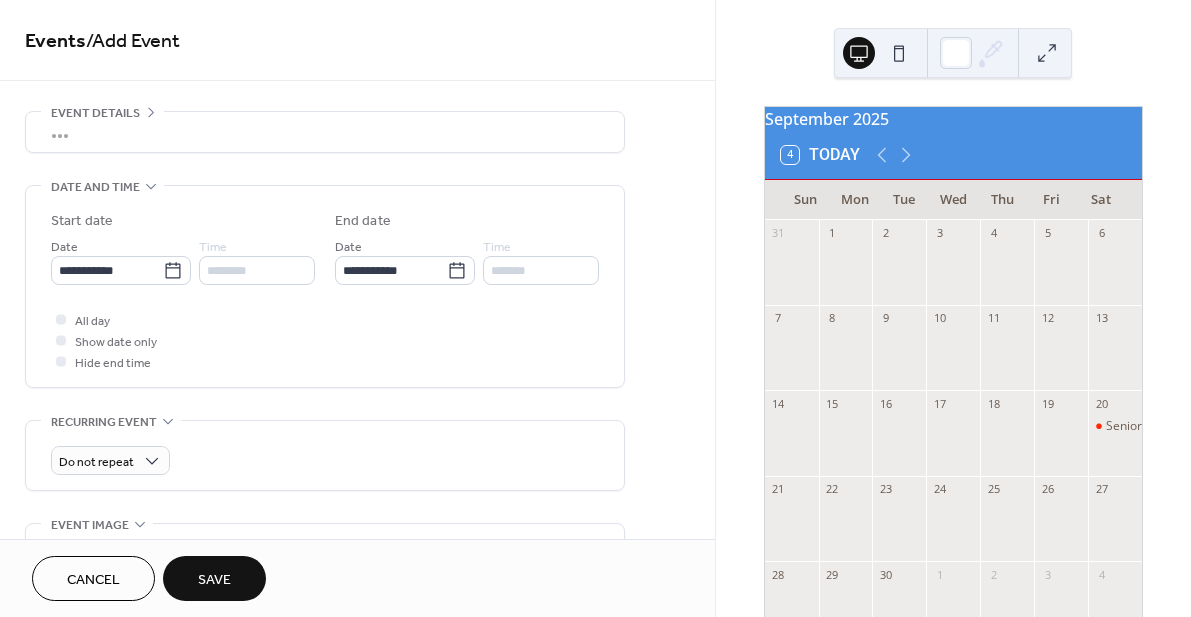 click 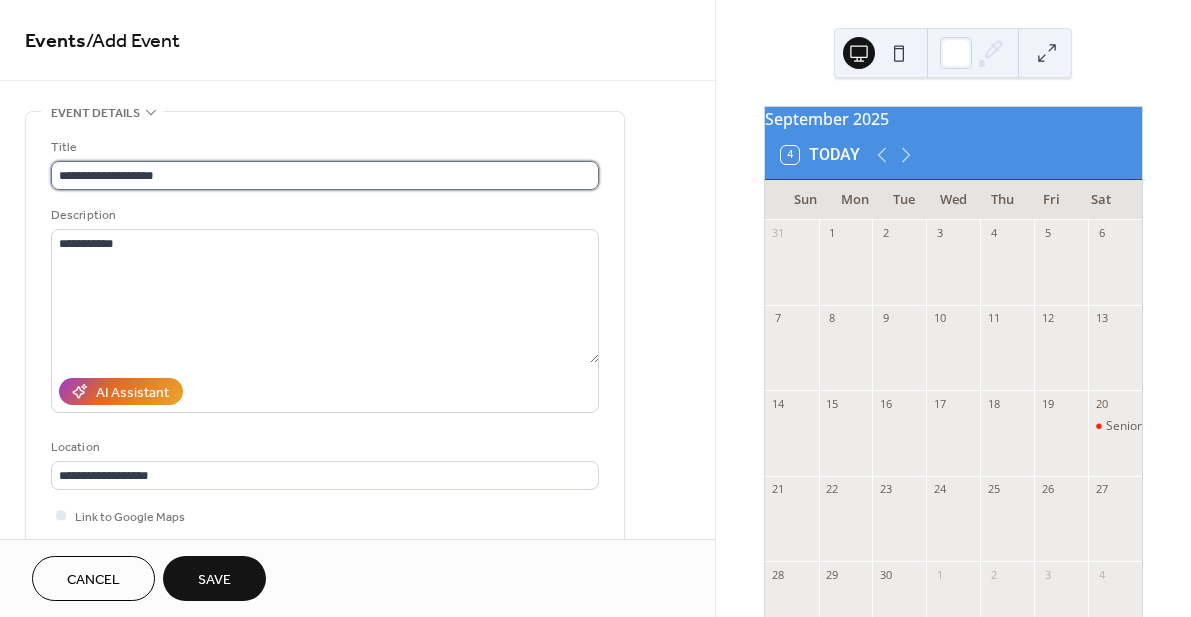 click on "**********" at bounding box center (325, 175) 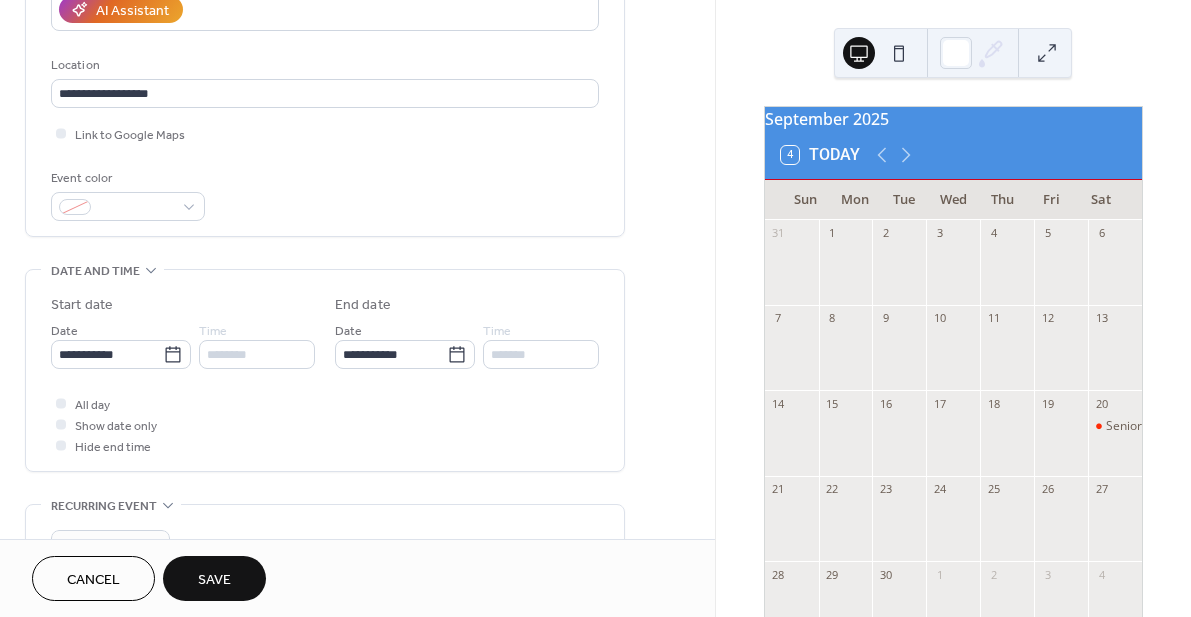scroll, scrollTop: 386, scrollLeft: 0, axis: vertical 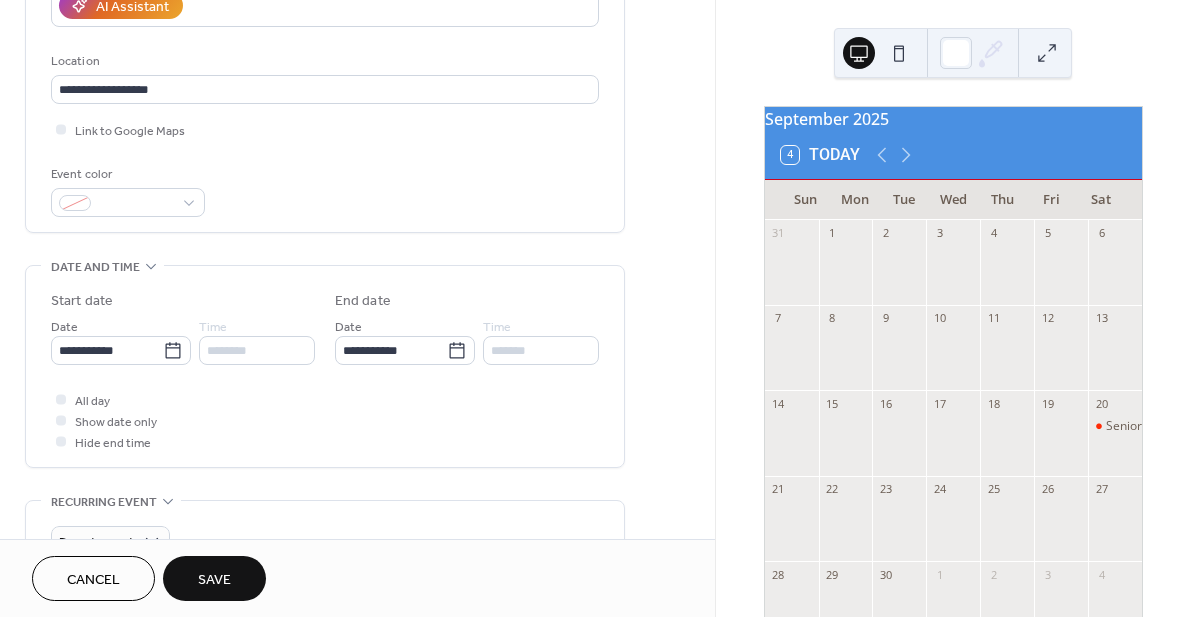 type on "**********" 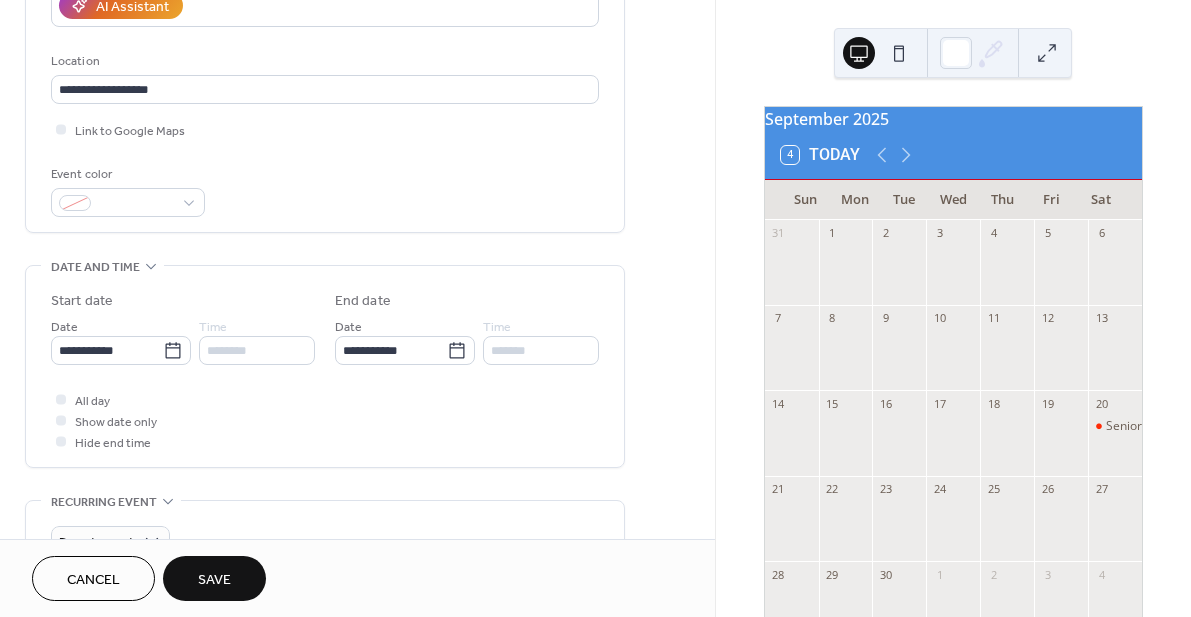 click on "All day Show date only Hide end time" at bounding box center [325, 420] 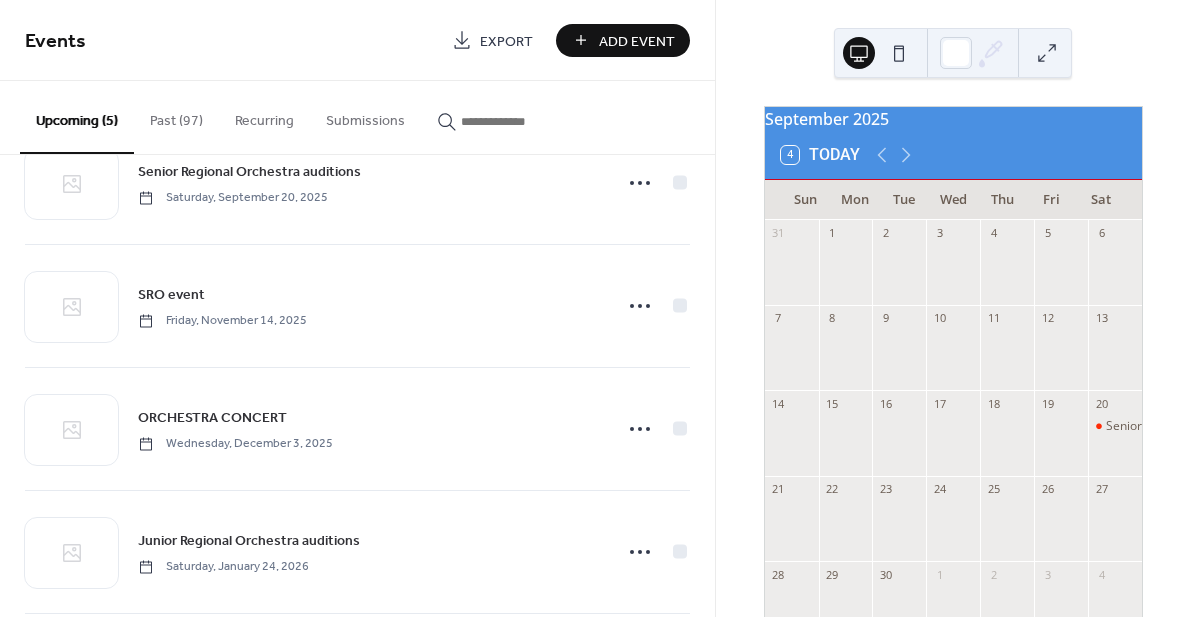 scroll, scrollTop: 0, scrollLeft: 0, axis: both 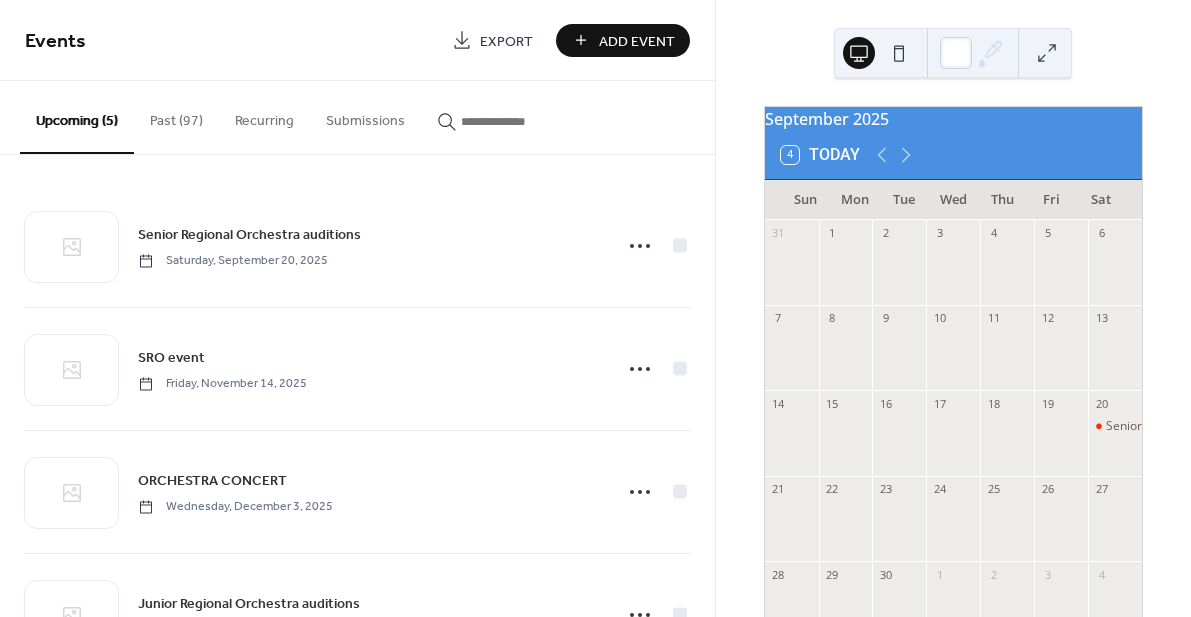 click on "Add Event" at bounding box center [637, 41] 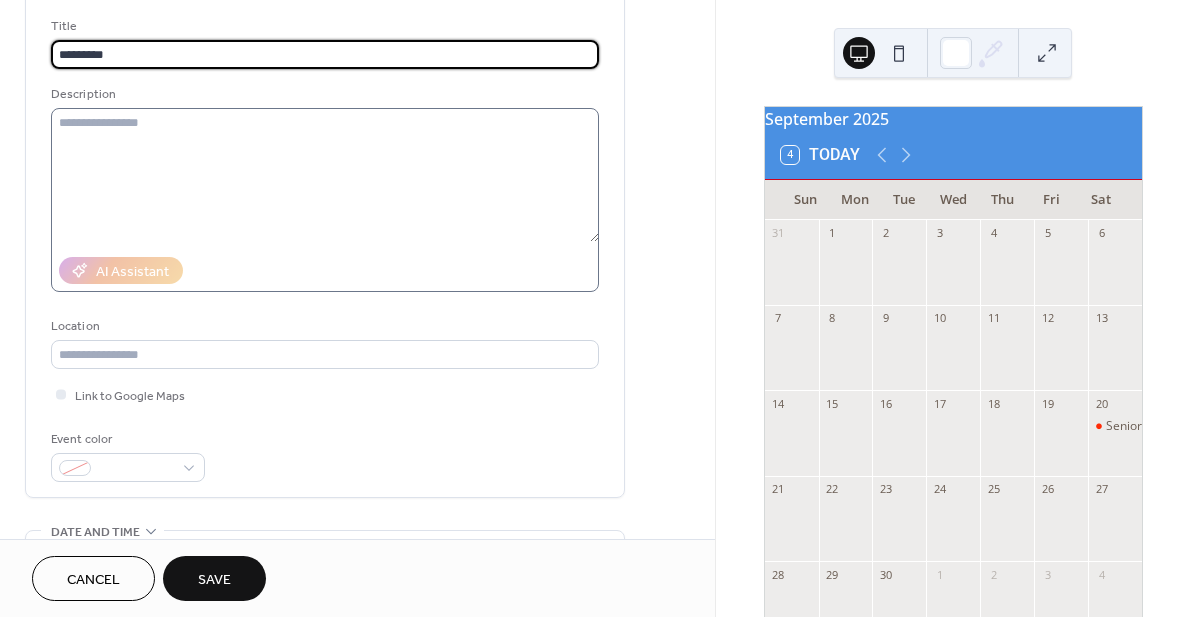 scroll, scrollTop: 131, scrollLeft: 0, axis: vertical 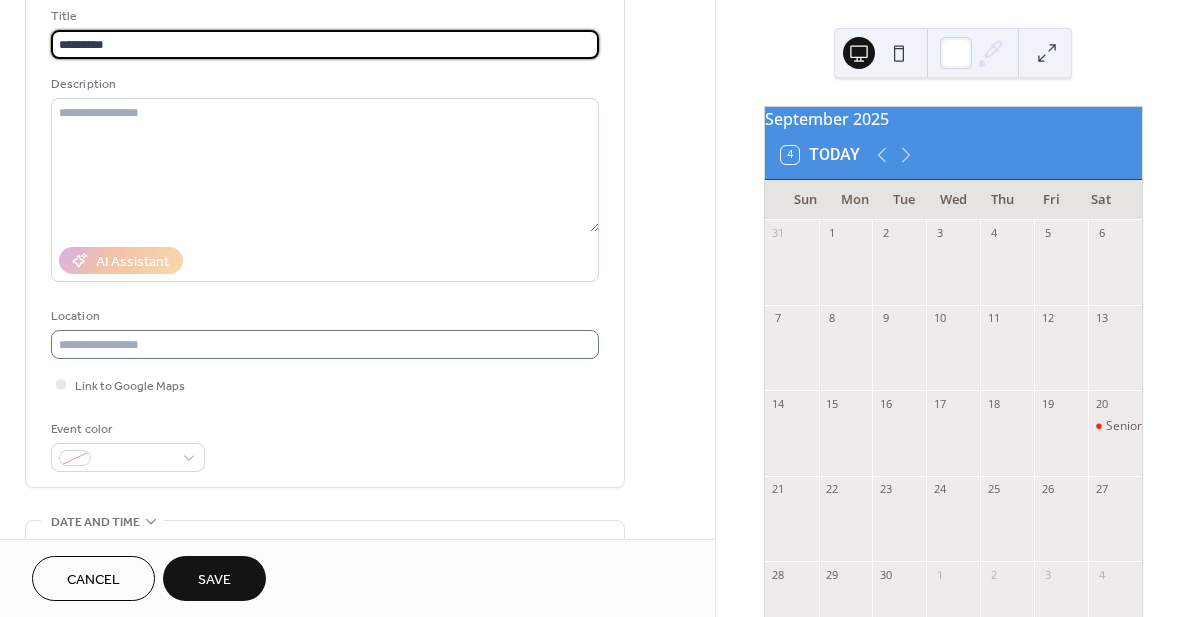 type on "*********" 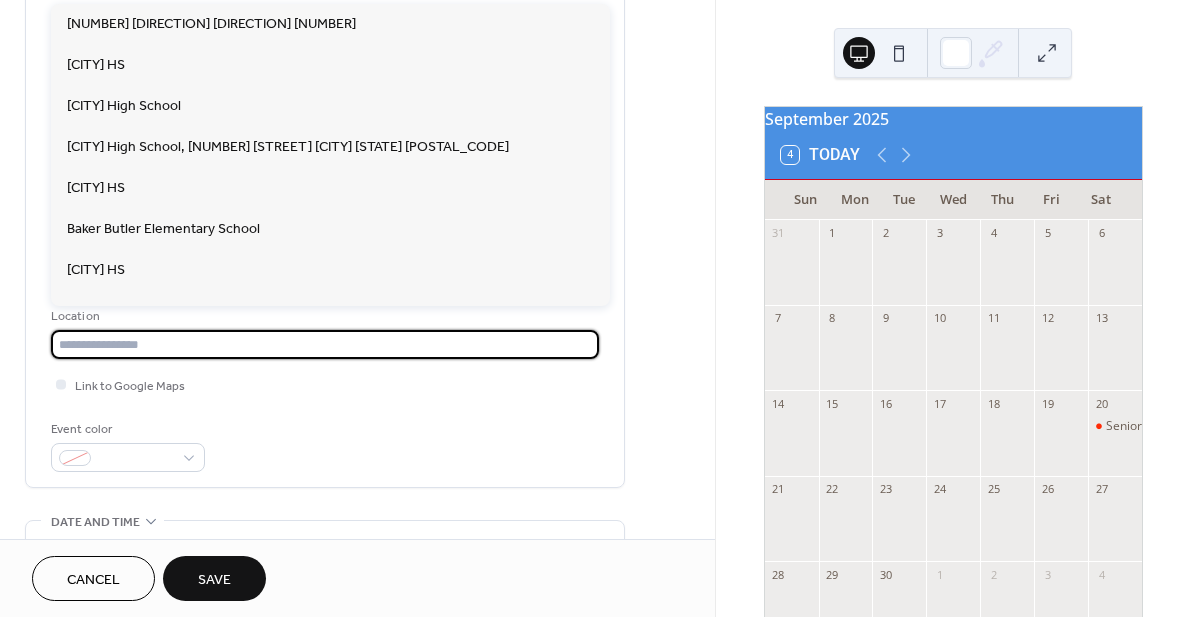 click at bounding box center (325, 344) 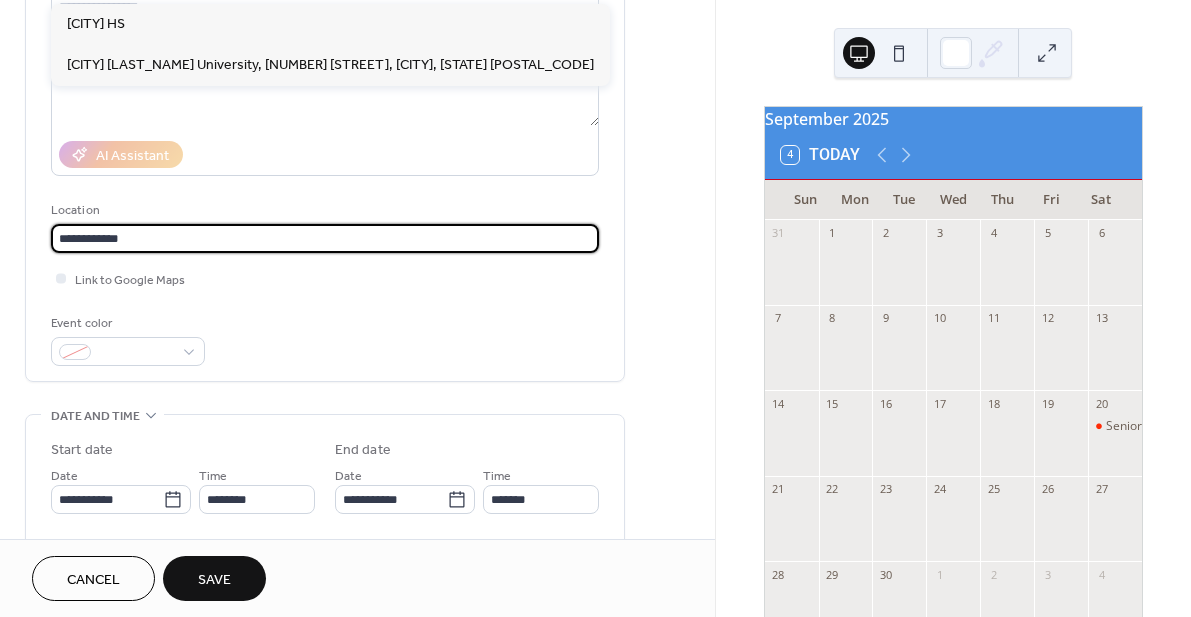 scroll, scrollTop: 368, scrollLeft: 0, axis: vertical 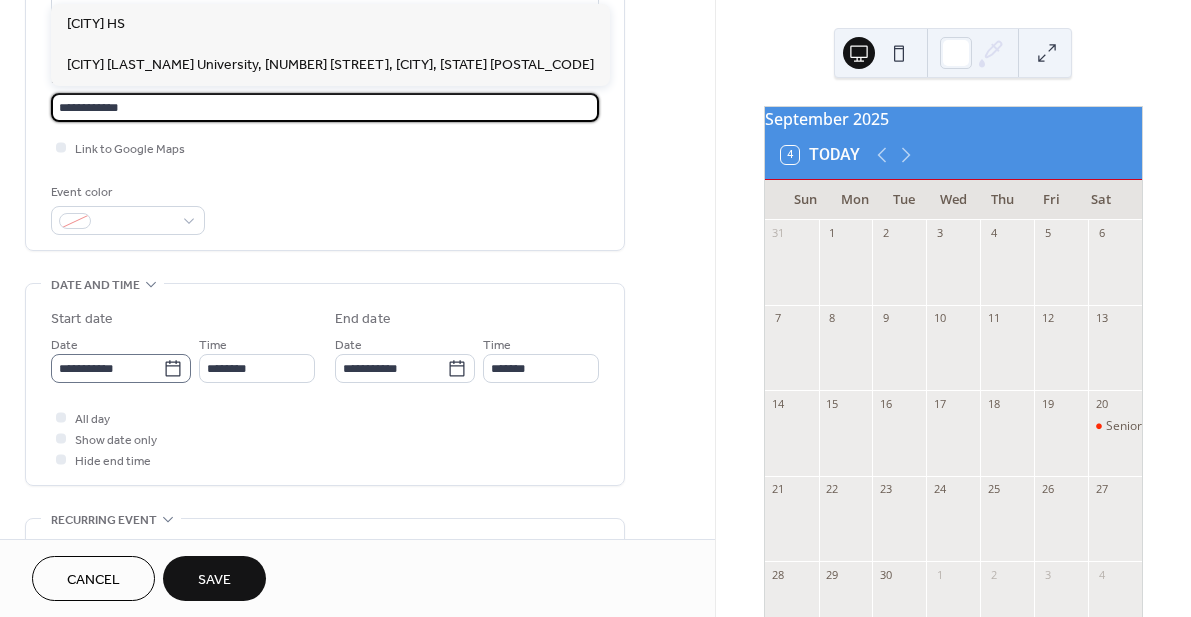 type on "**********" 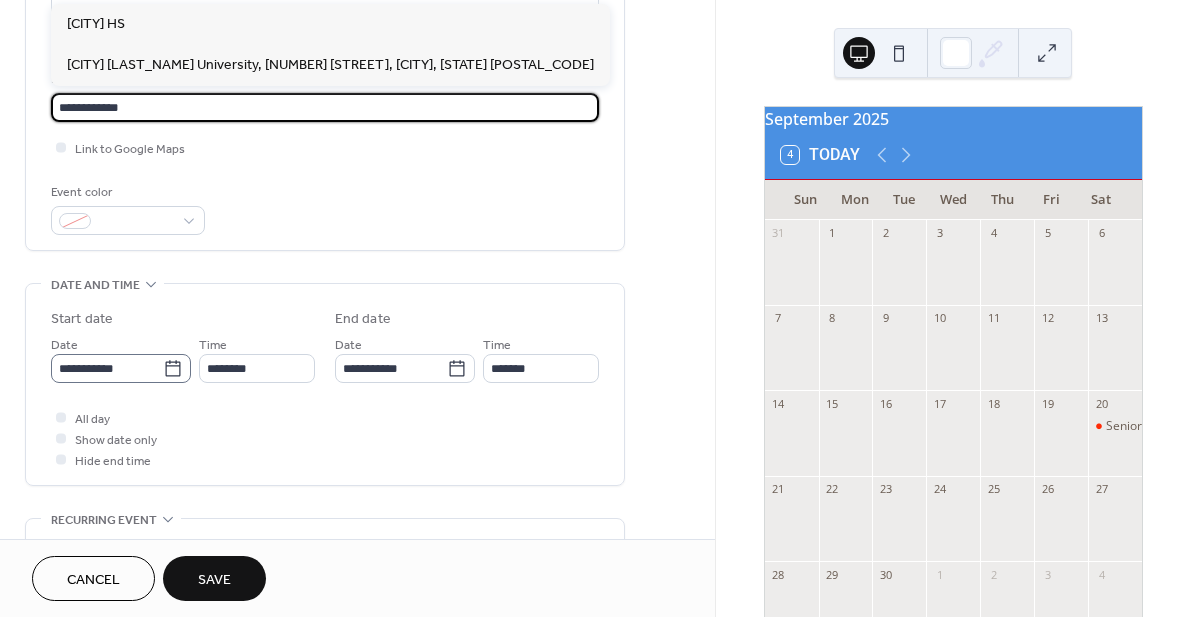 click 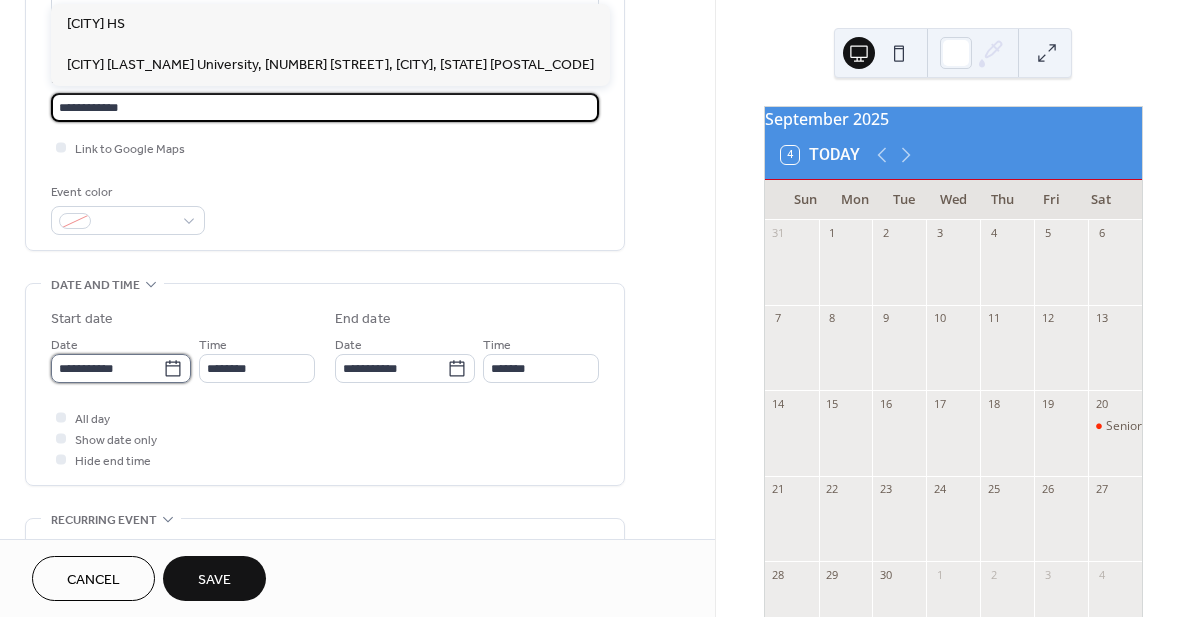 click on "**********" at bounding box center [107, 368] 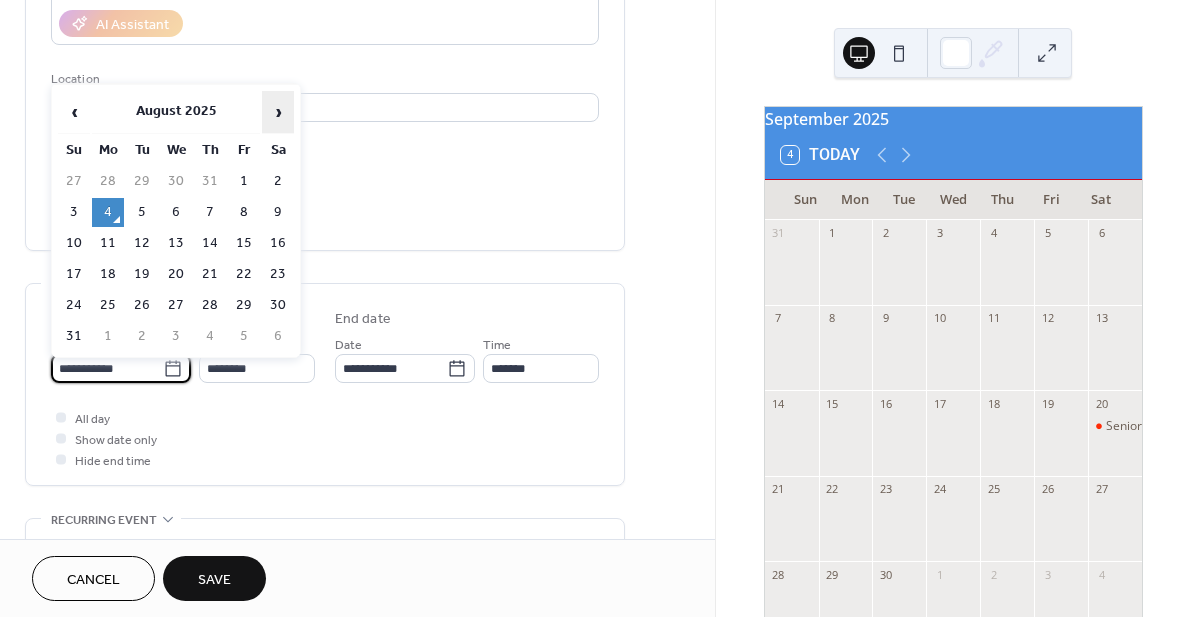 click on "›" at bounding box center (278, 112) 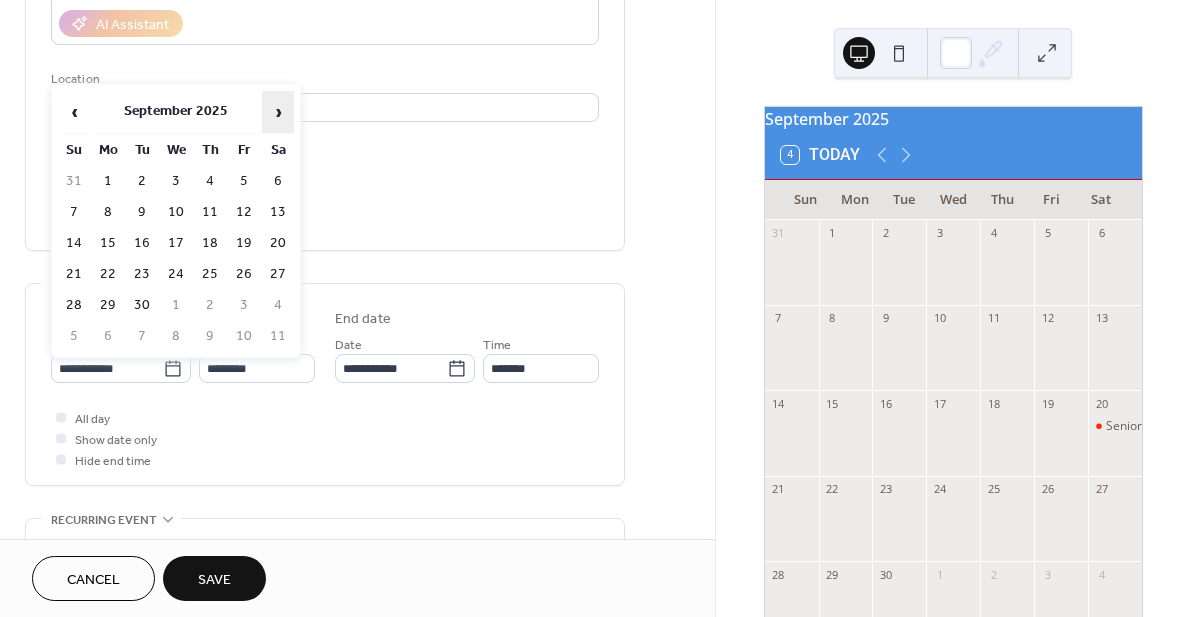click on "›" at bounding box center [278, 112] 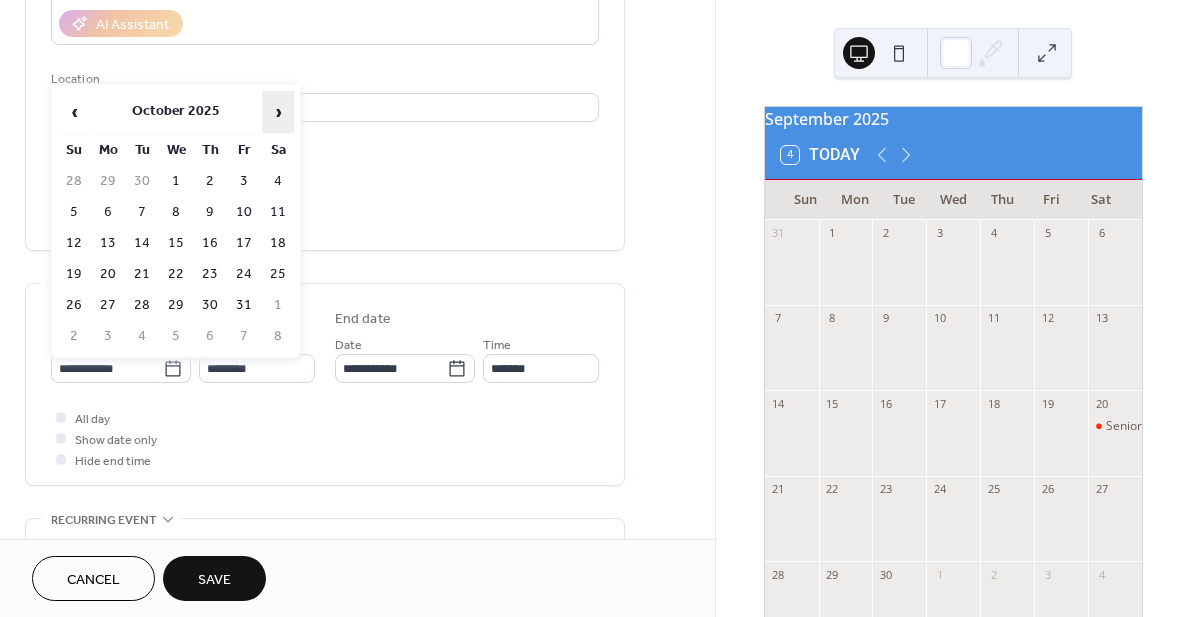 click on "›" at bounding box center (278, 112) 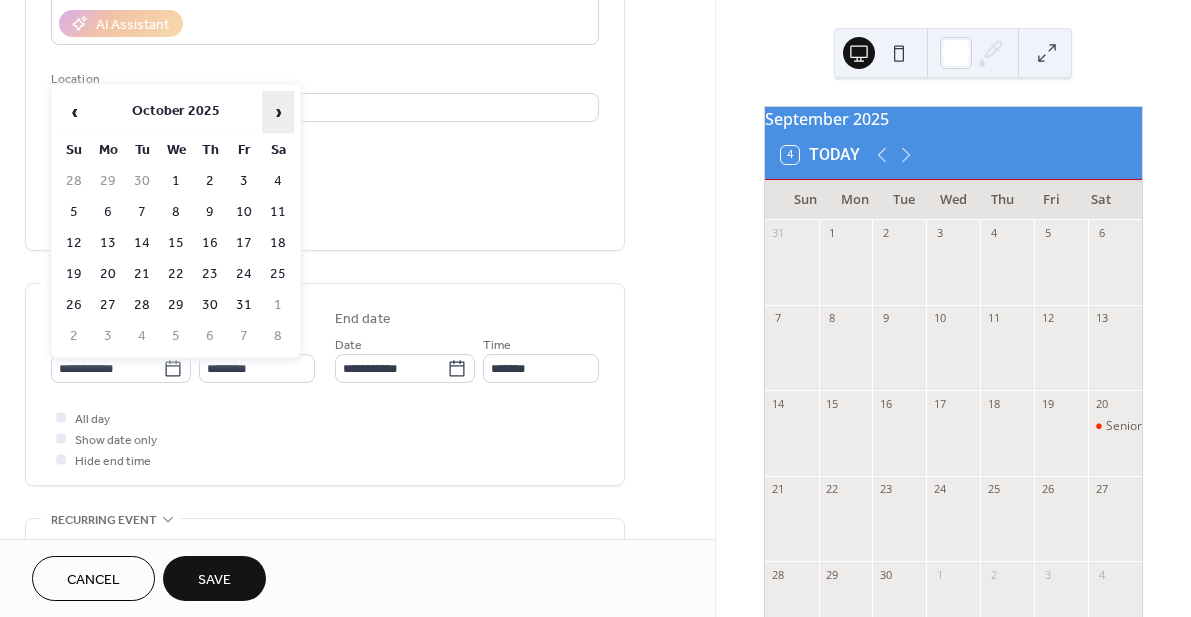 click on "›" at bounding box center (278, 112) 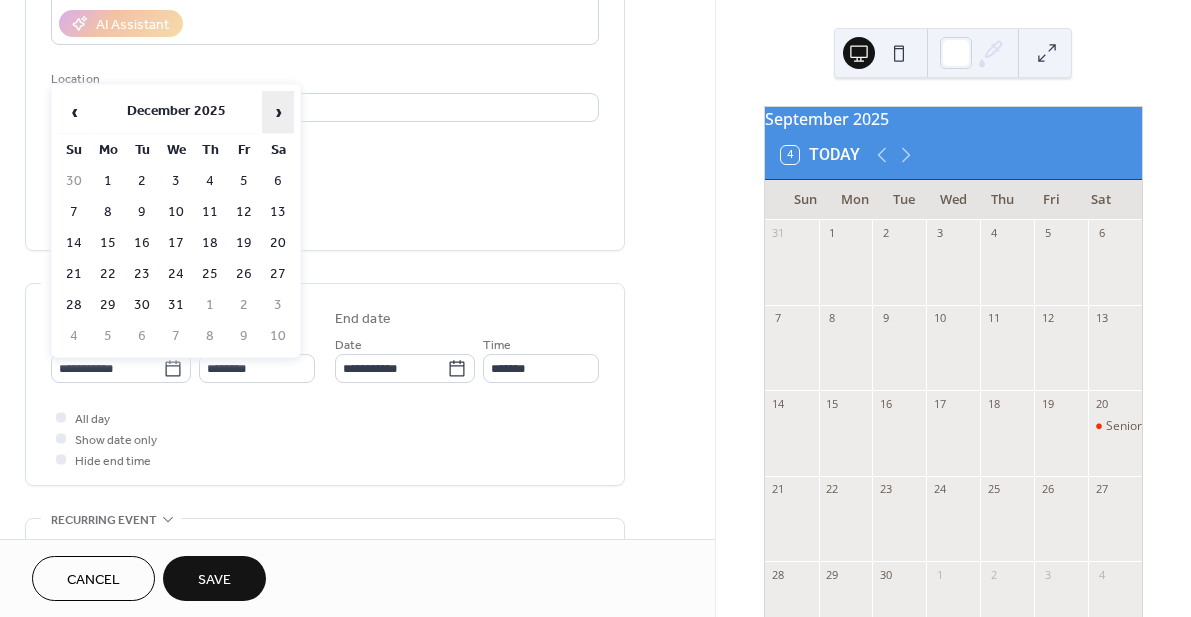 click on "›" at bounding box center (278, 112) 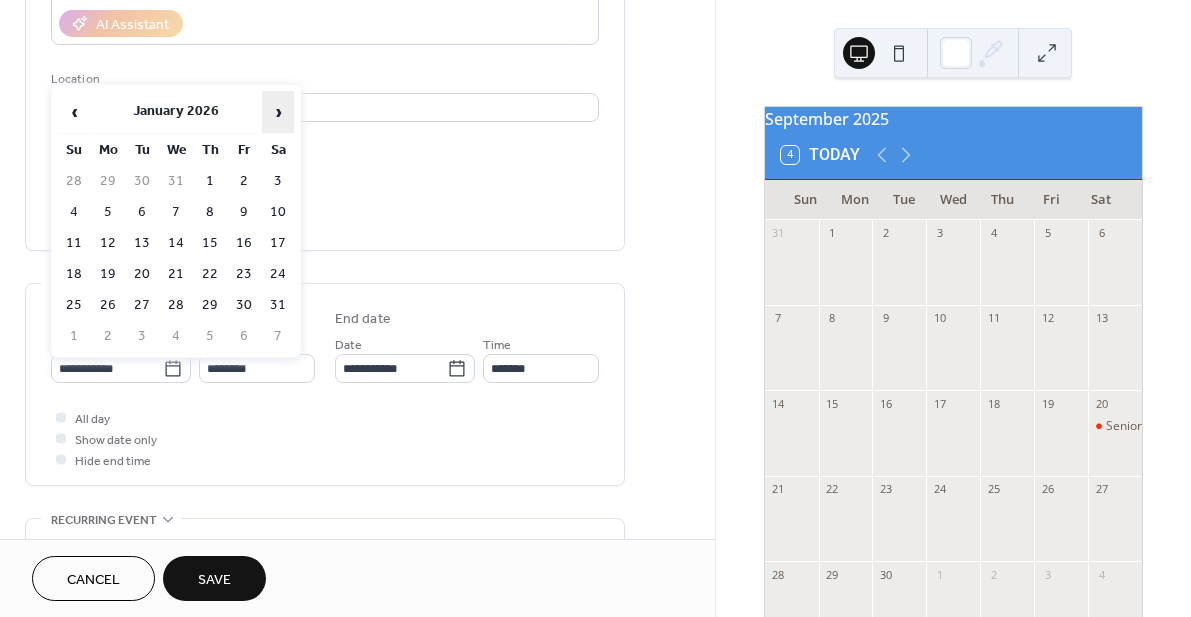 click on "›" at bounding box center (278, 112) 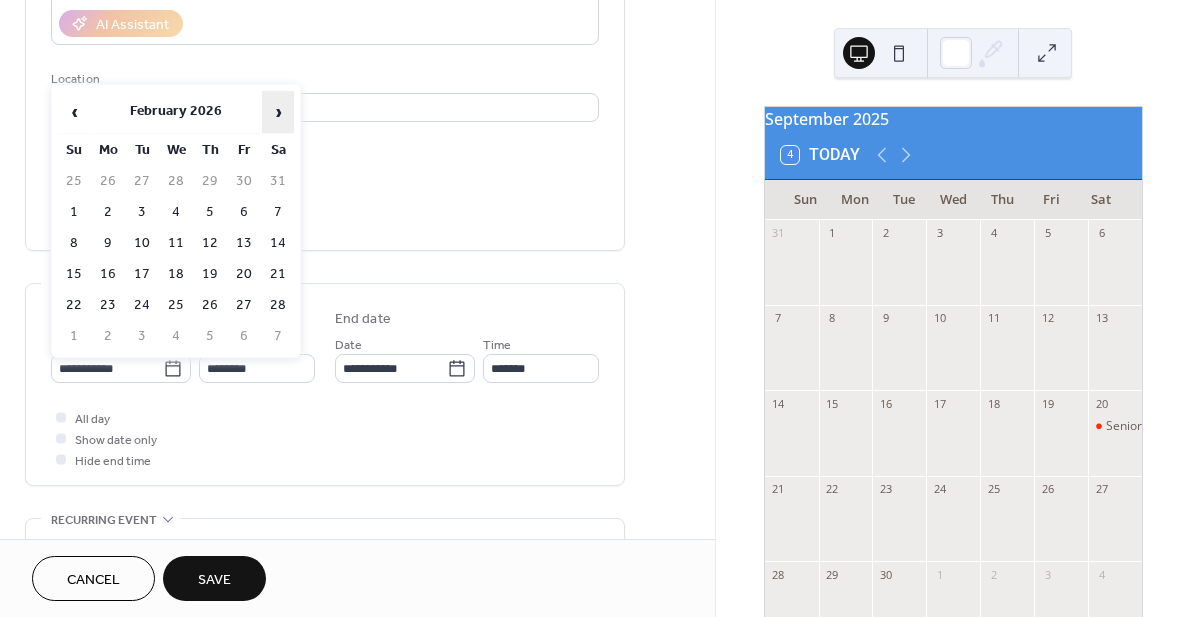 click on "›" at bounding box center [278, 112] 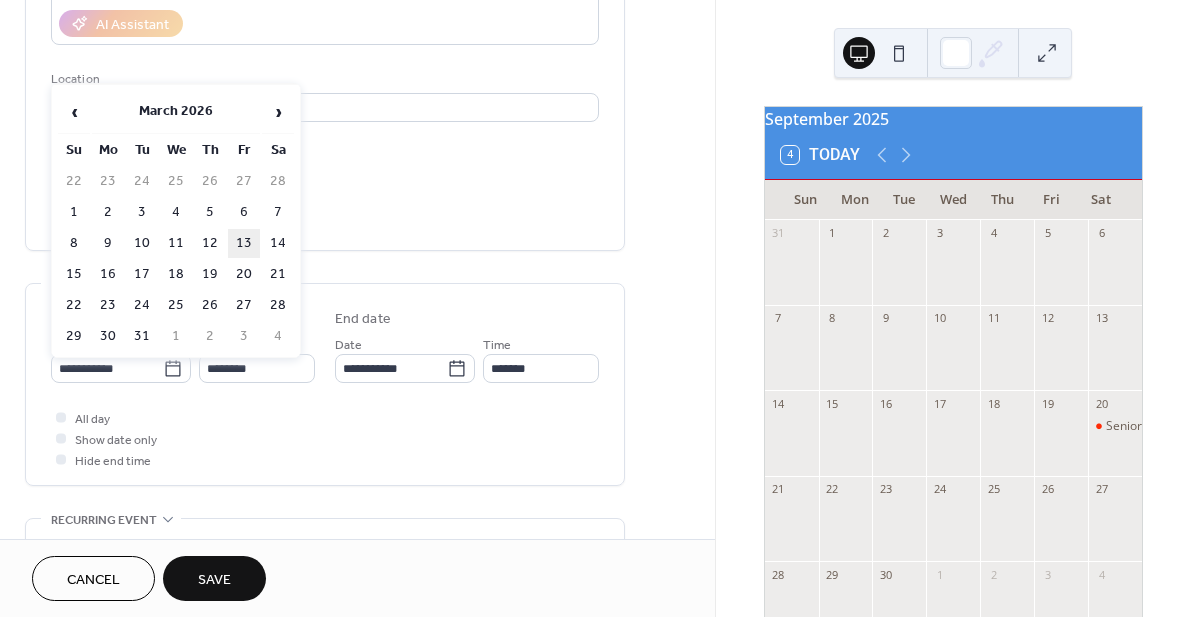 click on "13" at bounding box center [244, 243] 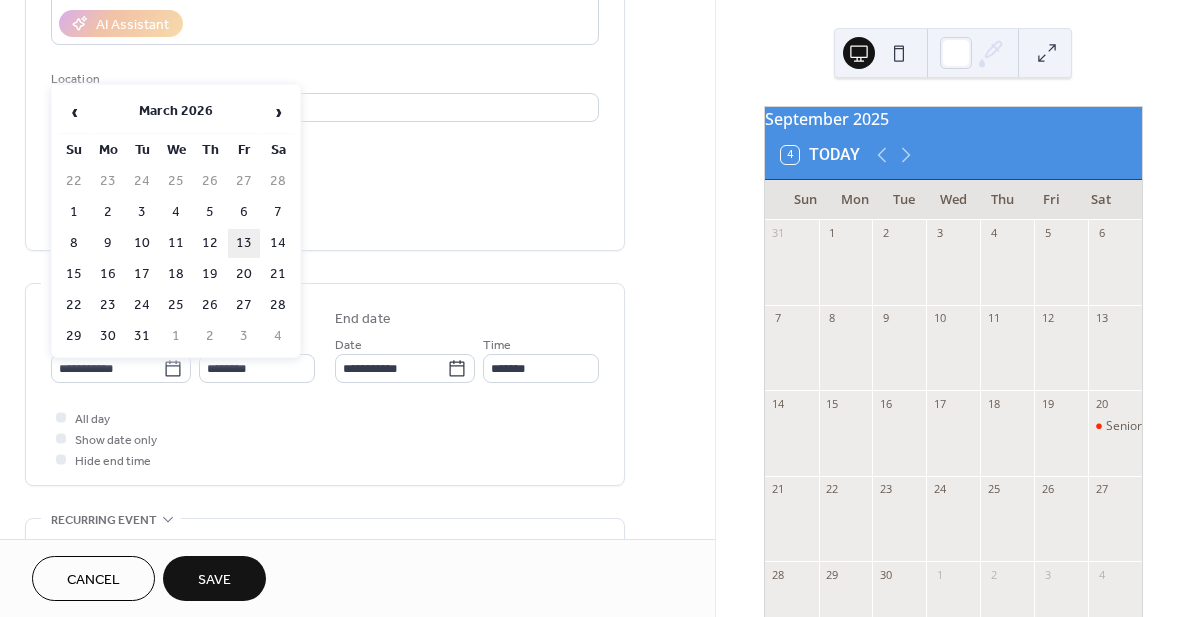type on "**********" 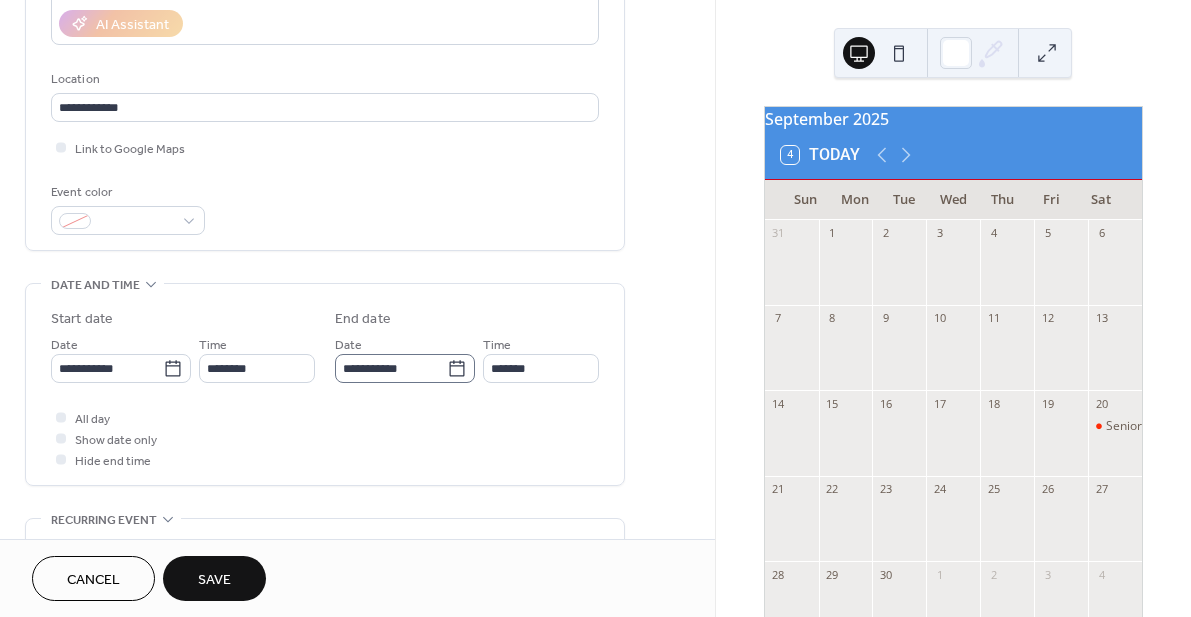 click 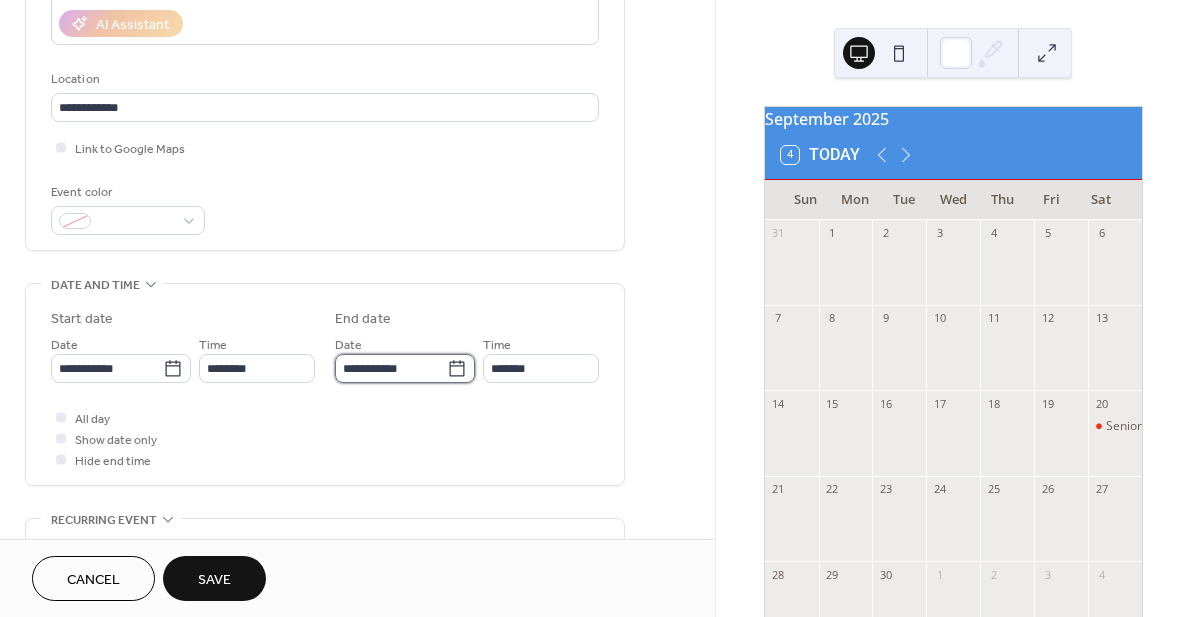 click on "**********" at bounding box center [391, 368] 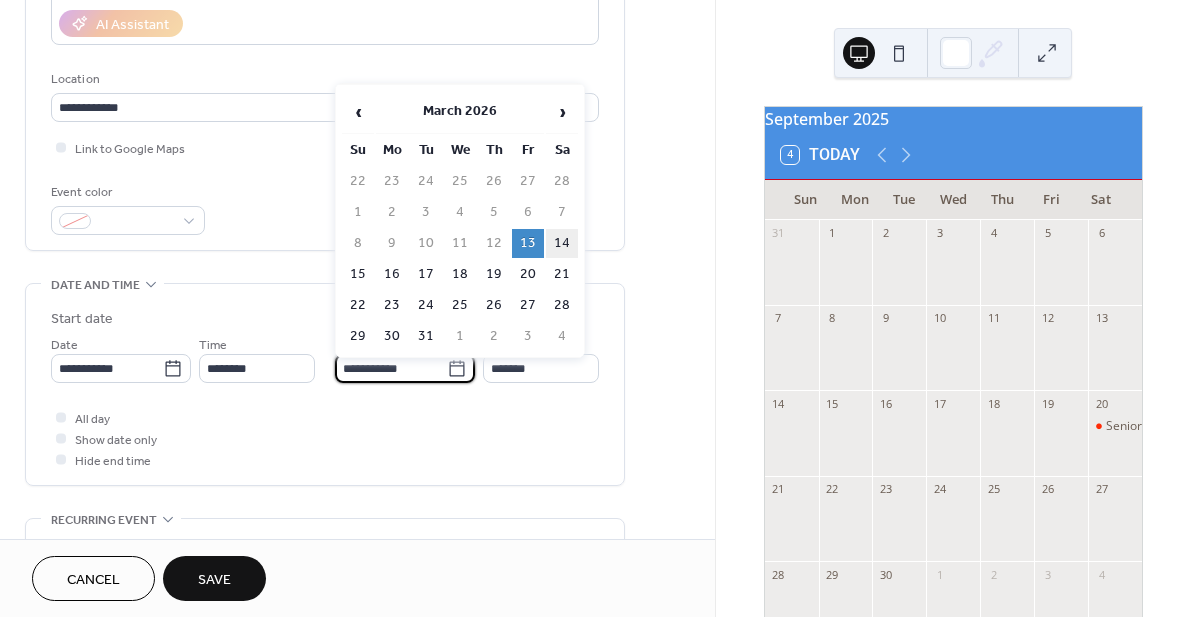 click on "14" at bounding box center (562, 243) 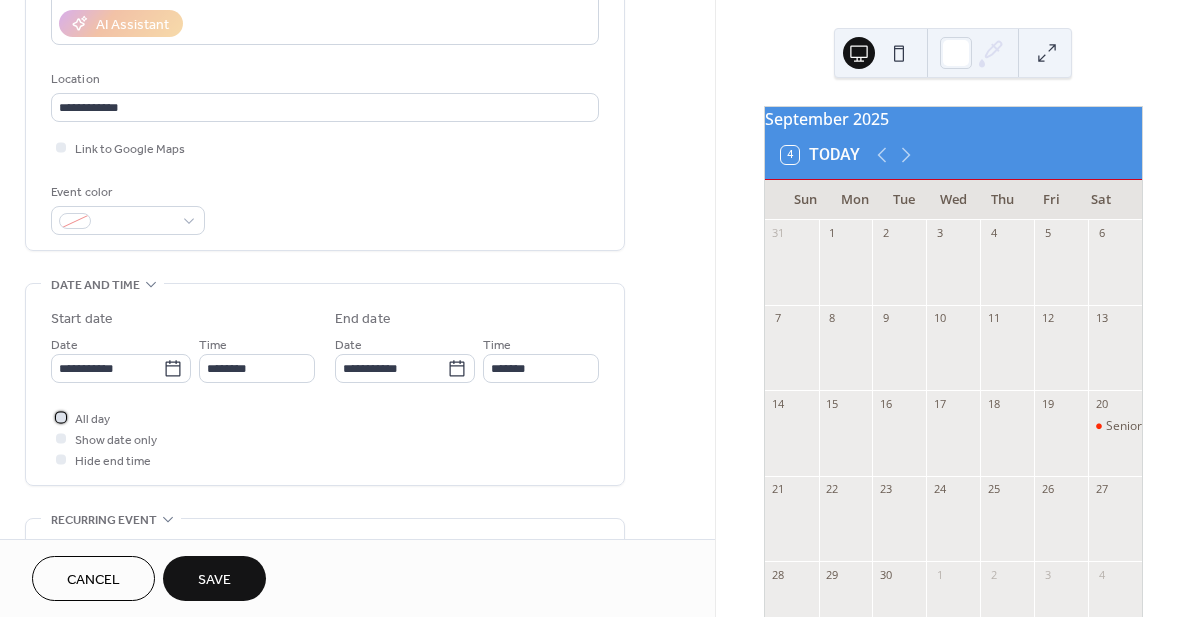 click on "All day" at bounding box center (92, 419) 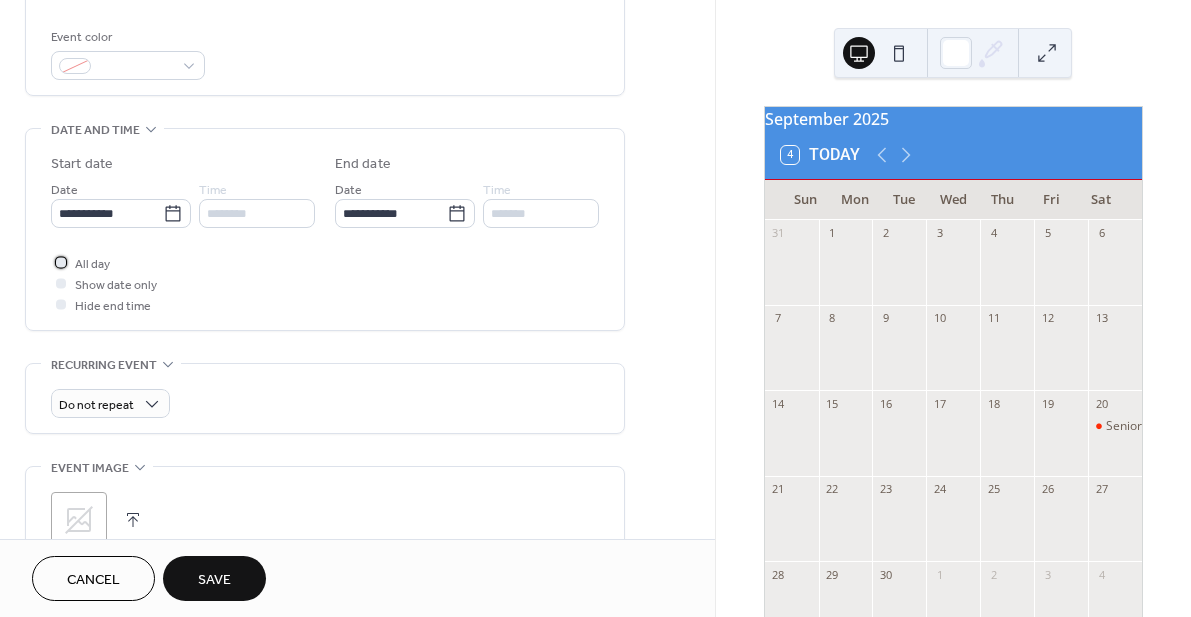 scroll, scrollTop: 549, scrollLeft: 0, axis: vertical 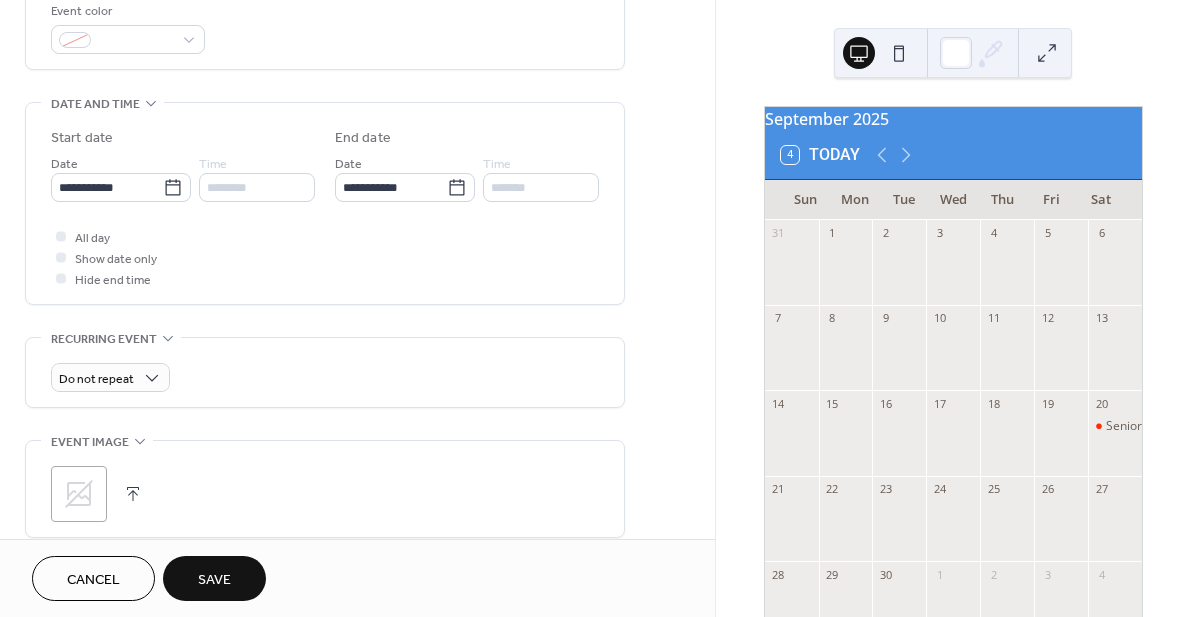 click on "Save" at bounding box center [214, 580] 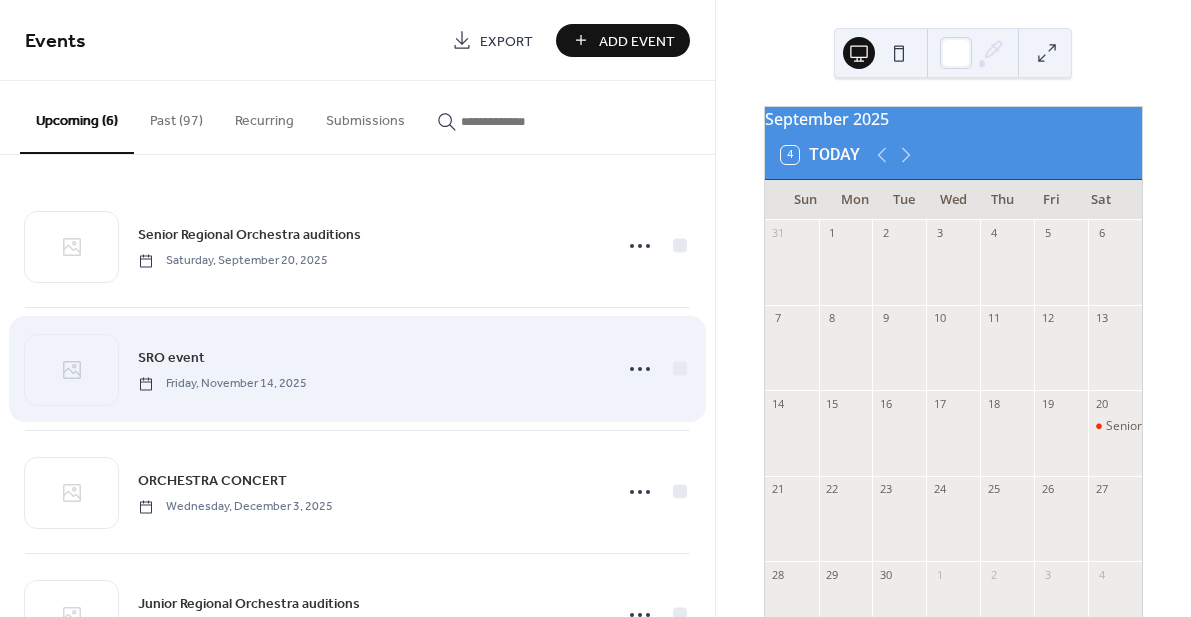 scroll, scrollTop: 335, scrollLeft: 0, axis: vertical 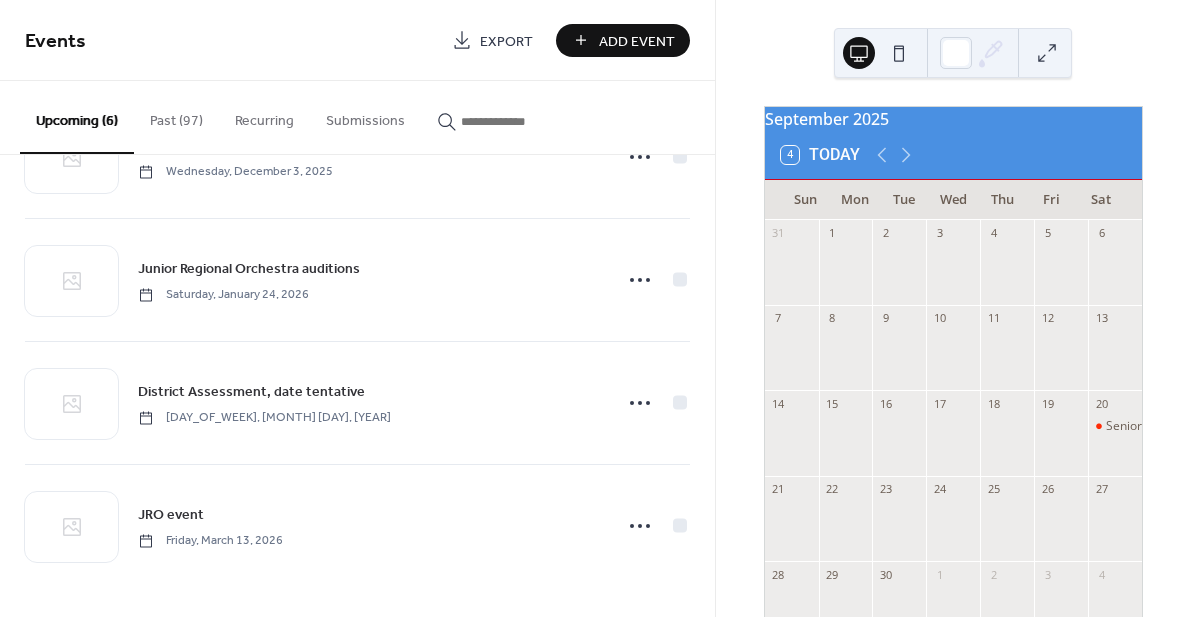 click on "Add Event" at bounding box center (637, 41) 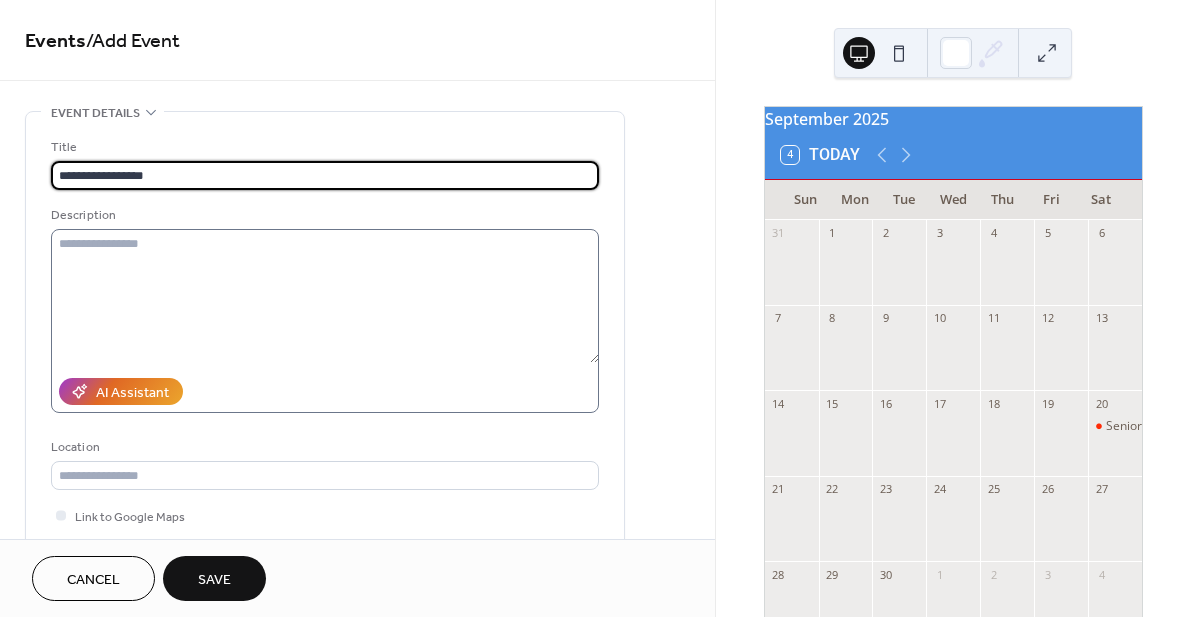 type on "**********" 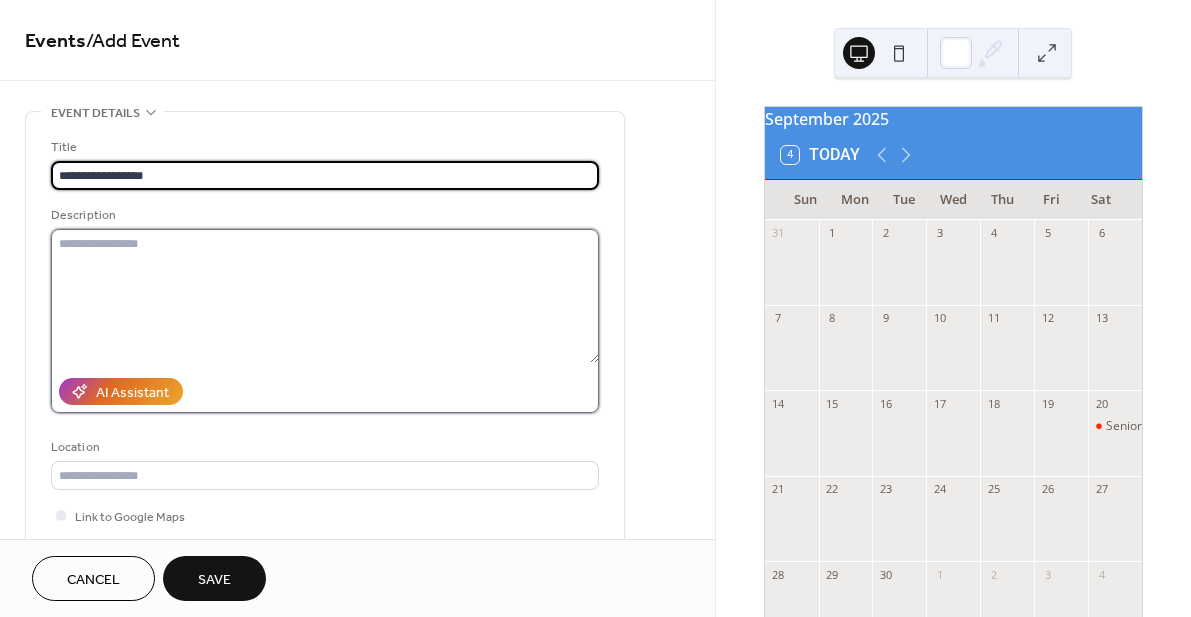 click at bounding box center (325, 296) 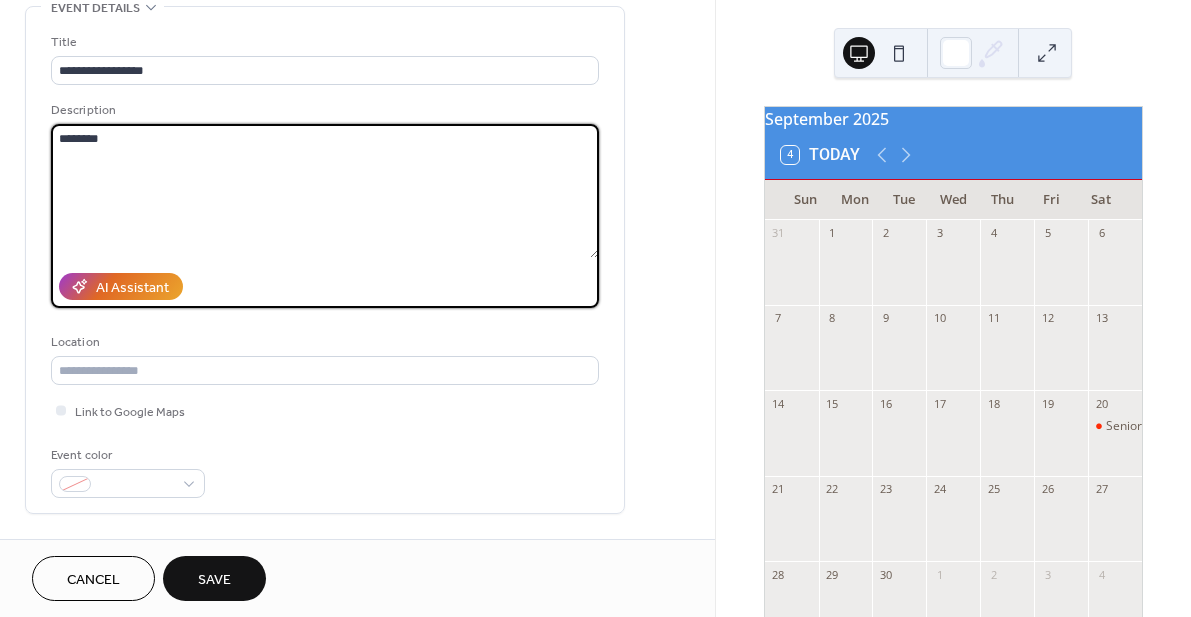 scroll, scrollTop: 120, scrollLeft: 0, axis: vertical 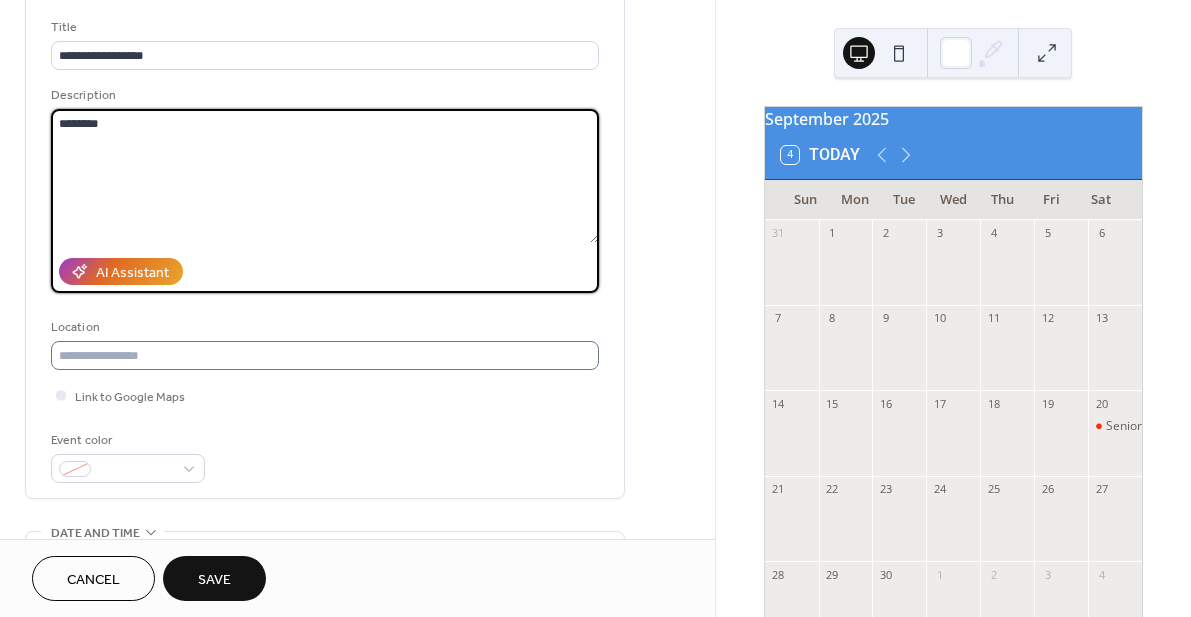 type on "********" 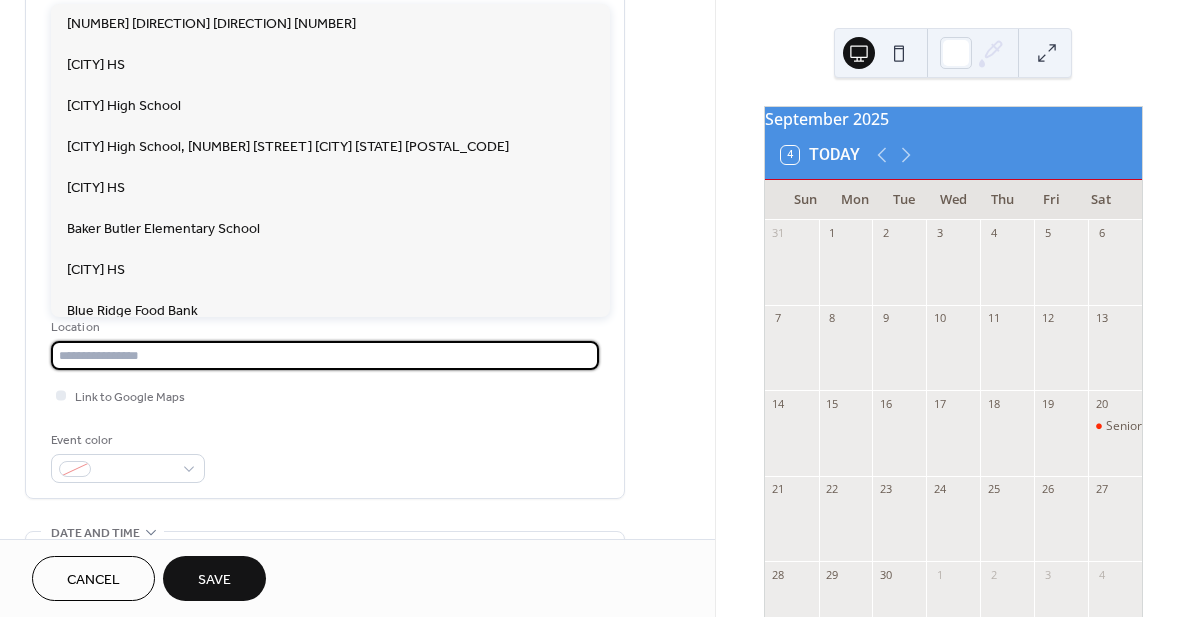 click at bounding box center (325, 355) 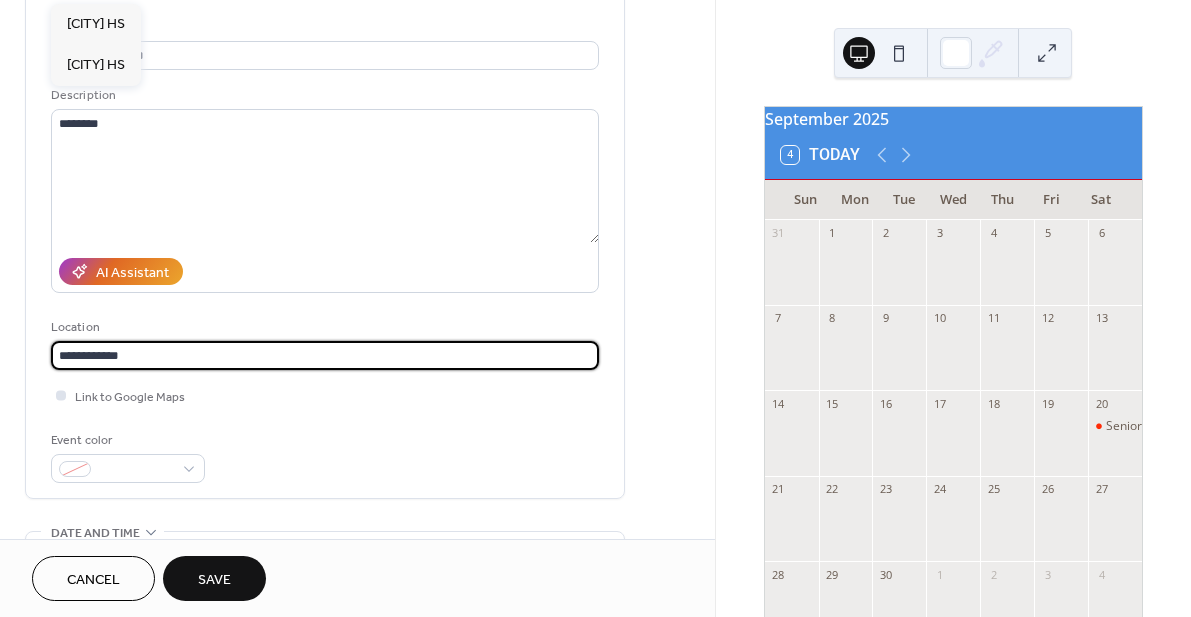scroll, scrollTop: 0, scrollLeft: 0, axis: both 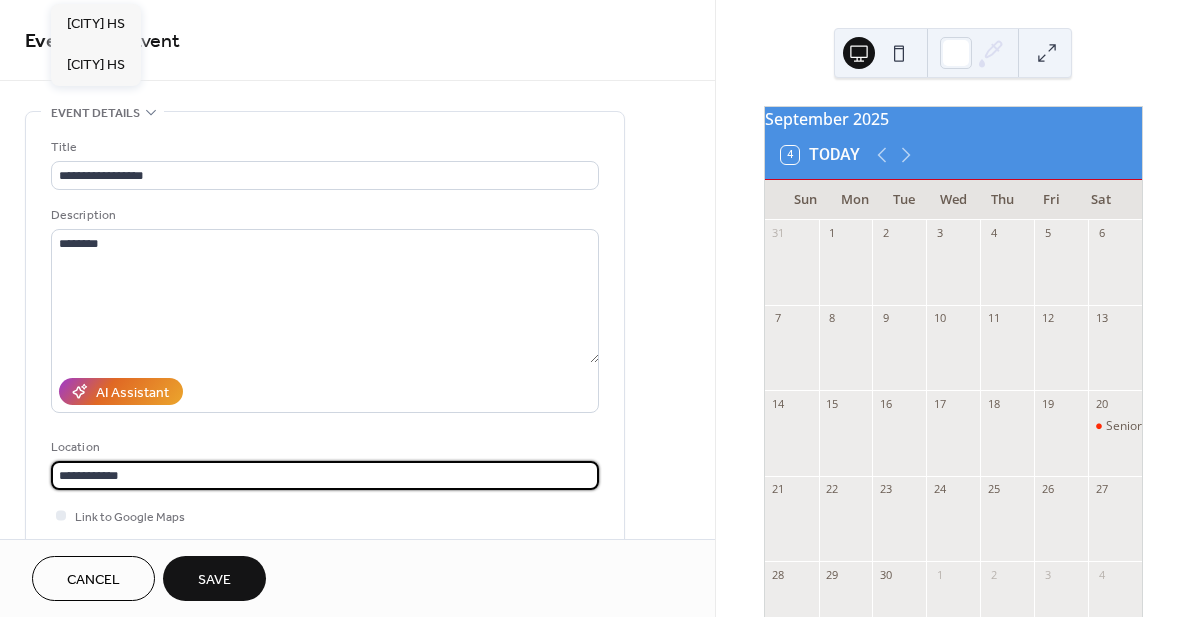 type on "**********" 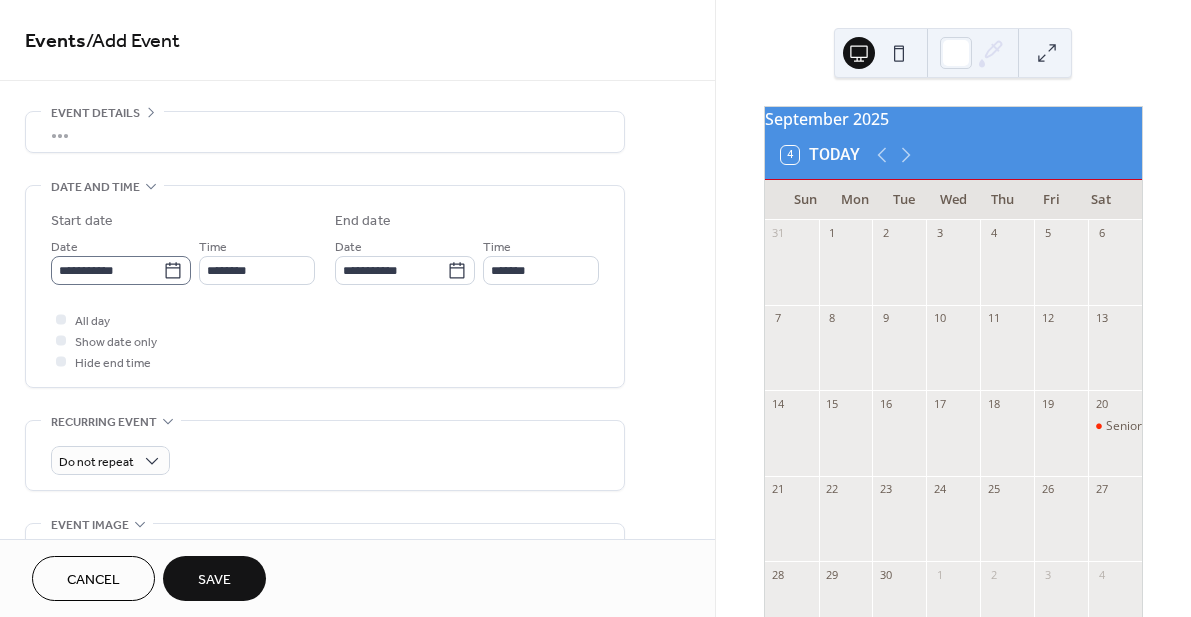 click 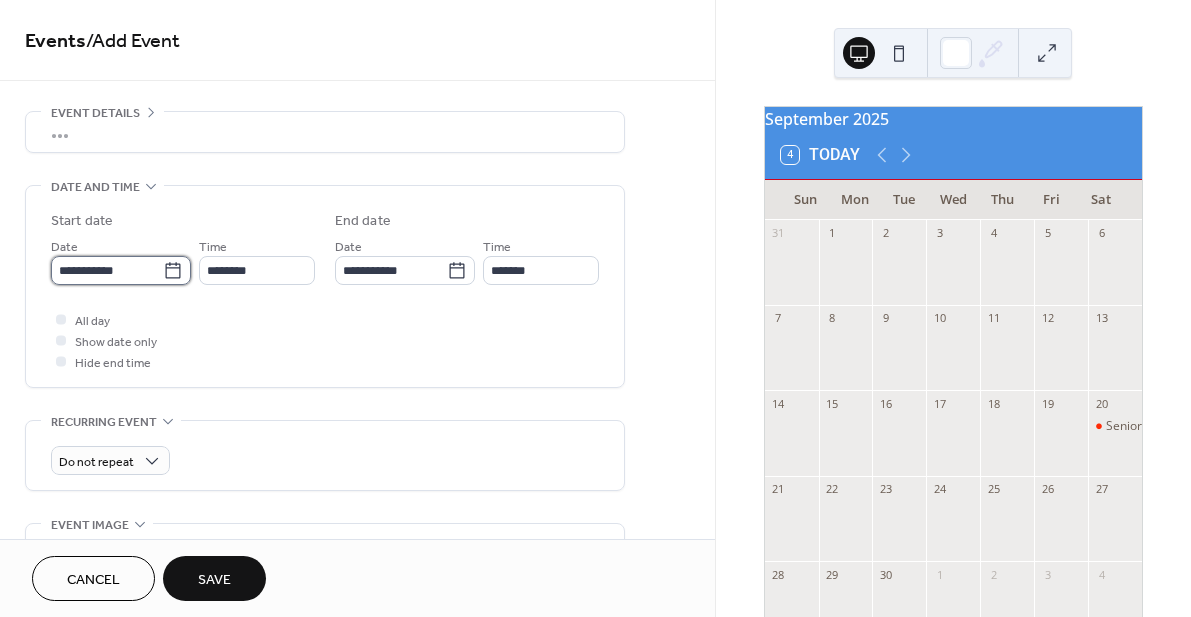 click on "**********" at bounding box center (107, 270) 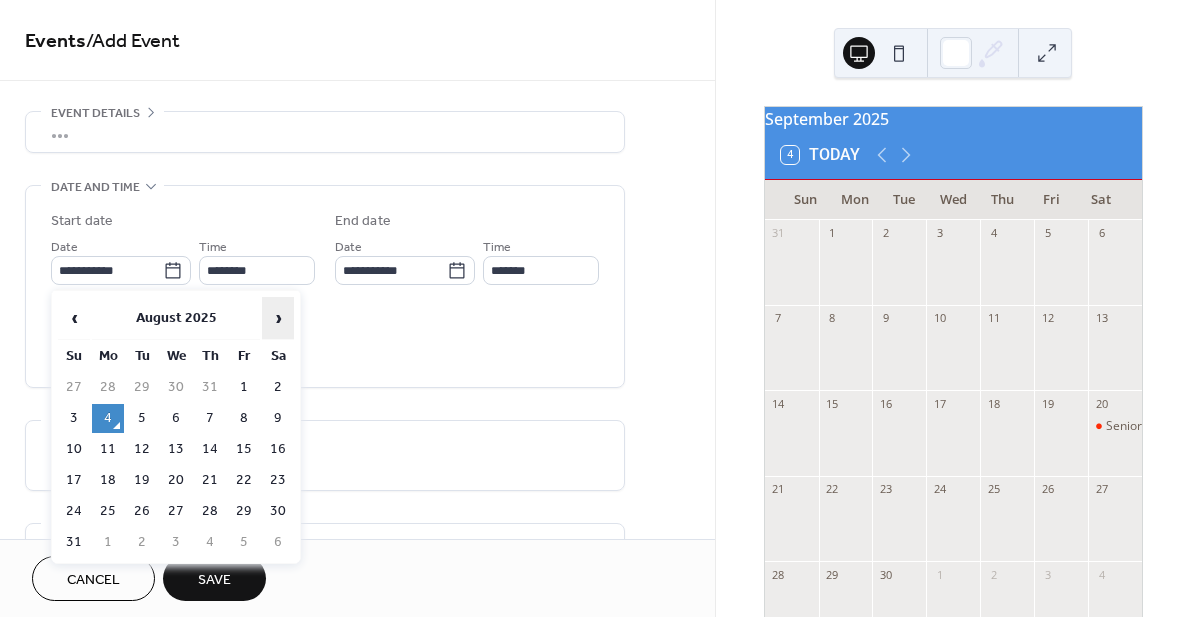 click on "›" at bounding box center (278, 318) 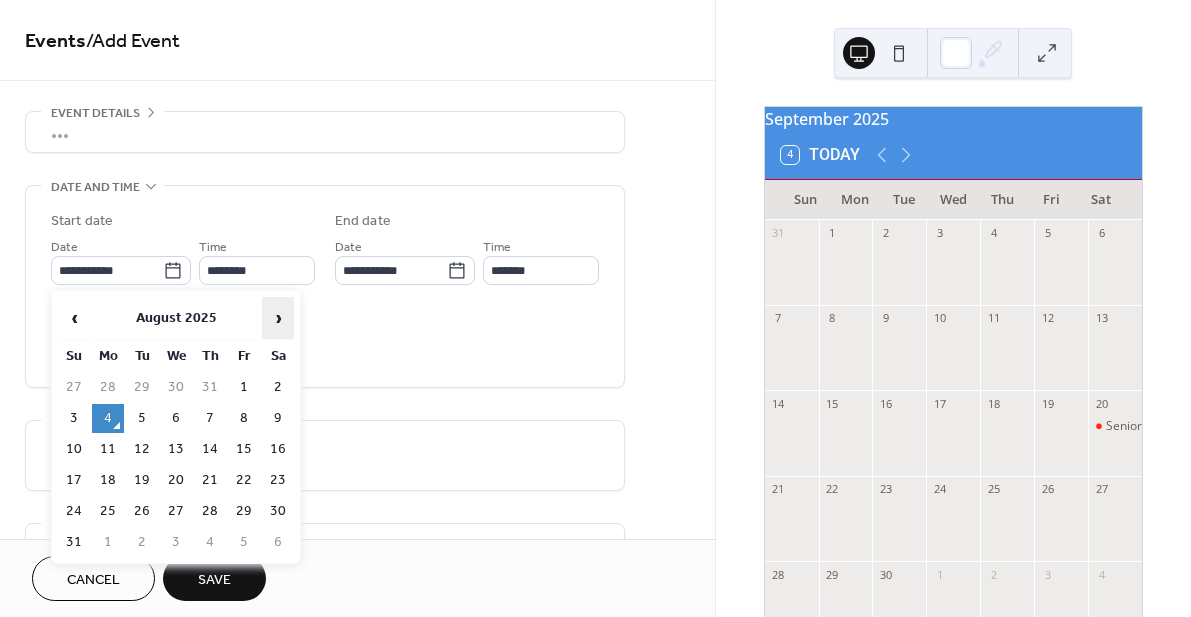 click on "›" at bounding box center (278, 318) 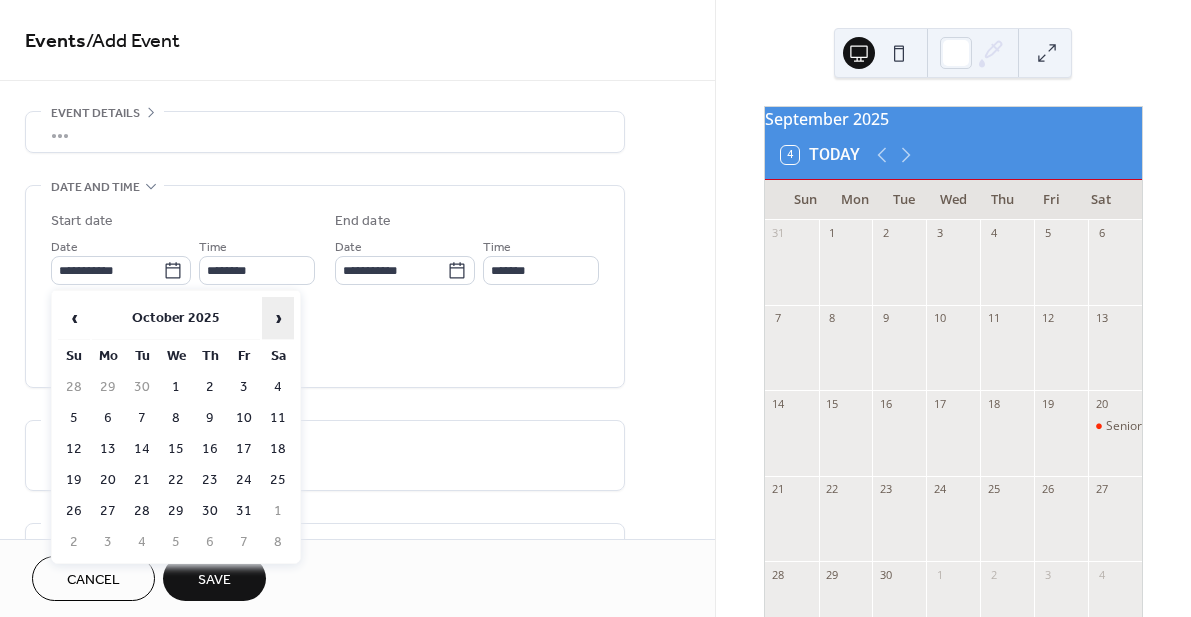 click on "›" at bounding box center (278, 318) 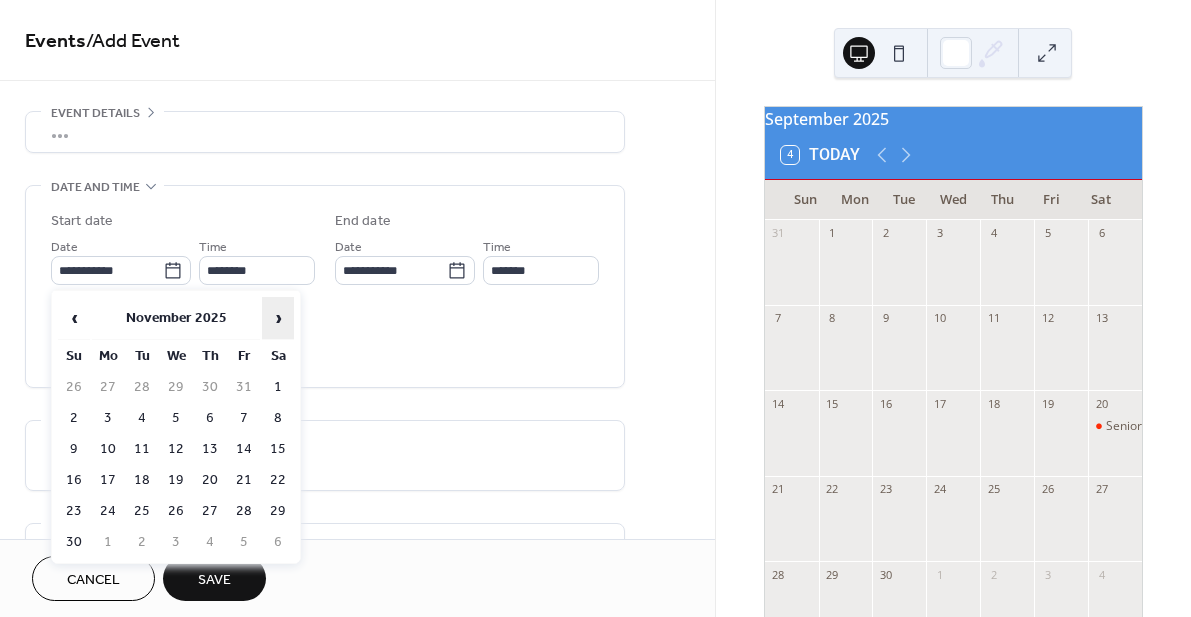 click on "›" at bounding box center [278, 318] 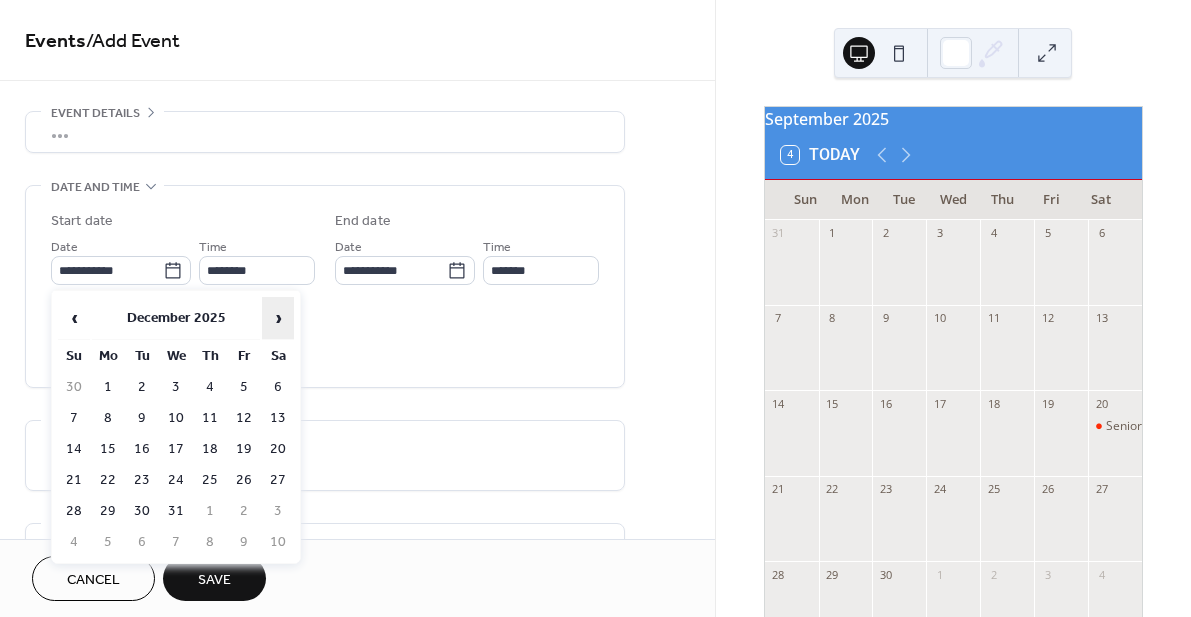 click on "›" at bounding box center [278, 318] 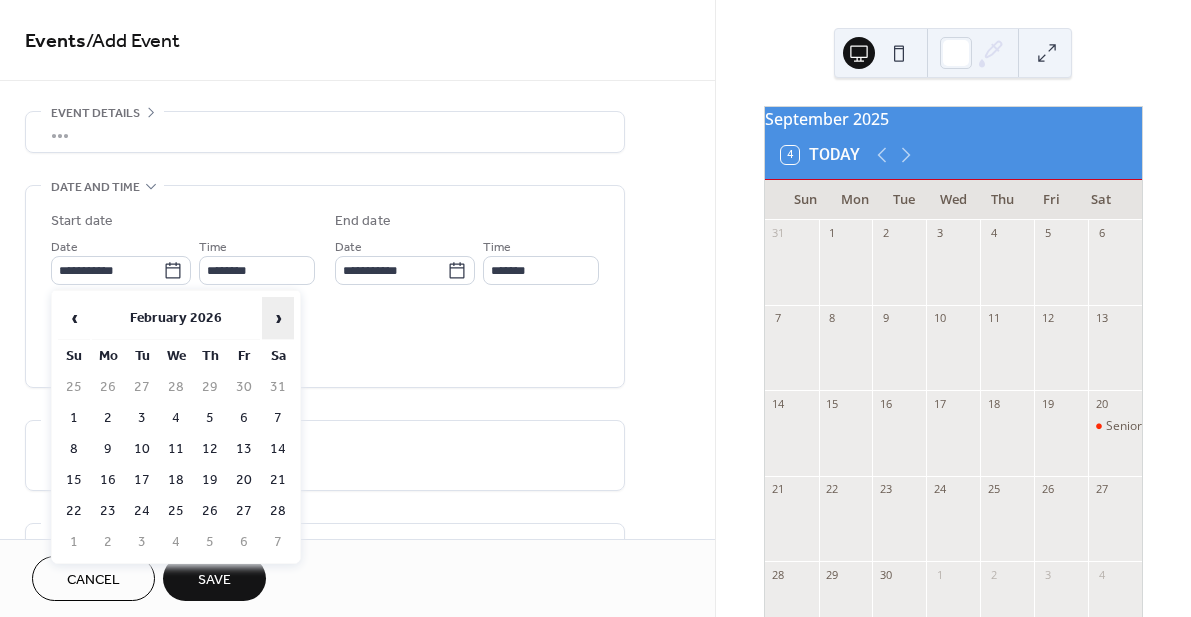 click on "›" at bounding box center [278, 318] 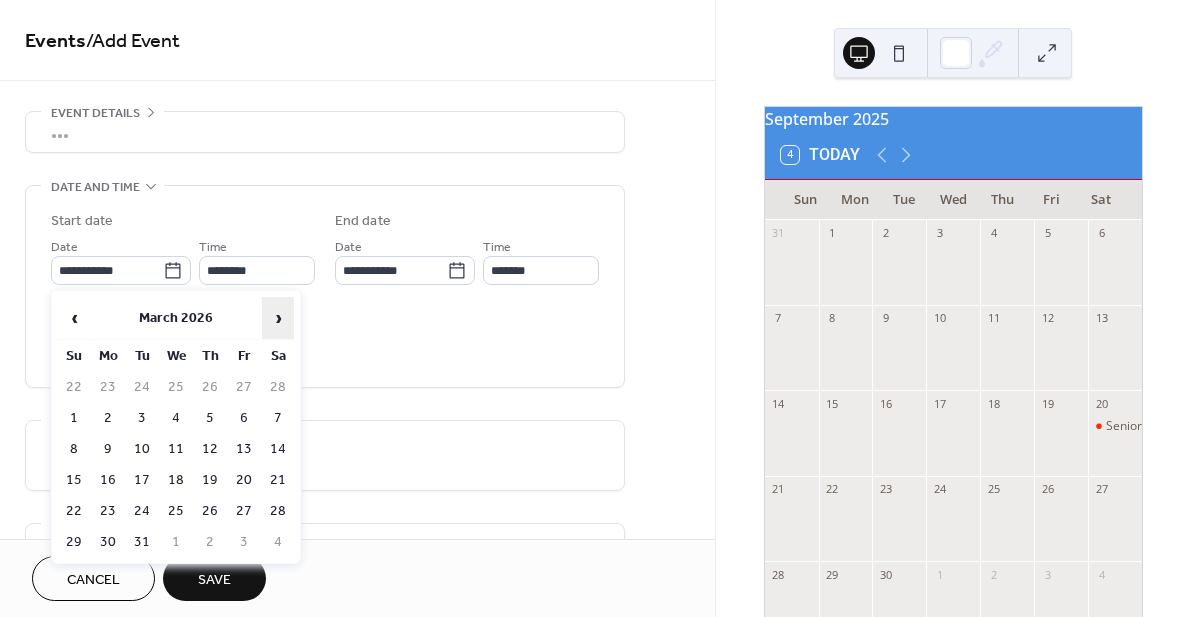 click on "›" at bounding box center (278, 318) 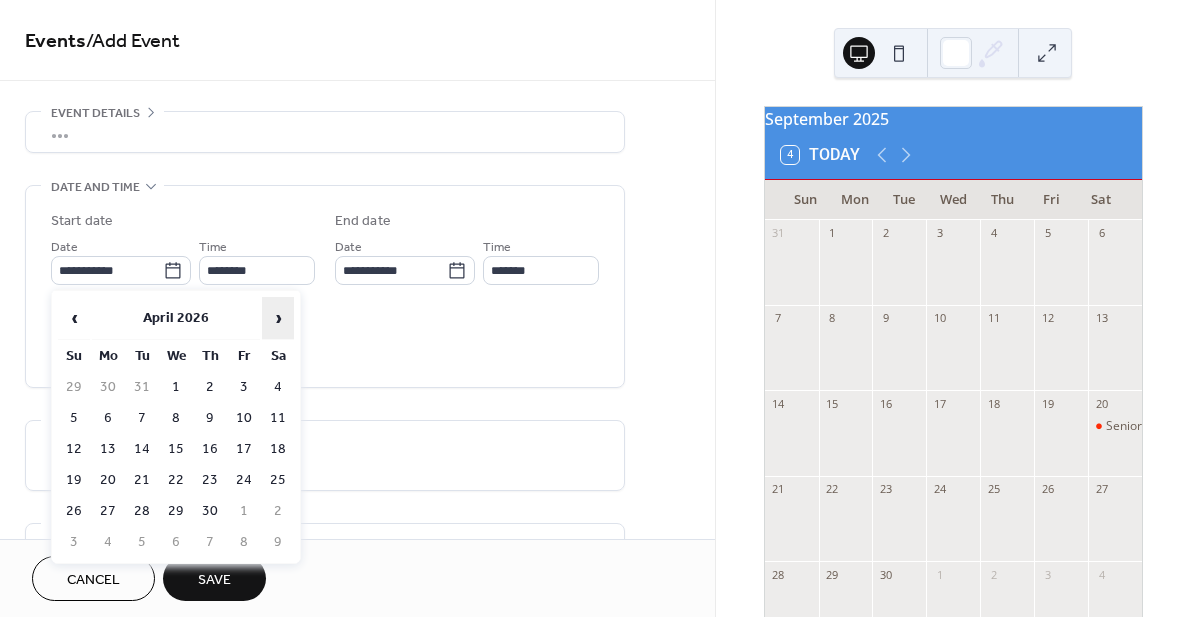 click on "›" at bounding box center (278, 318) 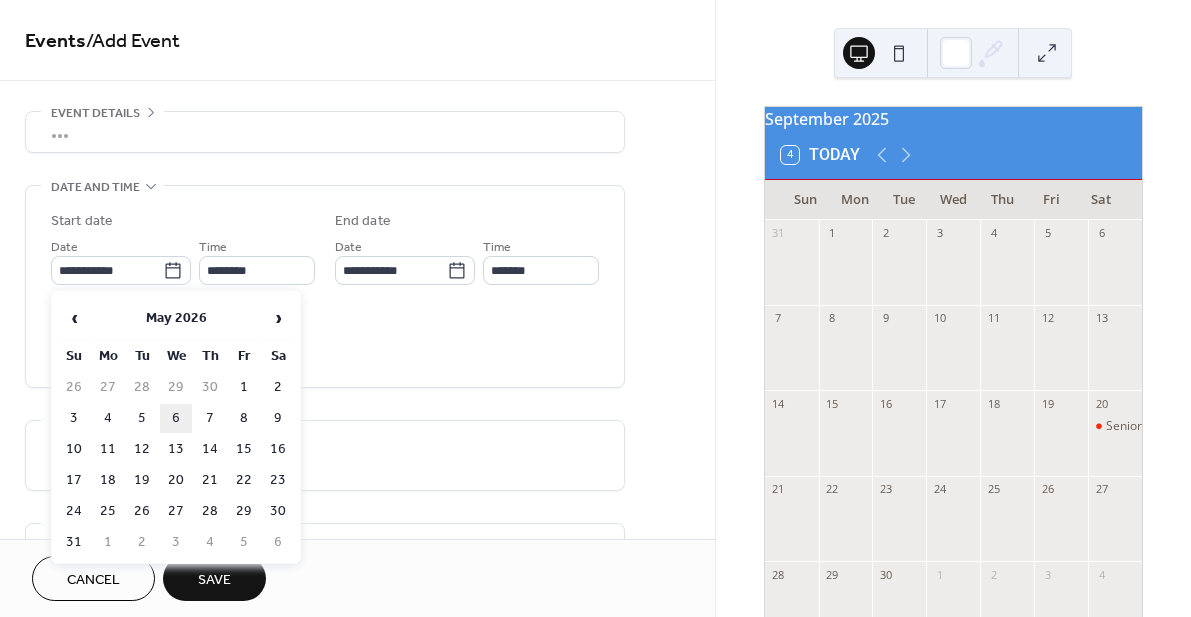 click on "6" at bounding box center (176, 418) 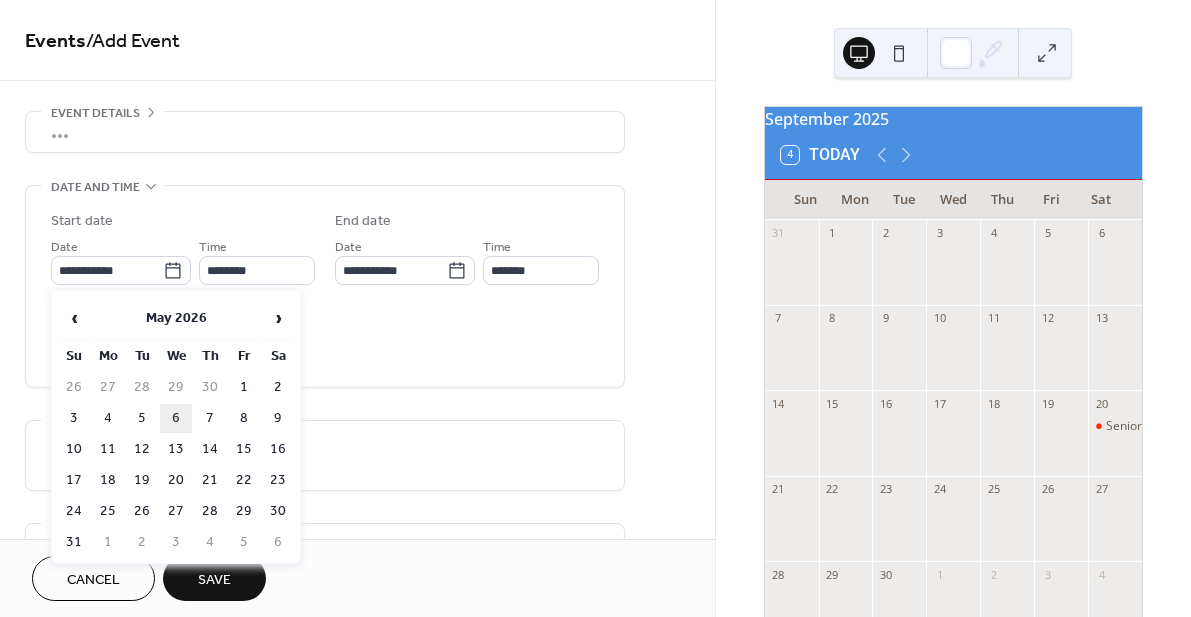 type on "**********" 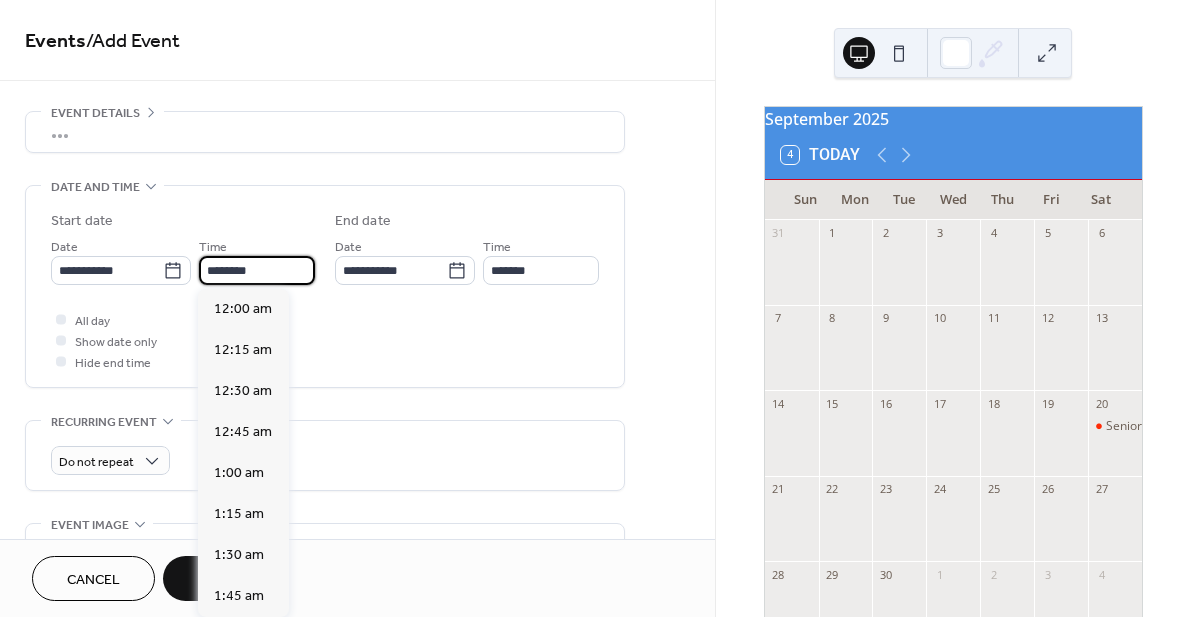 click on "********" at bounding box center (257, 270) 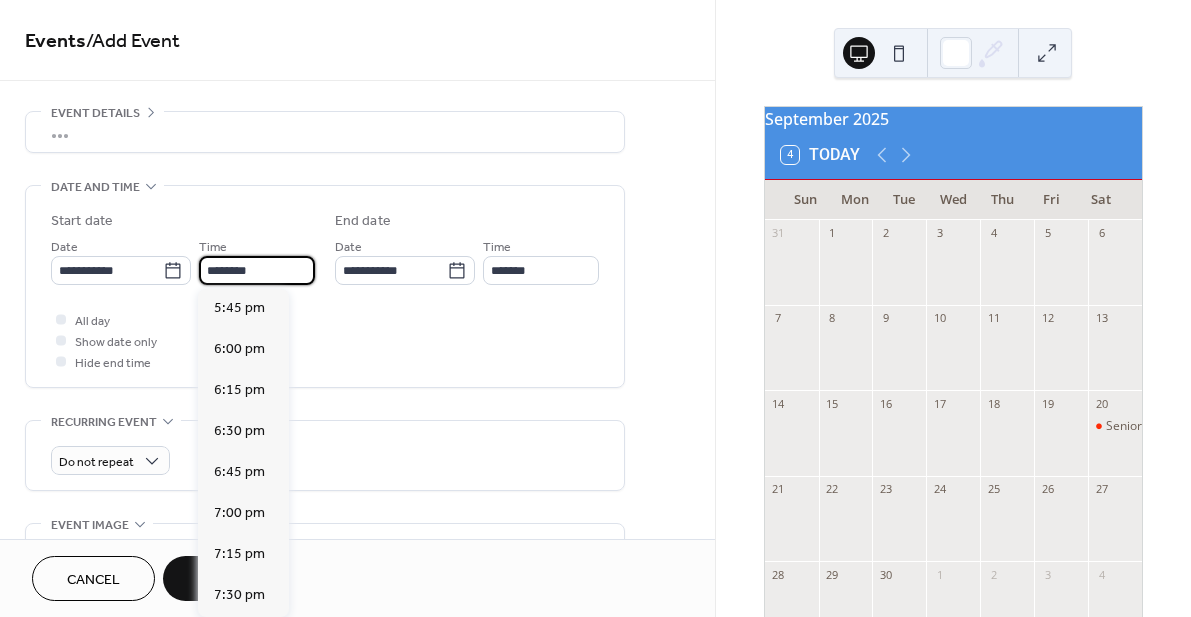scroll, scrollTop: 2944, scrollLeft: 0, axis: vertical 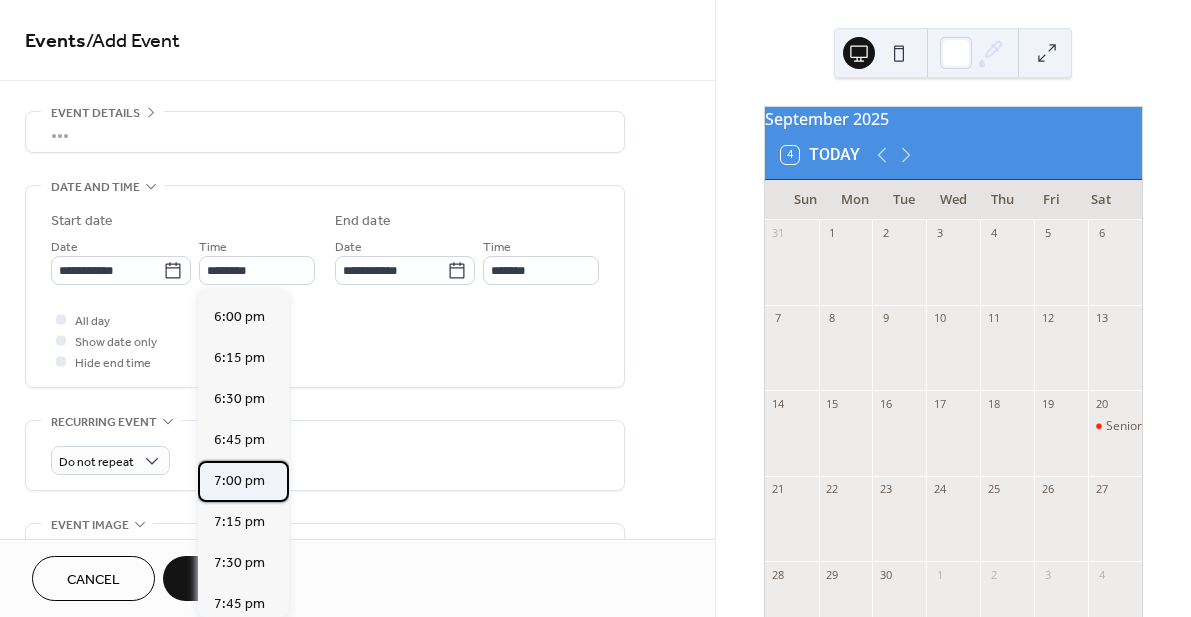 click on "7:00 pm" at bounding box center [239, 481] 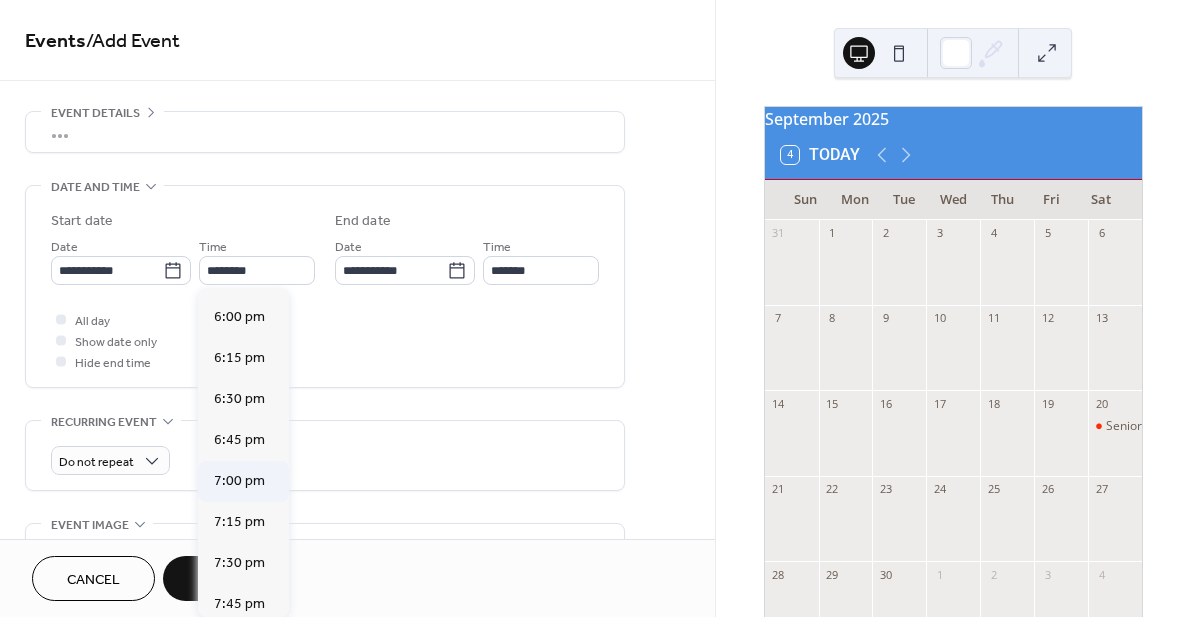 type on "*******" 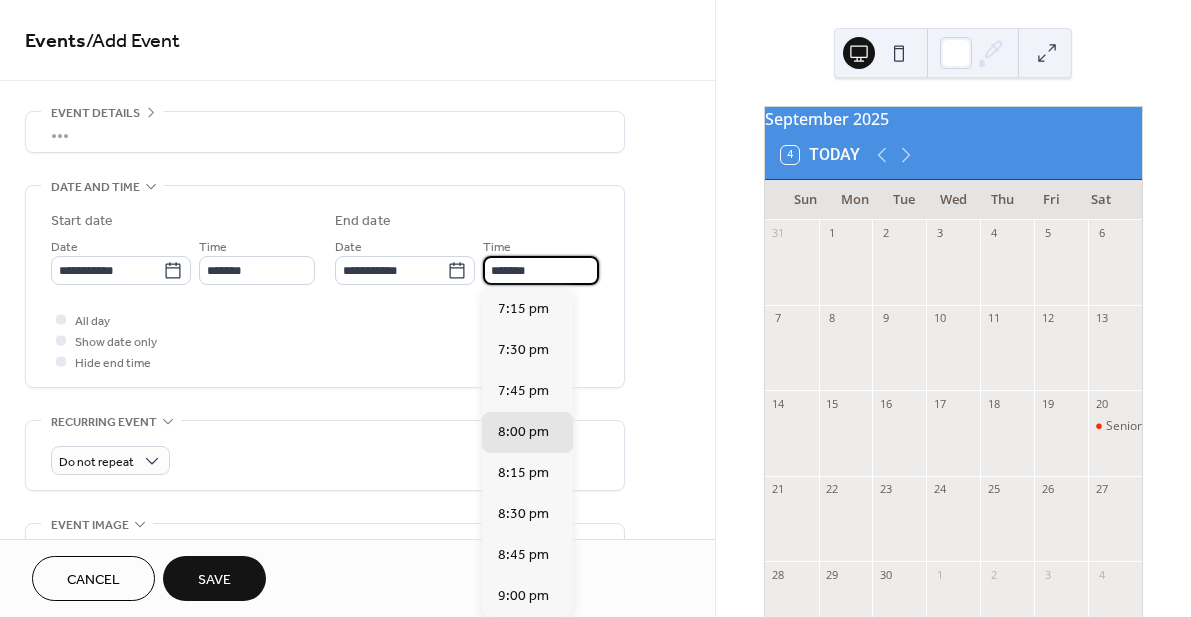 click on "*******" at bounding box center [541, 270] 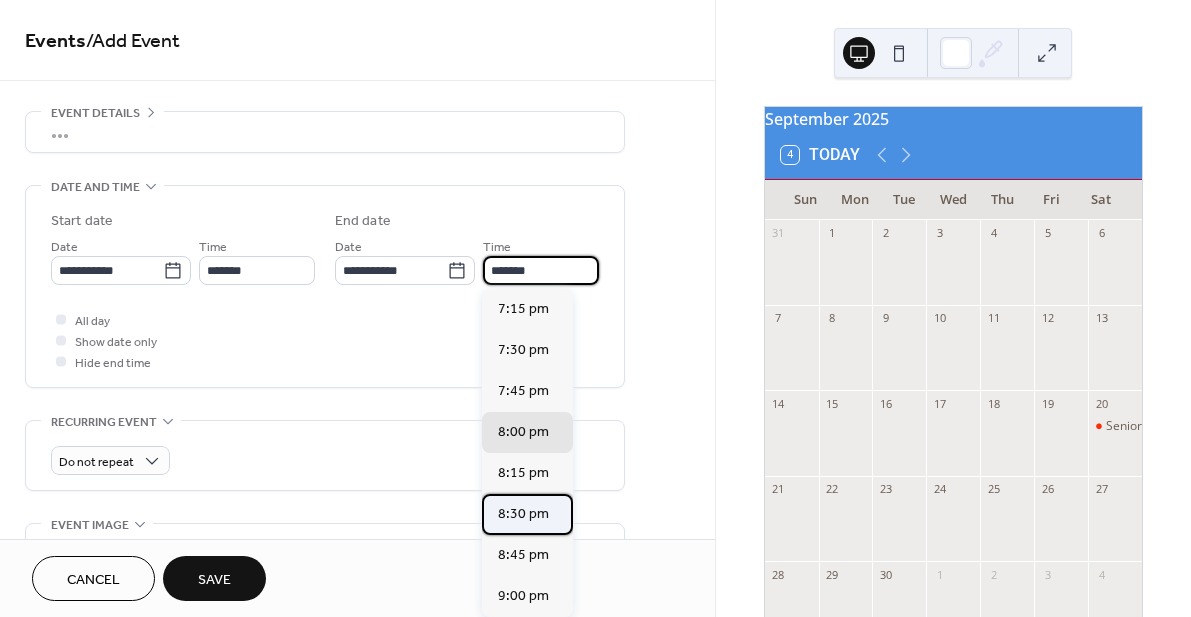 click on "8:30 pm" at bounding box center (523, 514) 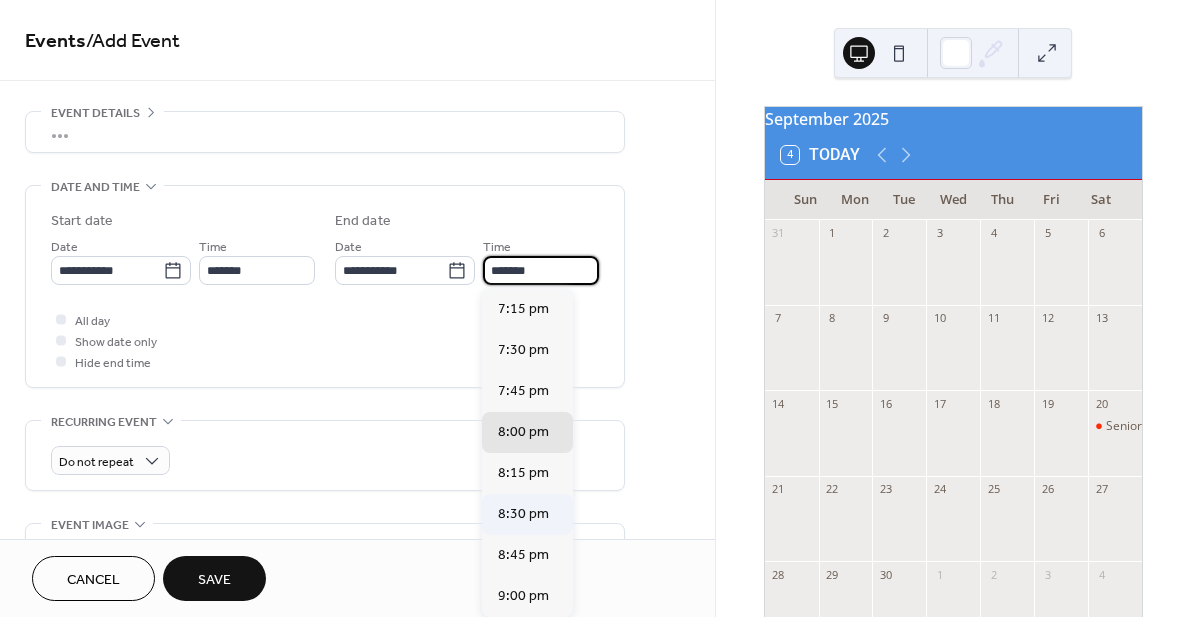 type on "*******" 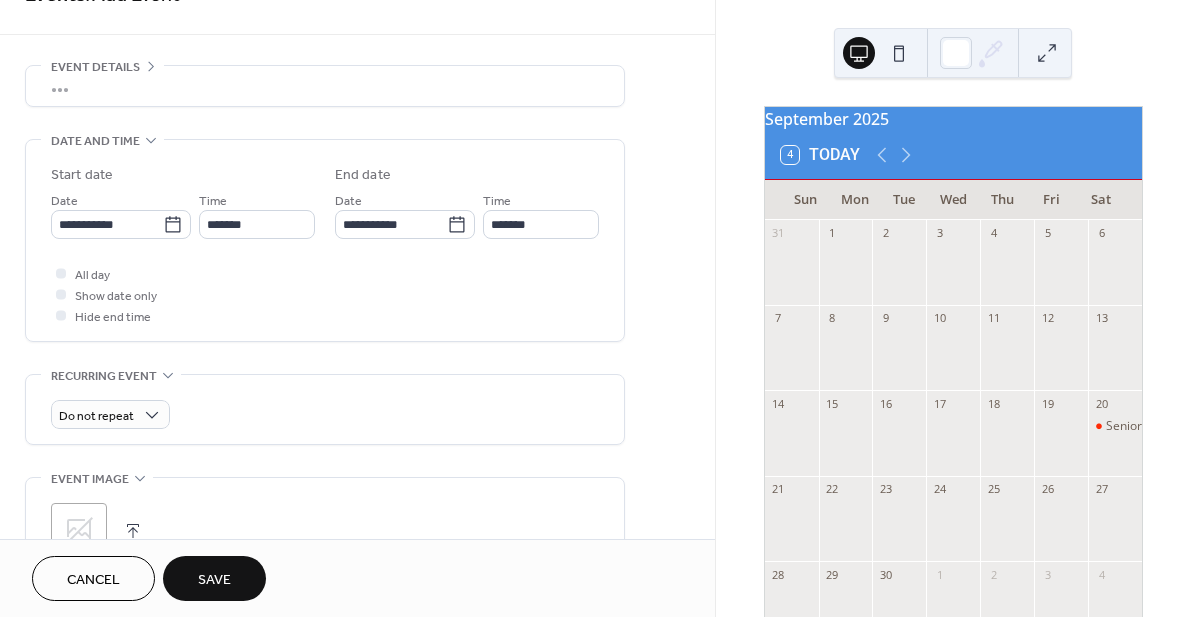scroll, scrollTop: 74, scrollLeft: 0, axis: vertical 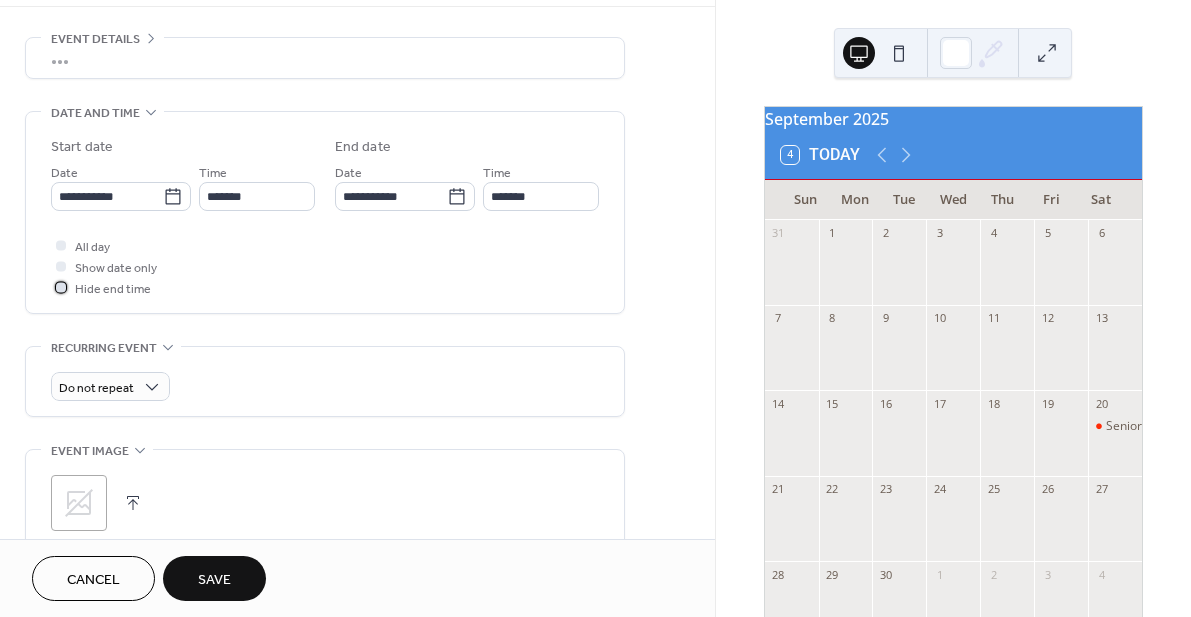 click on "Hide end time" at bounding box center [113, 289] 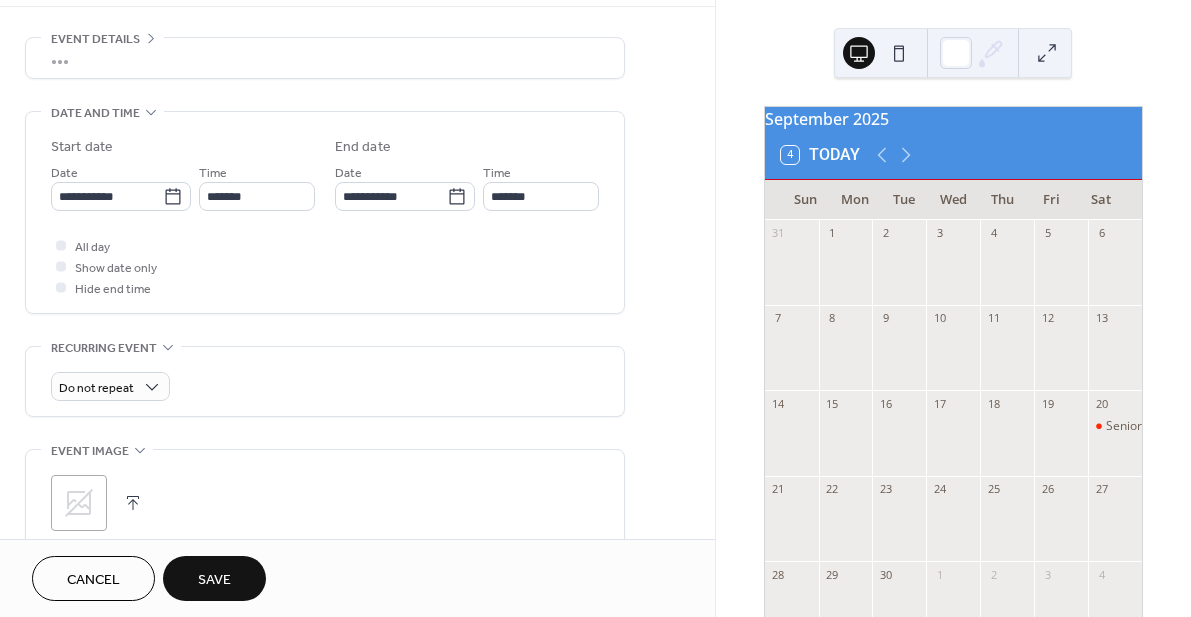 click on "Show date only" at bounding box center (116, 268) 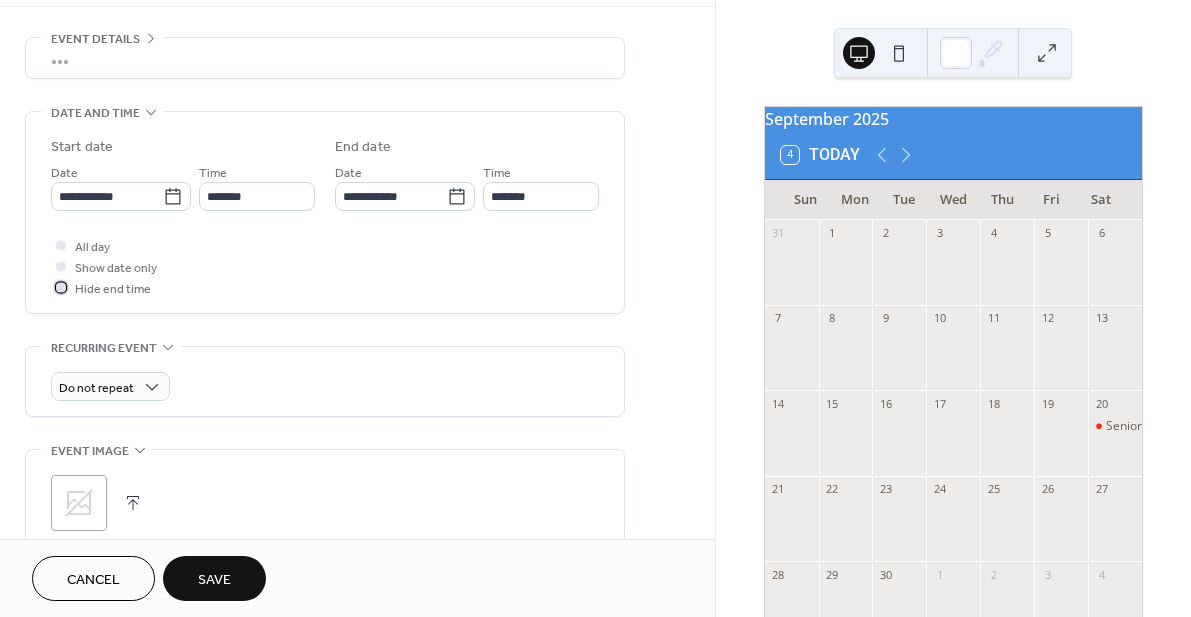 click at bounding box center (61, 287) 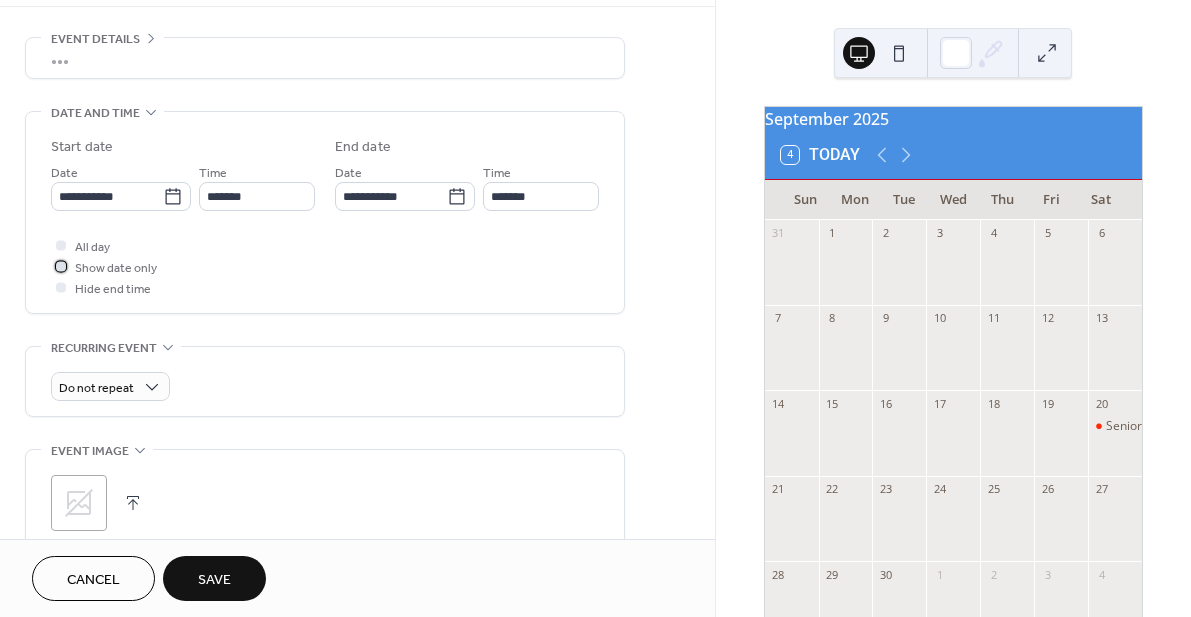 click at bounding box center (61, 266) 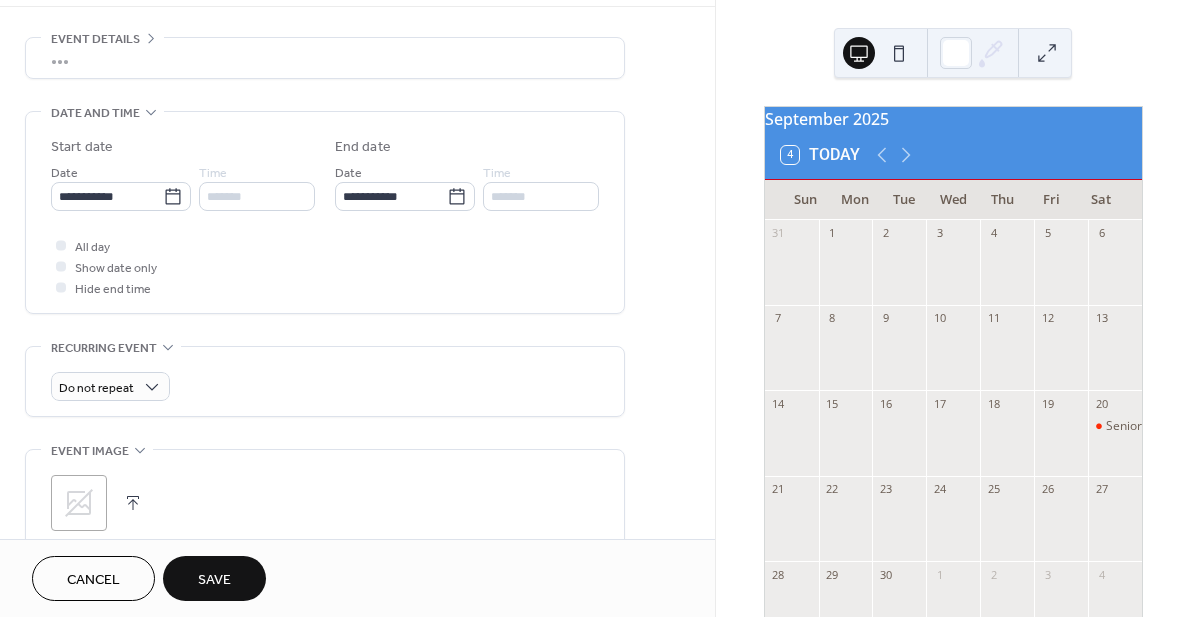 click on "Save" at bounding box center (214, 580) 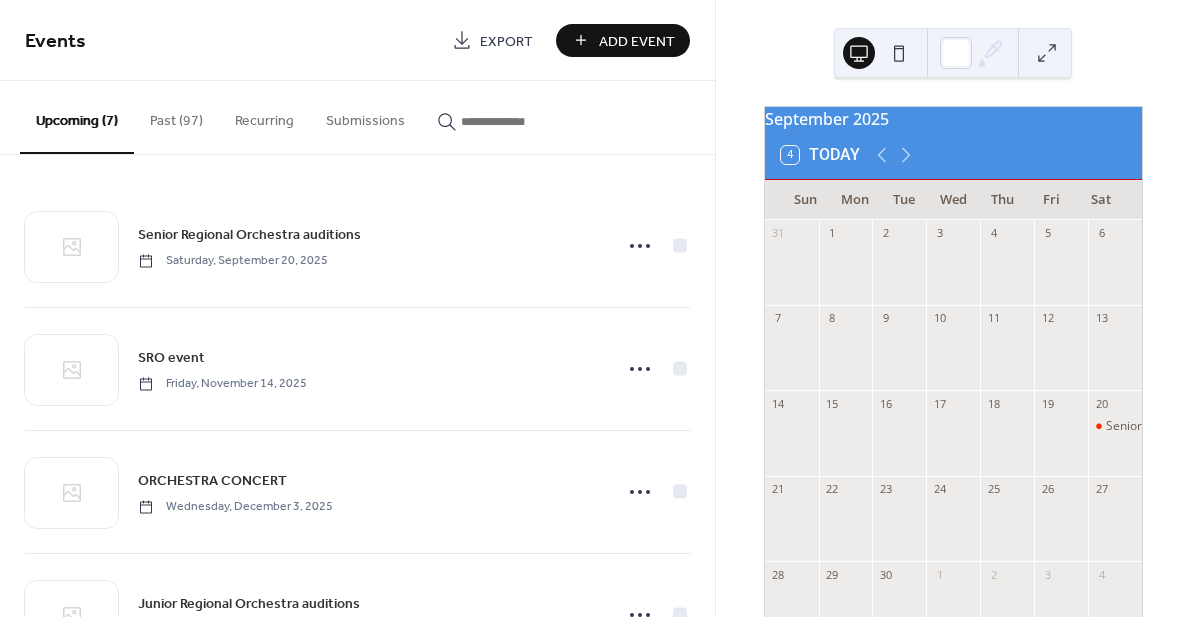 click on "Events Export Add Event" at bounding box center [357, 40] 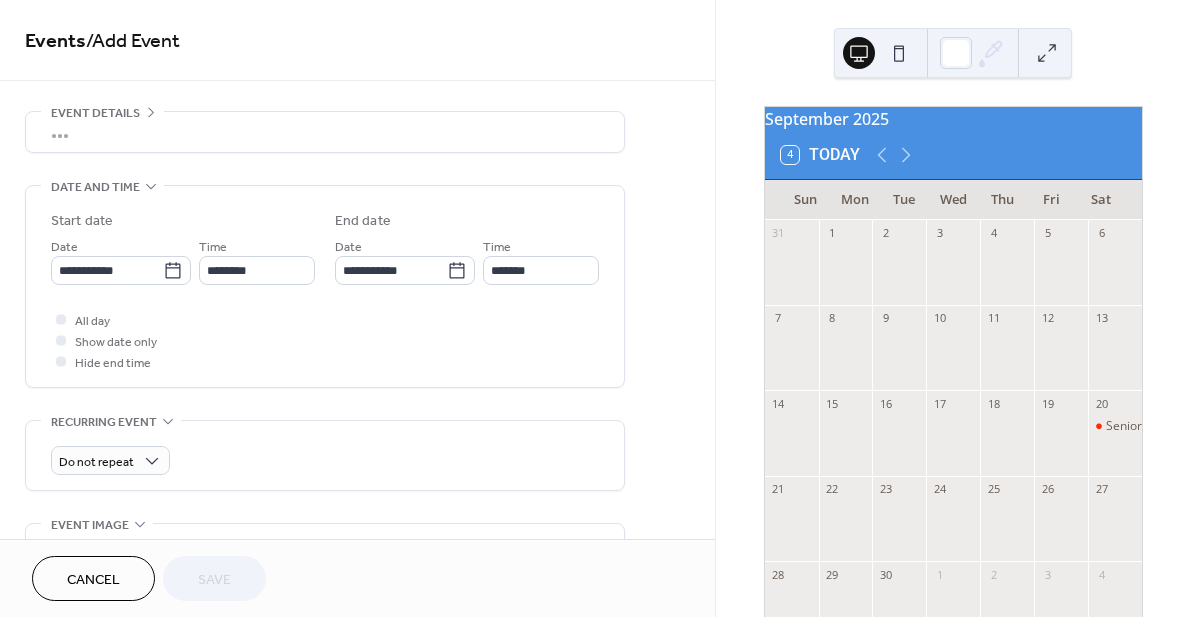 scroll, scrollTop: 63, scrollLeft: 0, axis: vertical 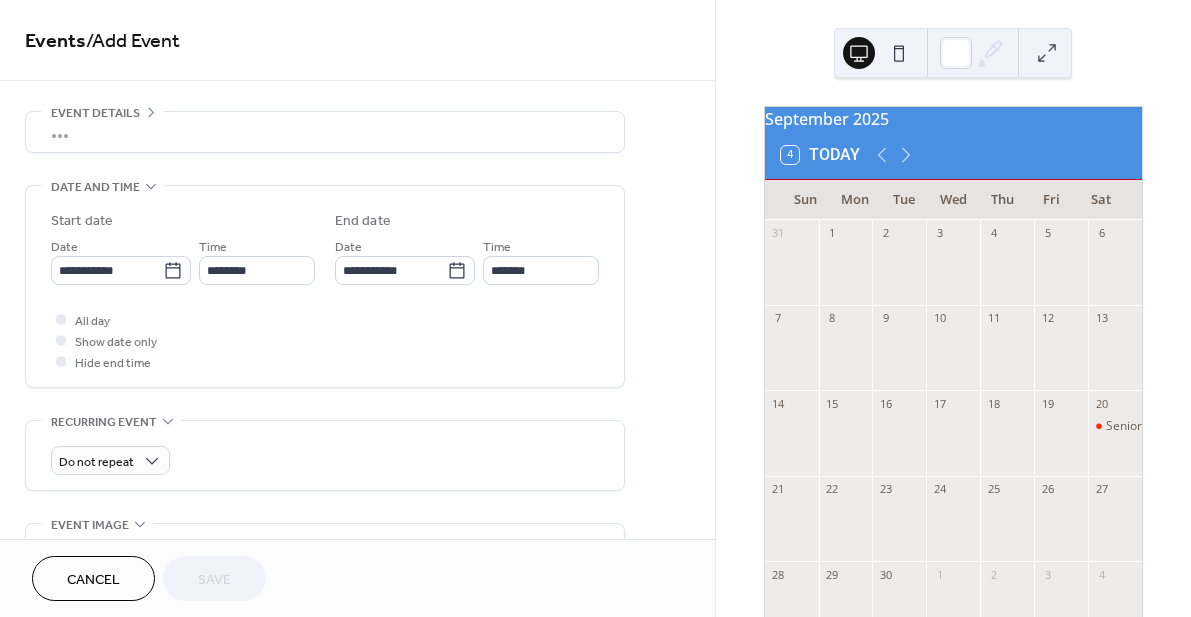 click on "•••" at bounding box center (325, 132) 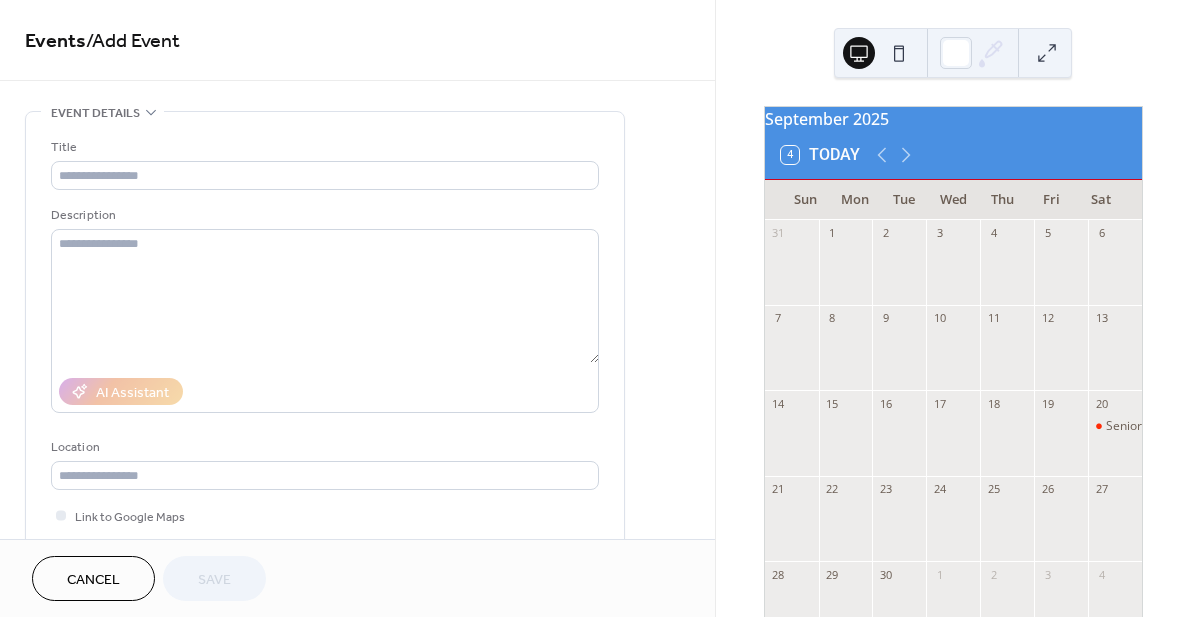 scroll, scrollTop: 0, scrollLeft: 0, axis: both 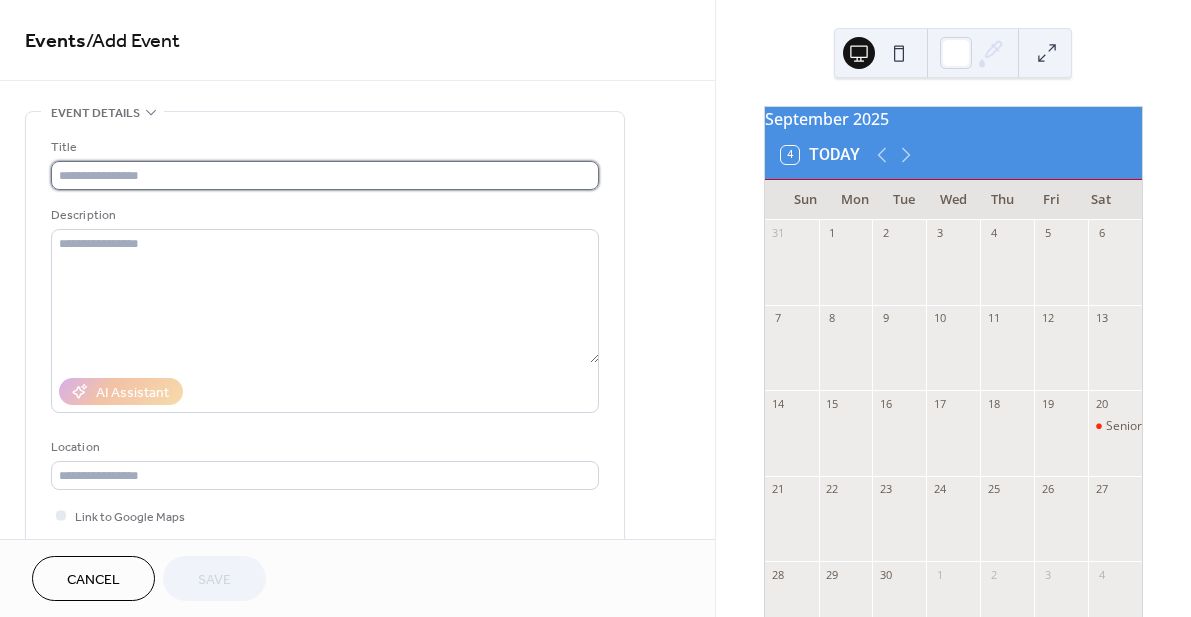 click at bounding box center [325, 175] 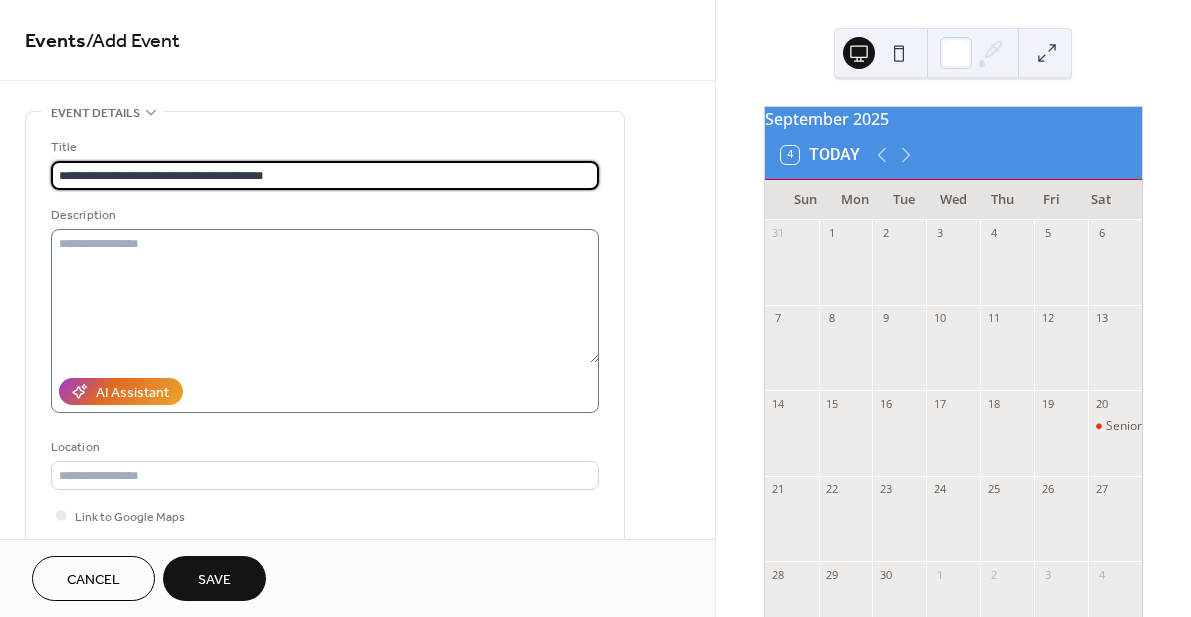 type on "**********" 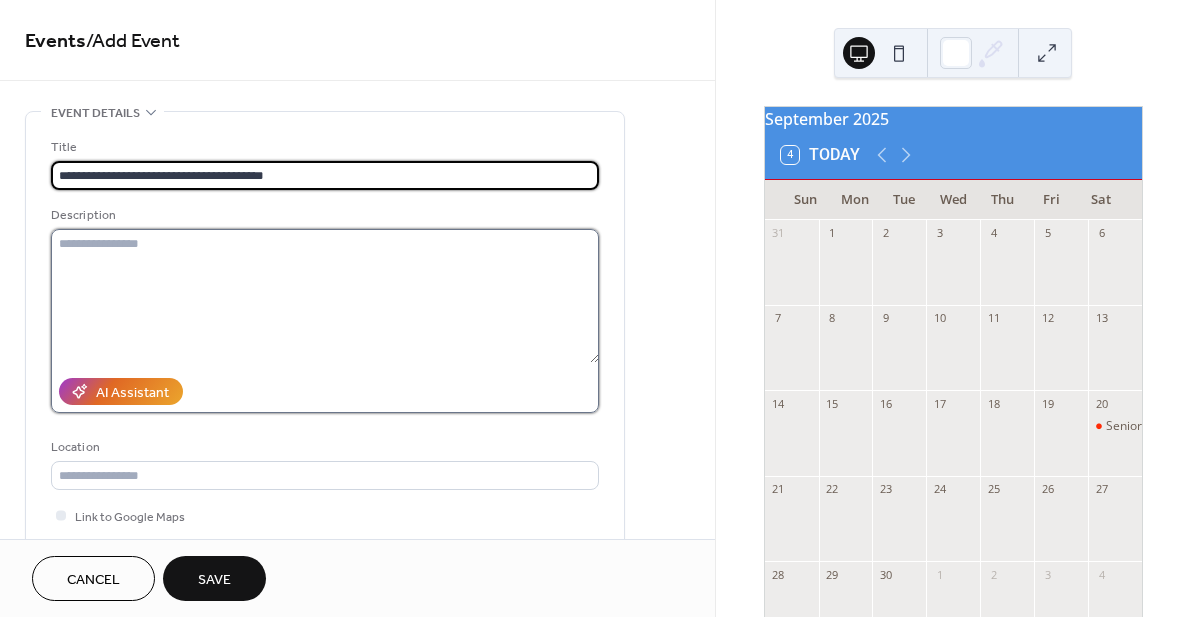 click at bounding box center [325, 296] 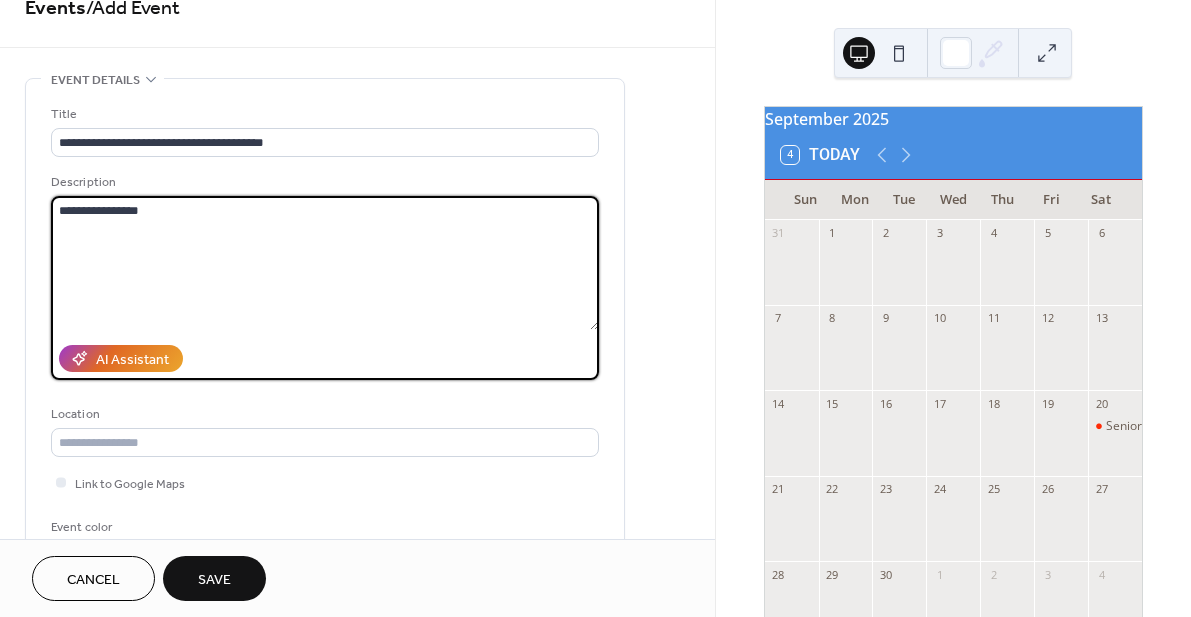 scroll, scrollTop: 71, scrollLeft: 0, axis: vertical 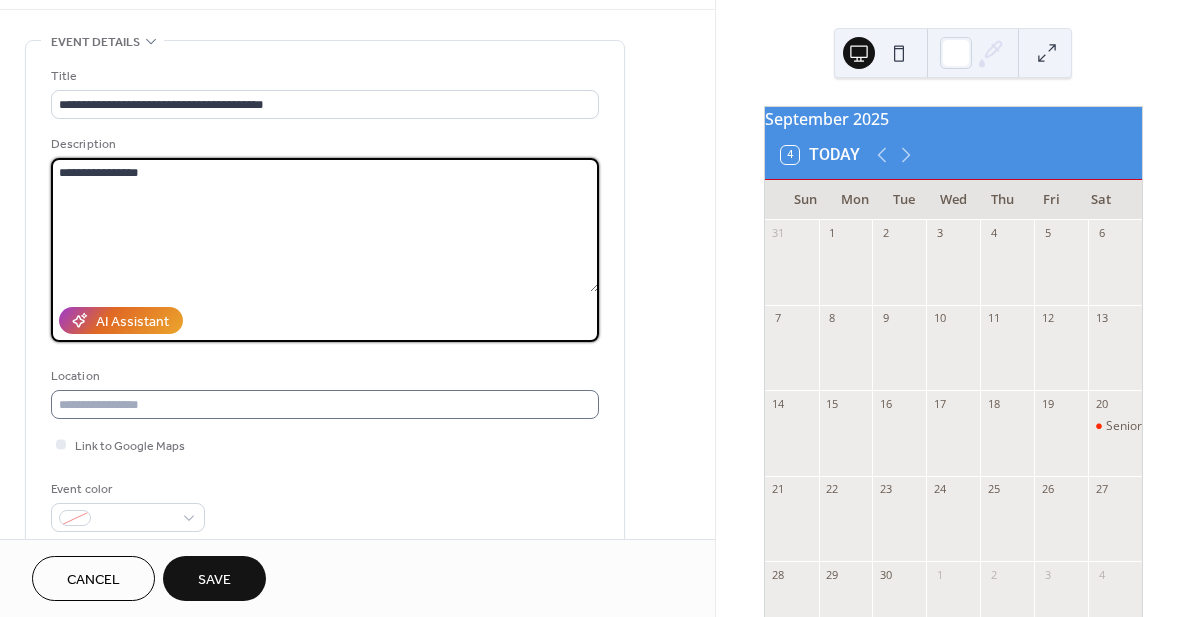 type on "**********" 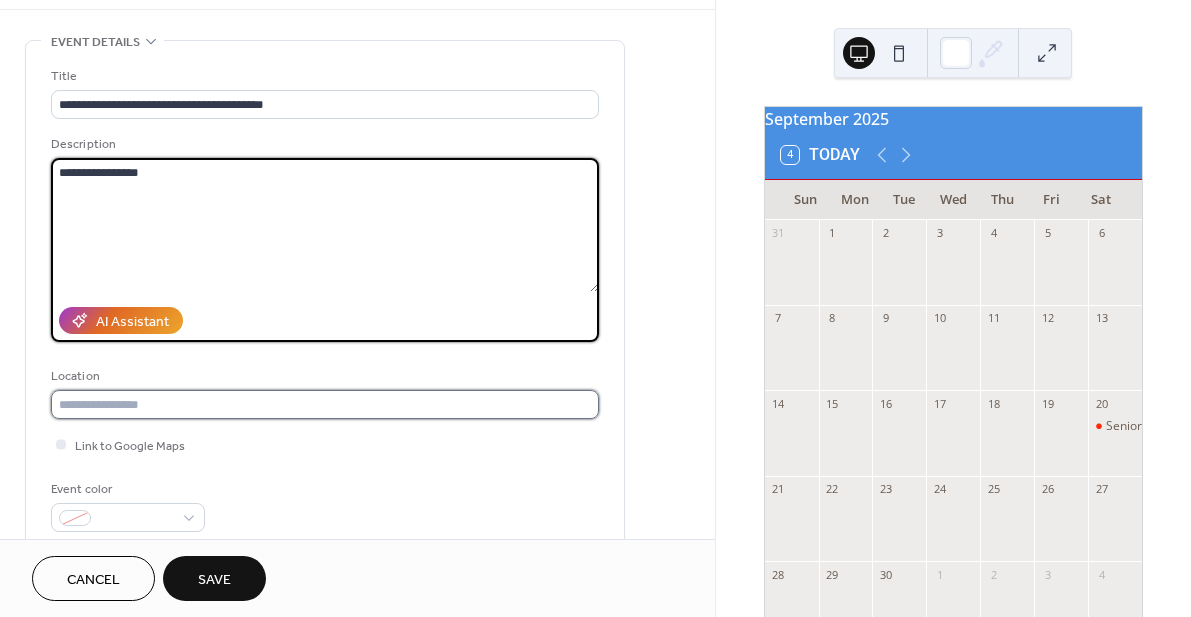 click at bounding box center [325, 404] 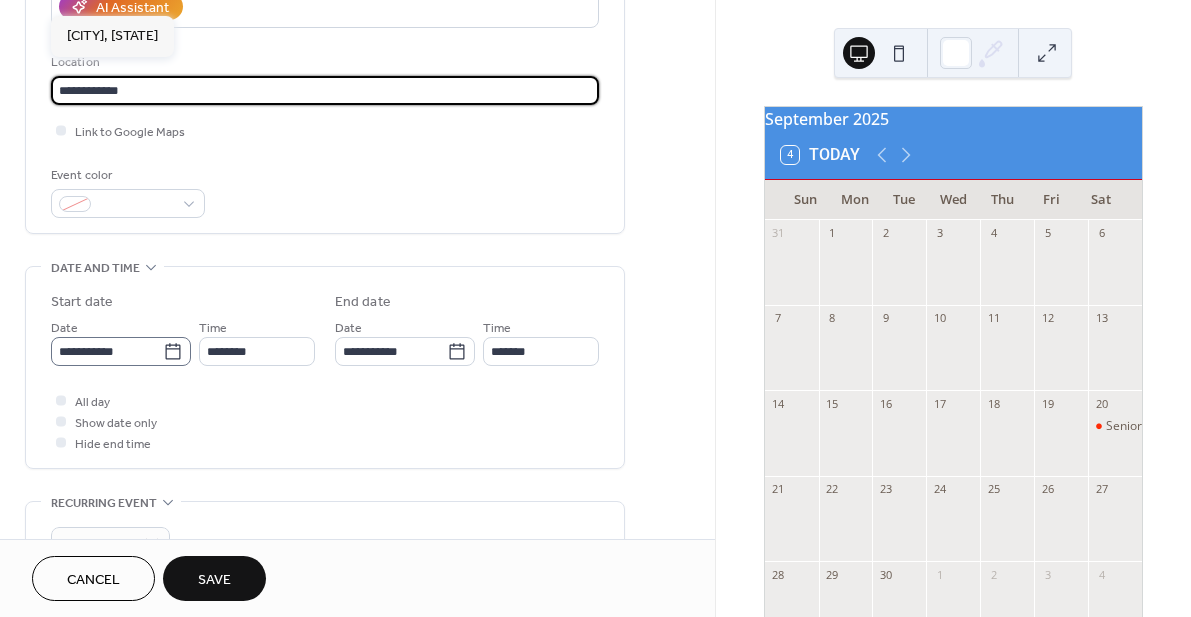 scroll, scrollTop: 391, scrollLeft: 0, axis: vertical 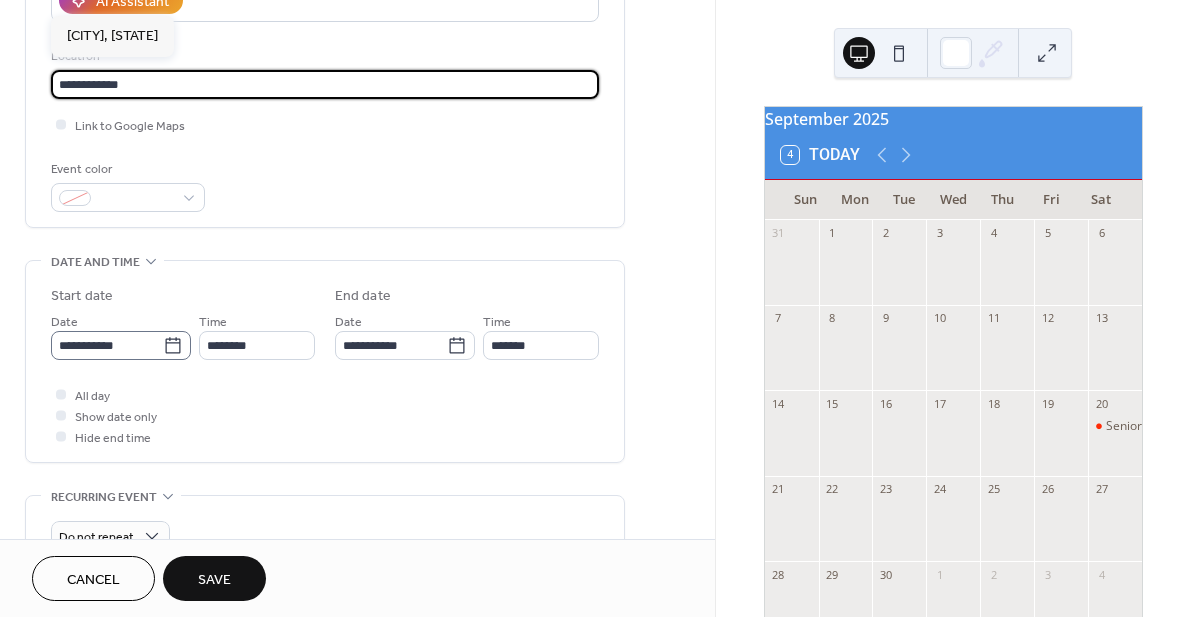 type on "**********" 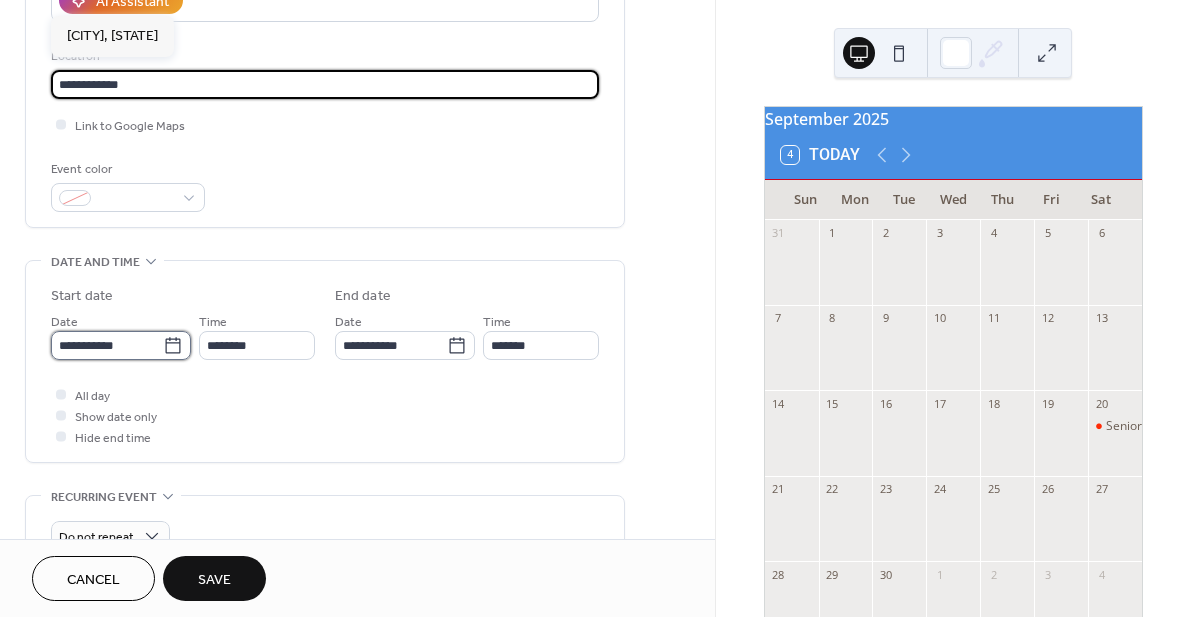click on "**********" at bounding box center (107, 345) 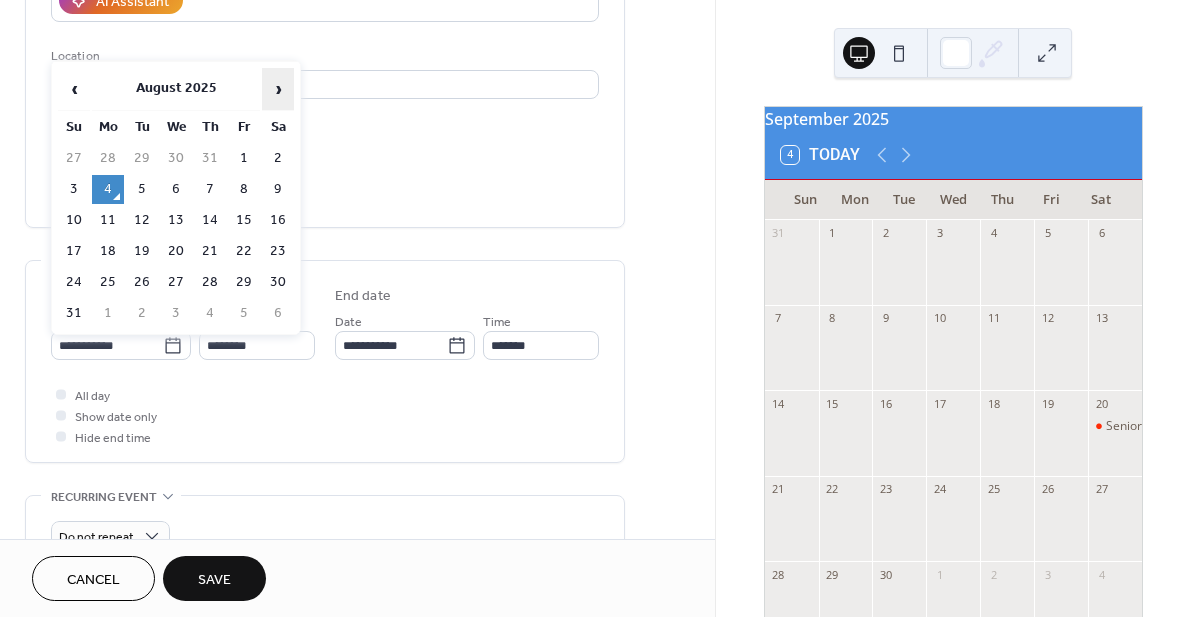 click on "›" at bounding box center (278, 89) 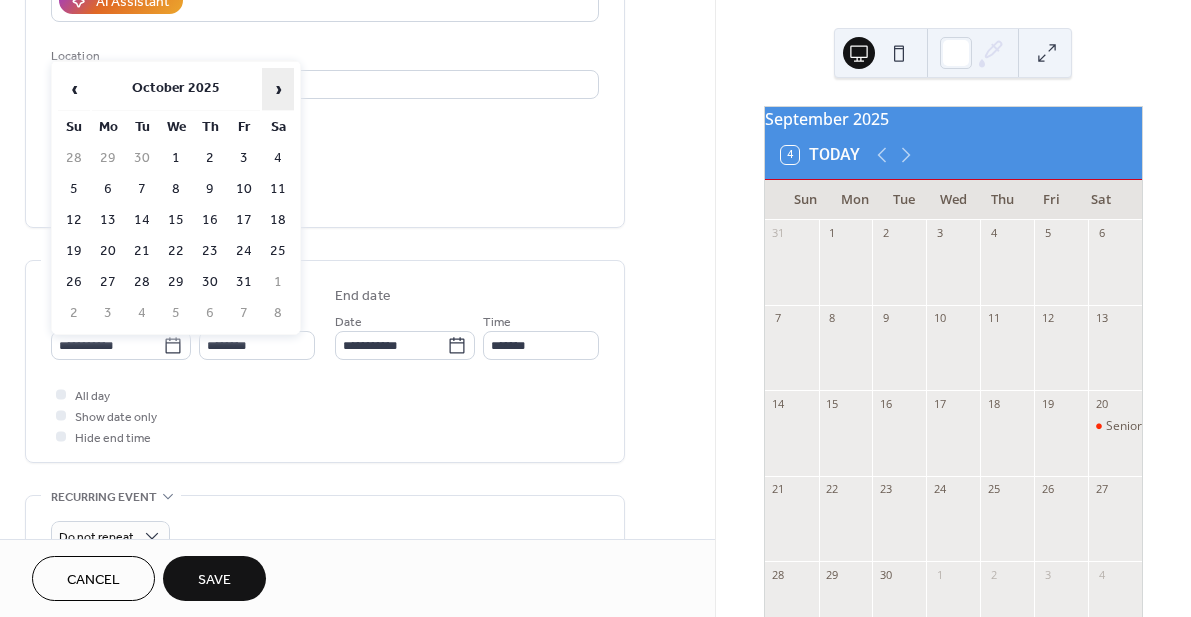 click on "›" at bounding box center (278, 89) 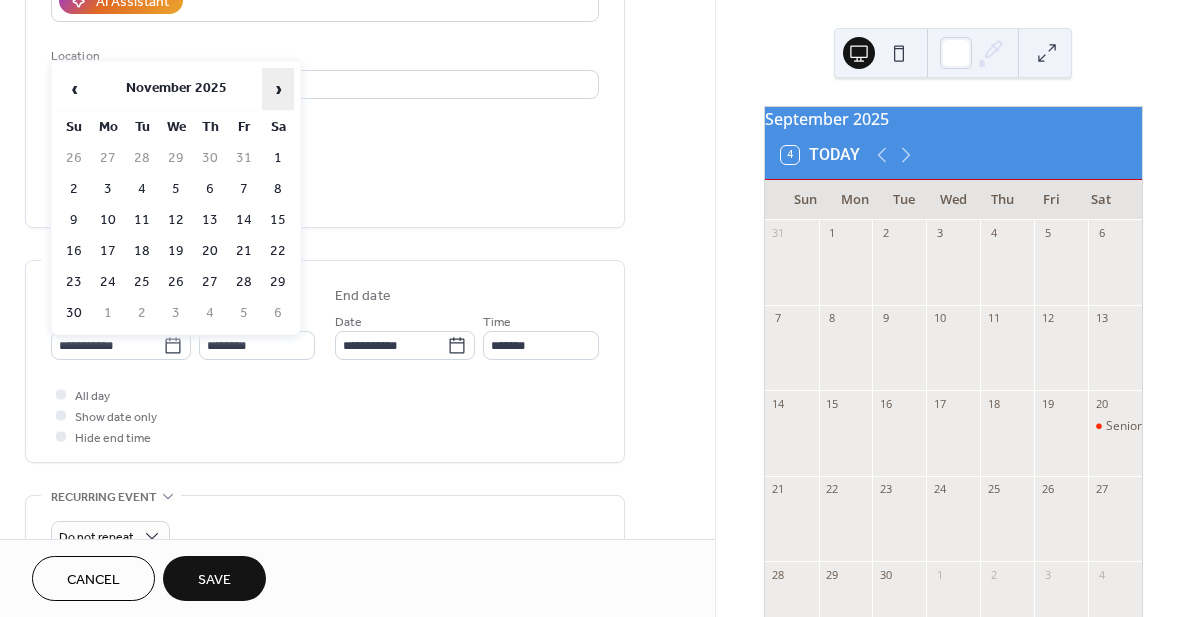 click on "›" at bounding box center (278, 89) 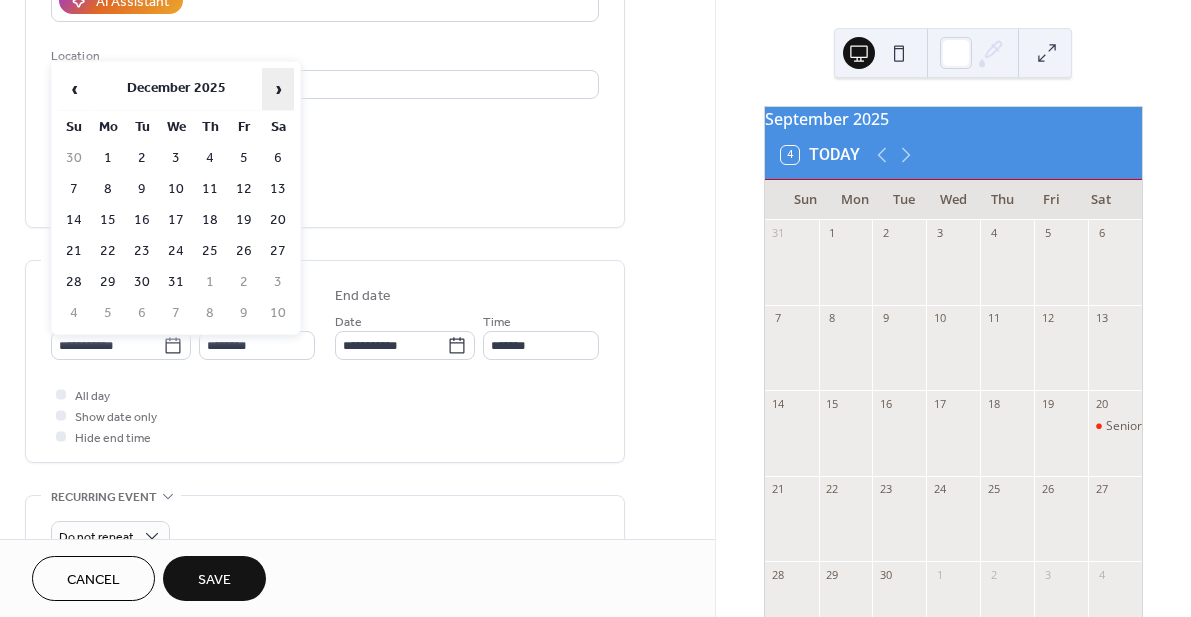 click on "›" at bounding box center [278, 89] 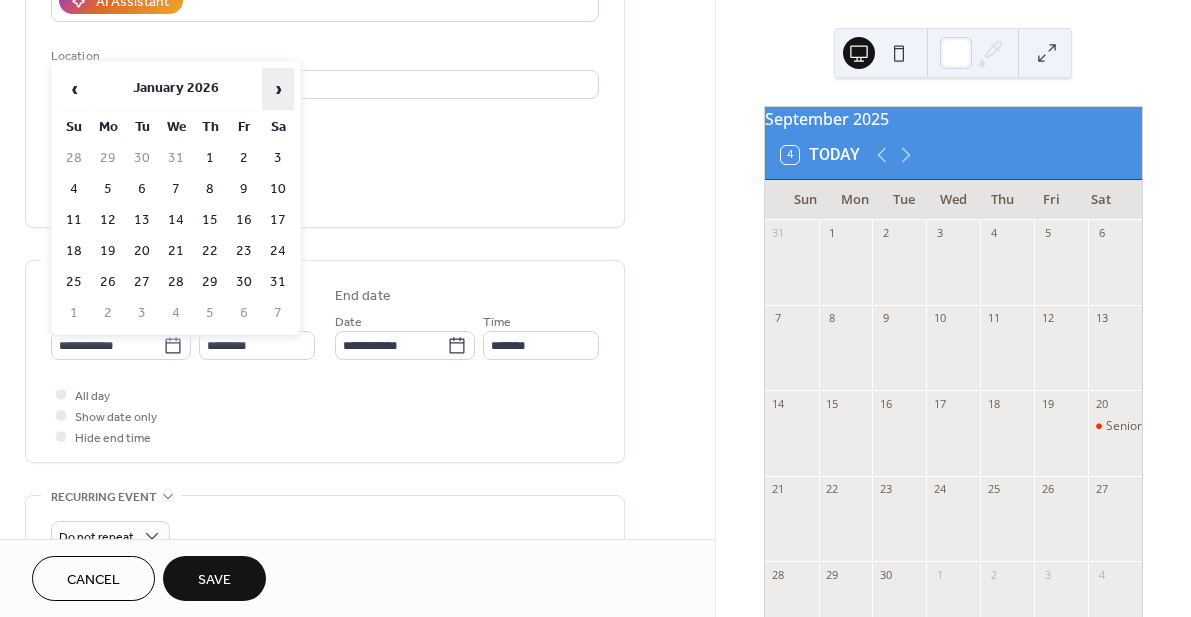 click on "›" at bounding box center (278, 89) 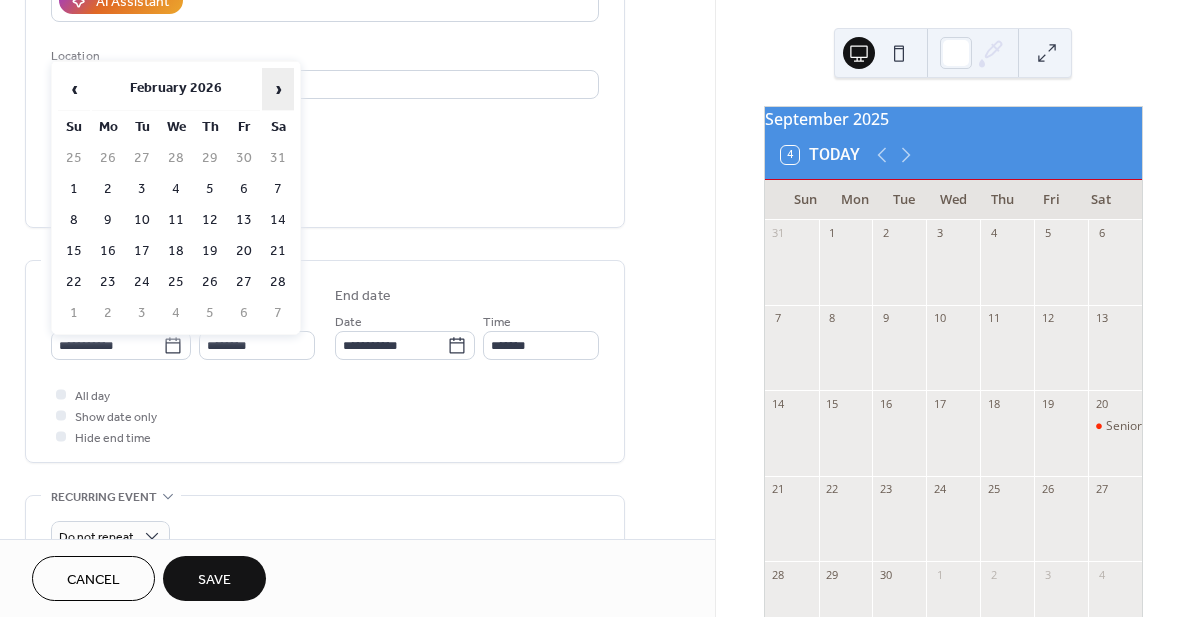 click on "›" at bounding box center (278, 89) 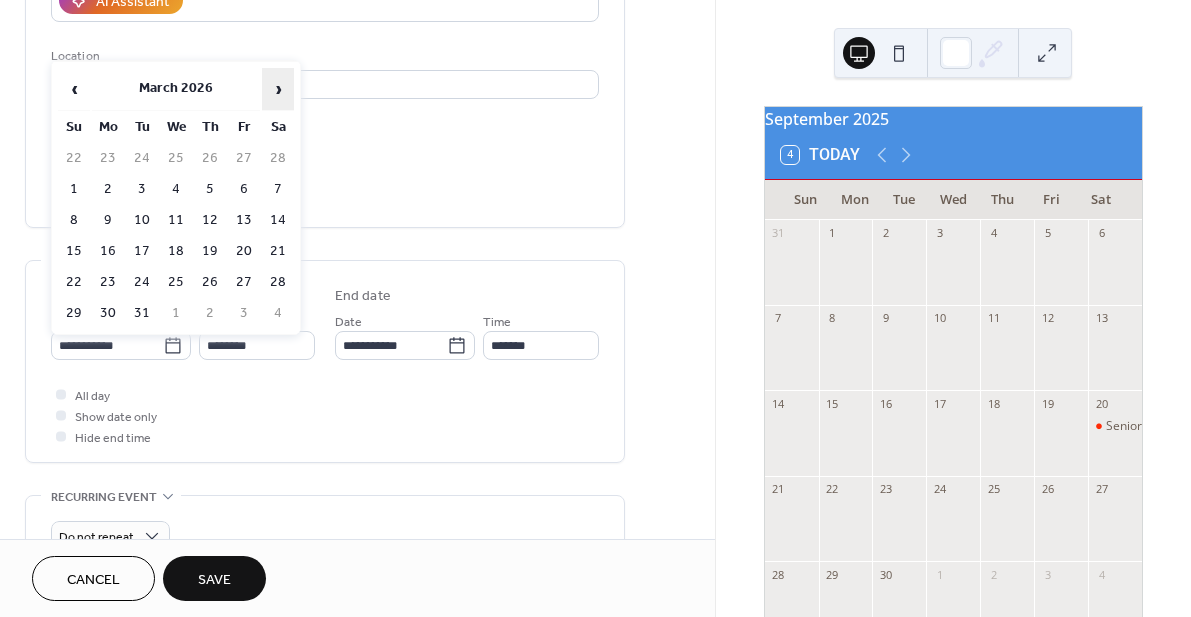 click on "›" at bounding box center [278, 89] 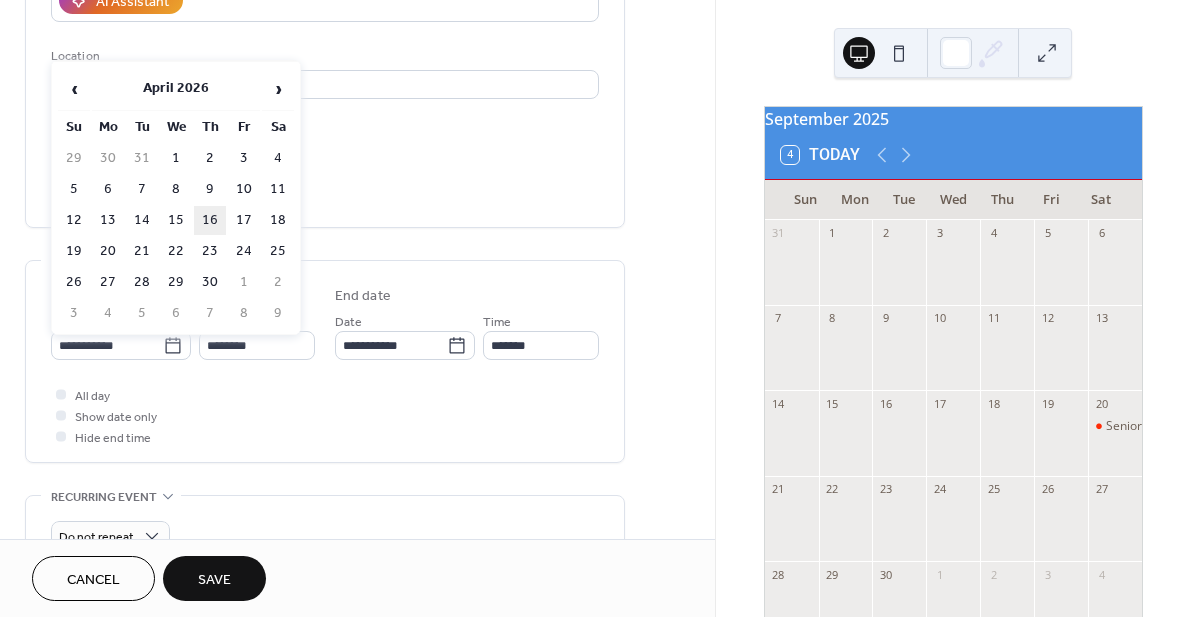 click on "16" at bounding box center [210, 220] 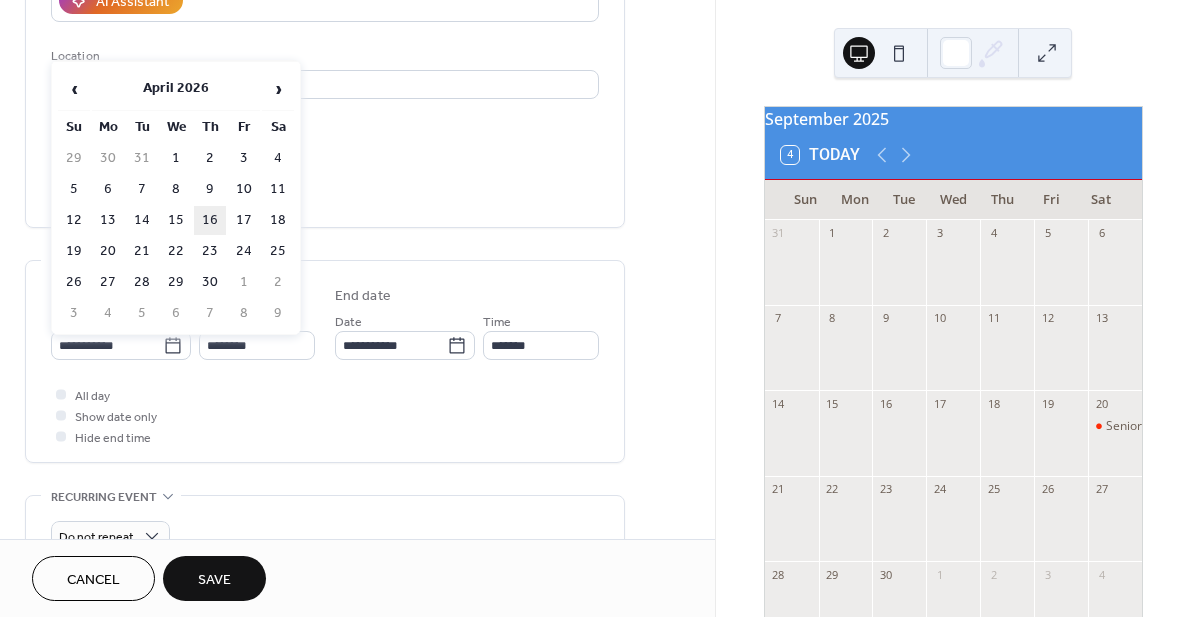 type on "**********" 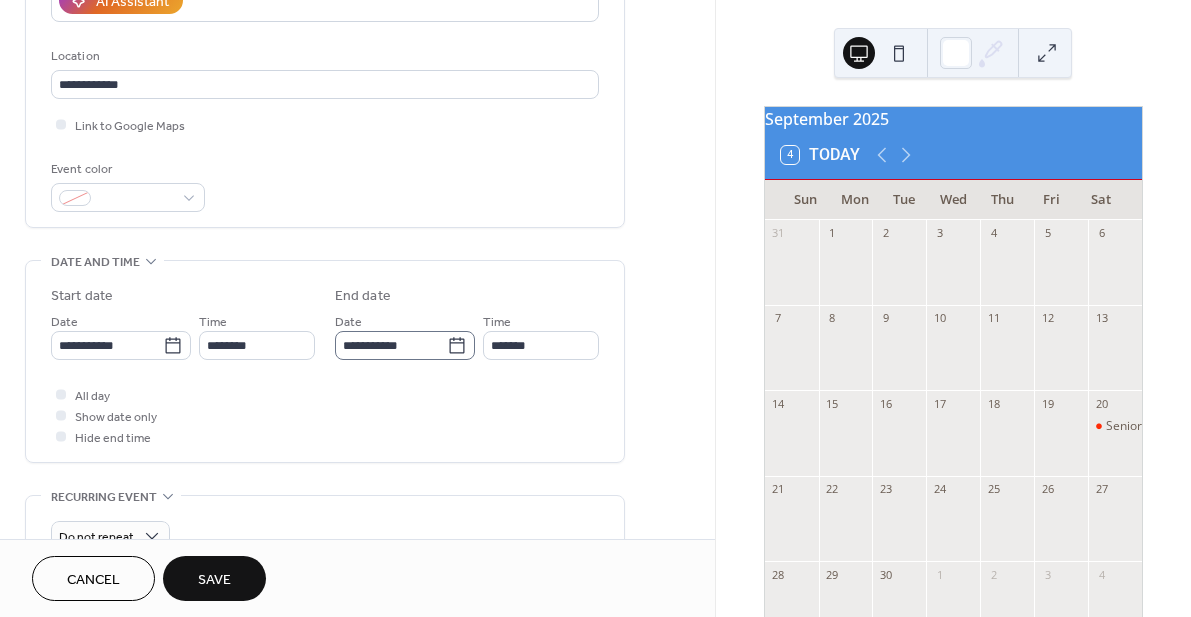 click 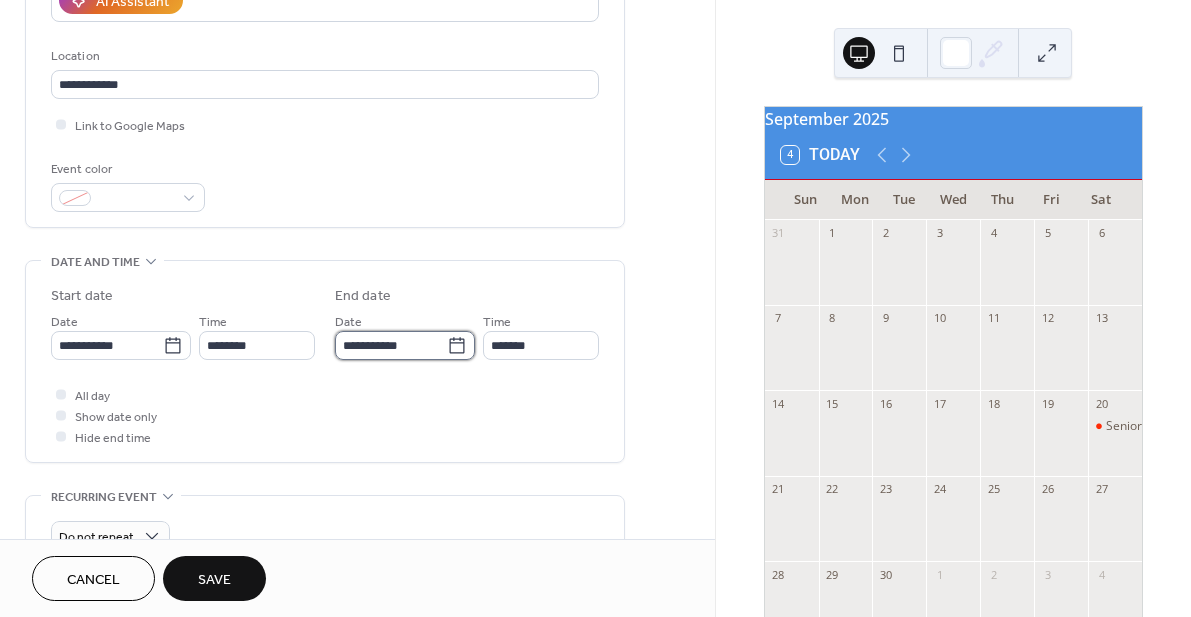 click on "**********" at bounding box center [391, 345] 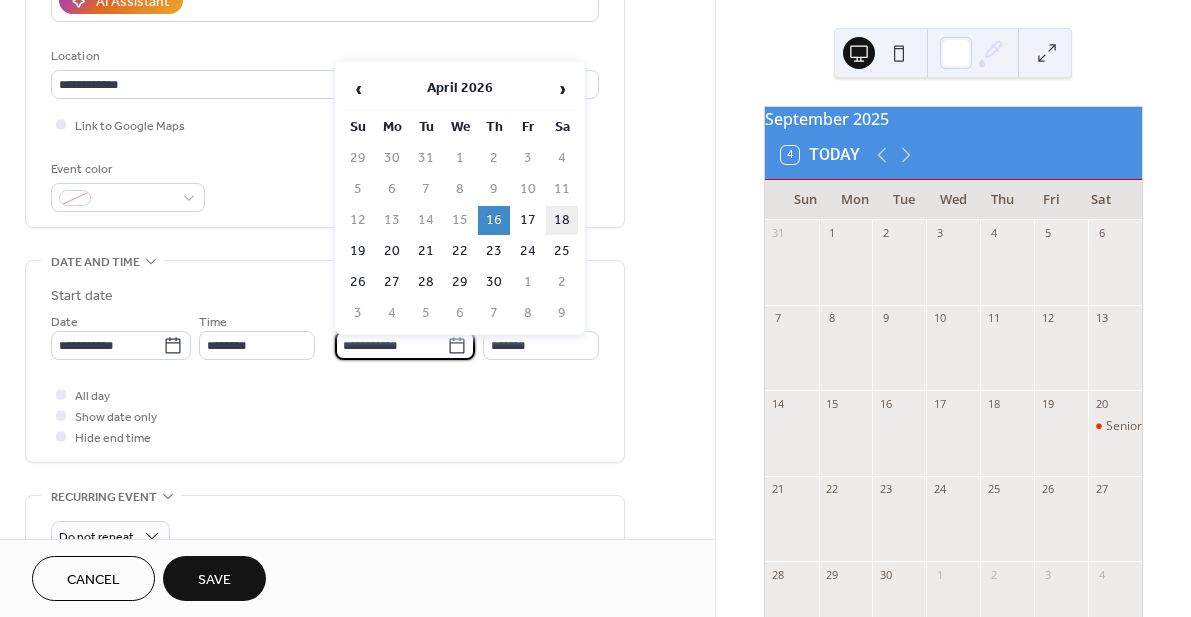 click on "18" at bounding box center (562, 220) 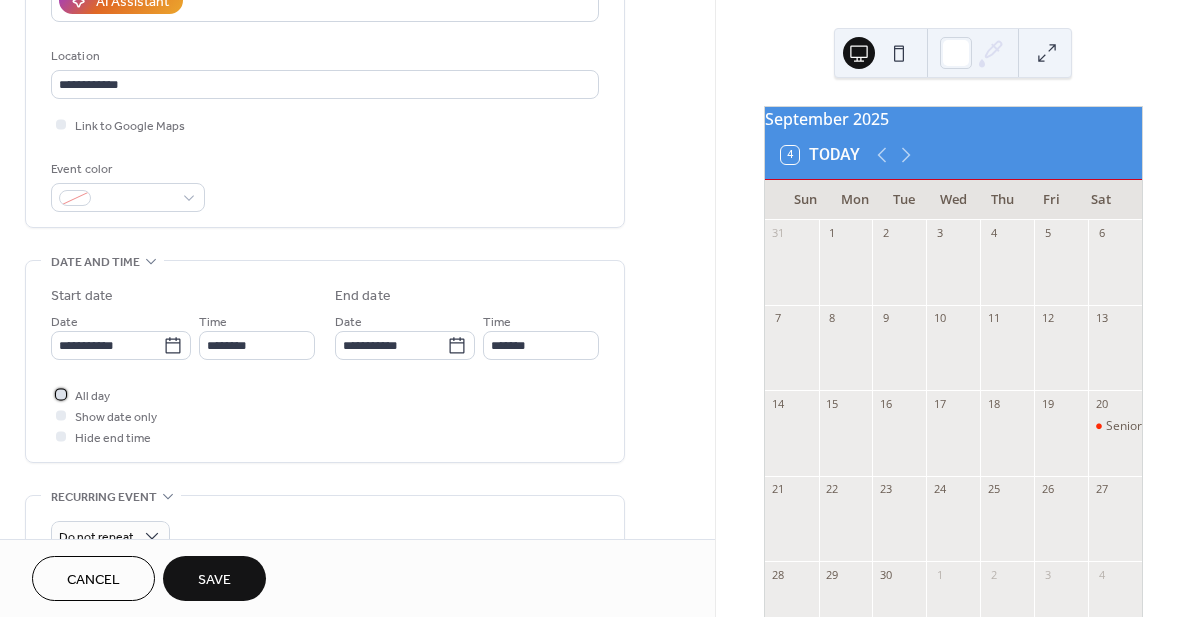 click on "All day" at bounding box center [92, 396] 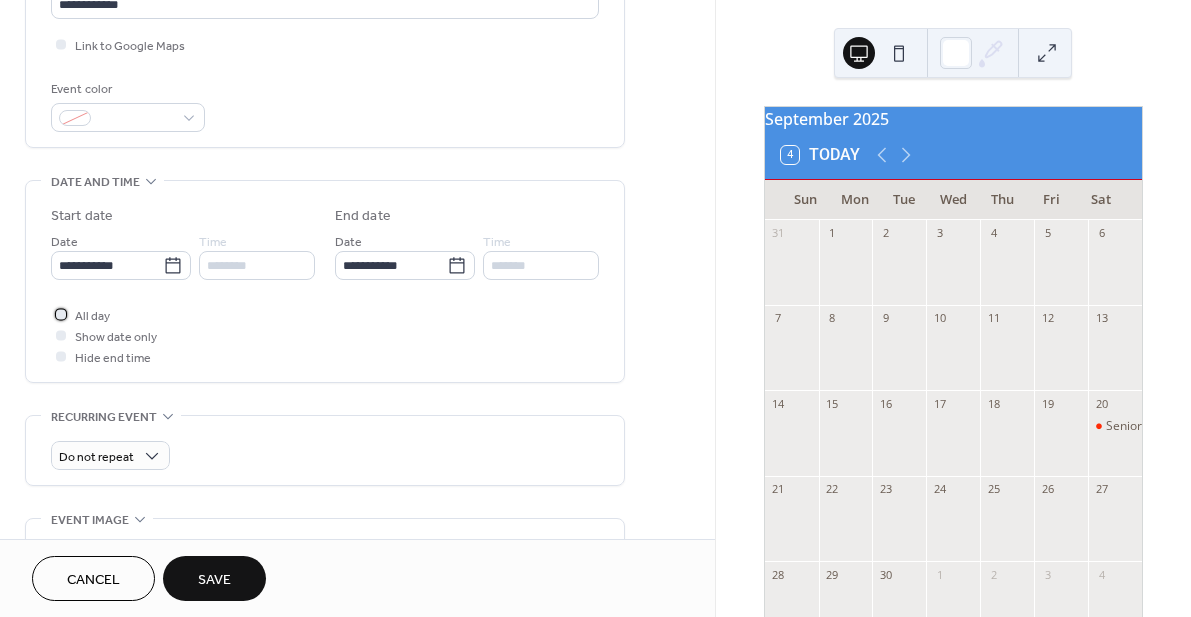 scroll, scrollTop: 498, scrollLeft: 0, axis: vertical 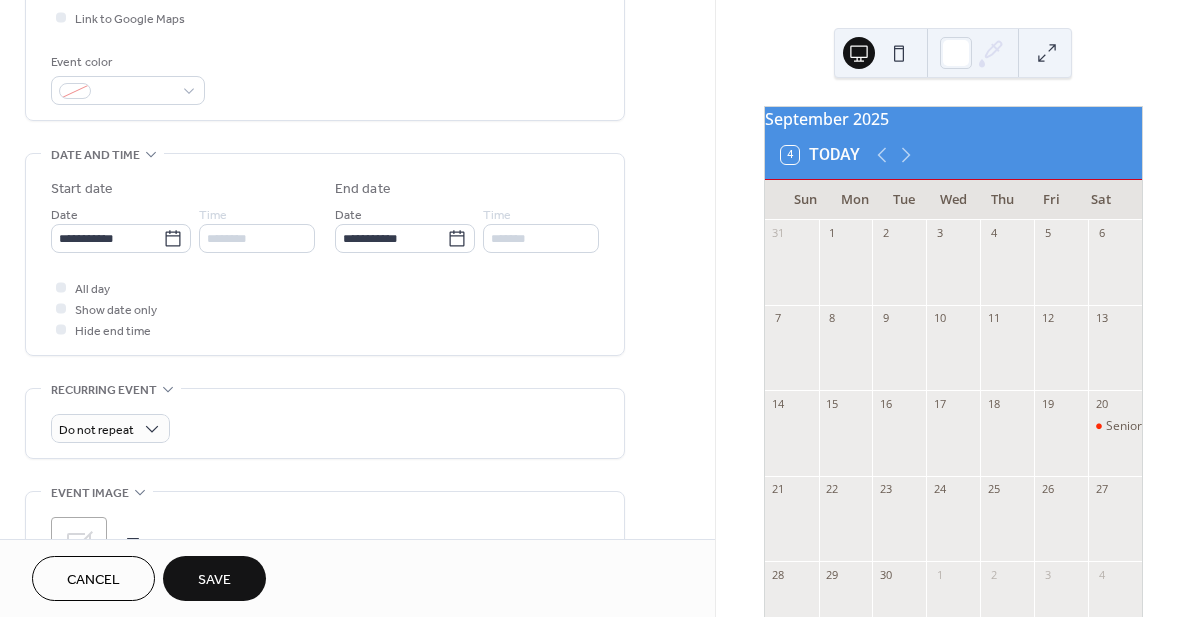 click on "Save" at bounding box center [214, 580] 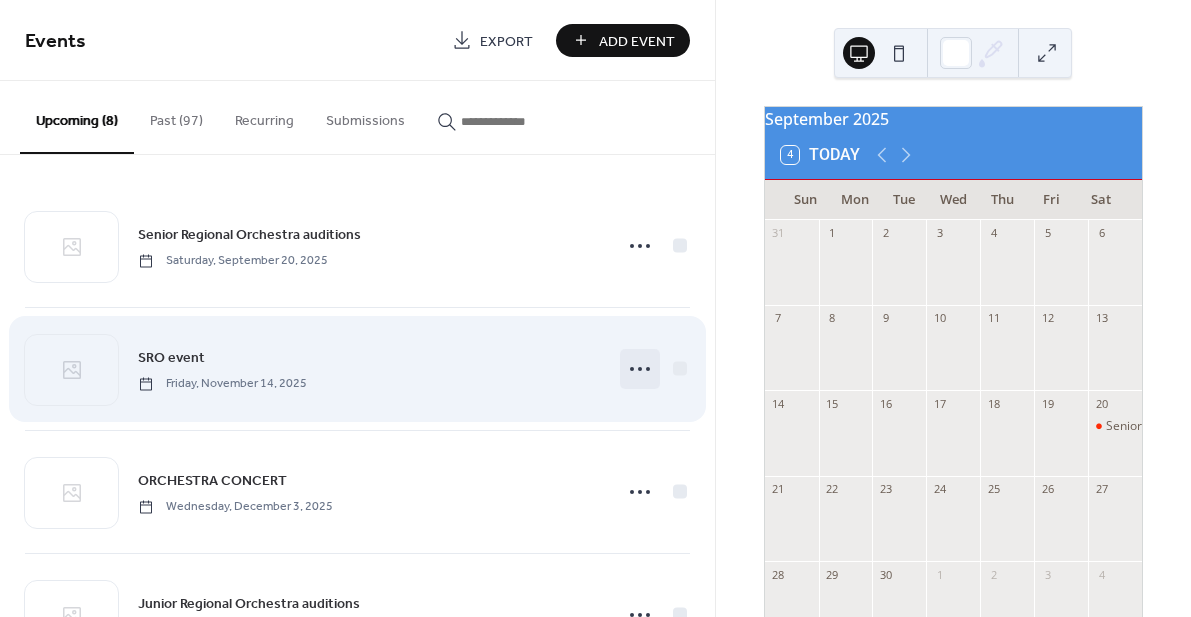 click 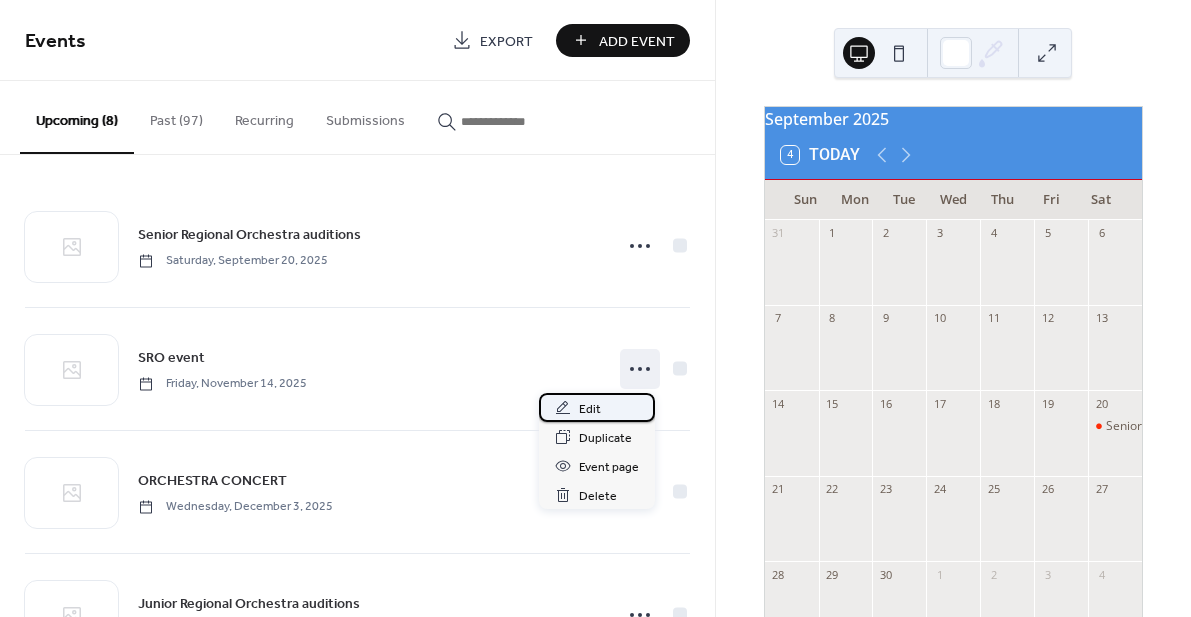 click on "Edit" at bounding box center (597, 407) 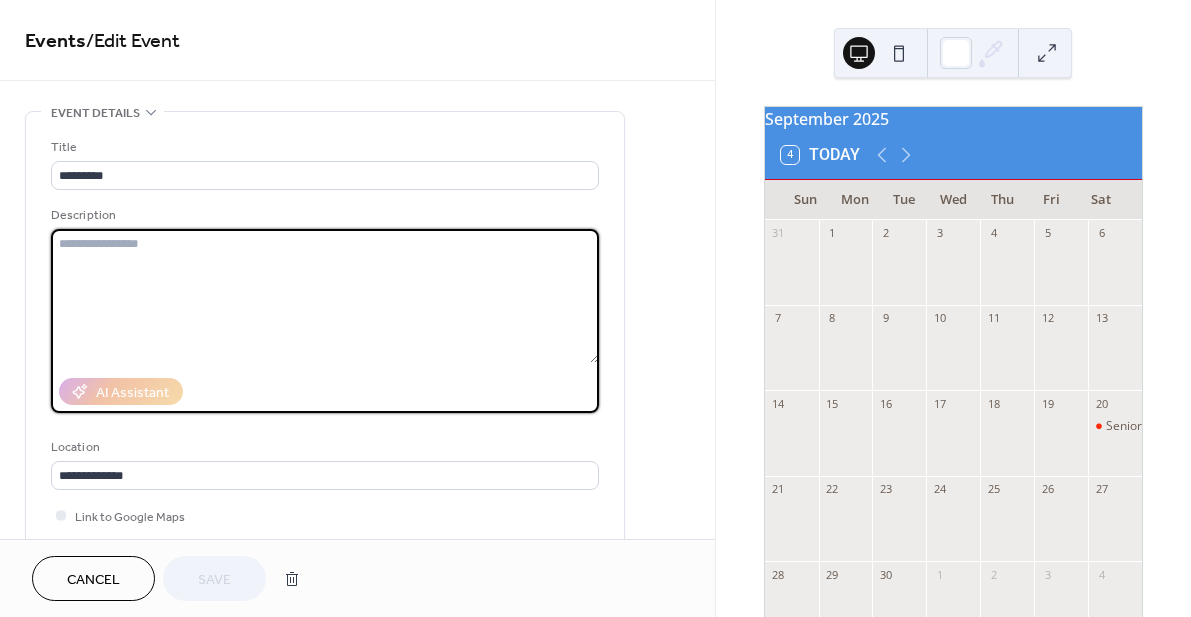 click at bounding box center (325, 296) 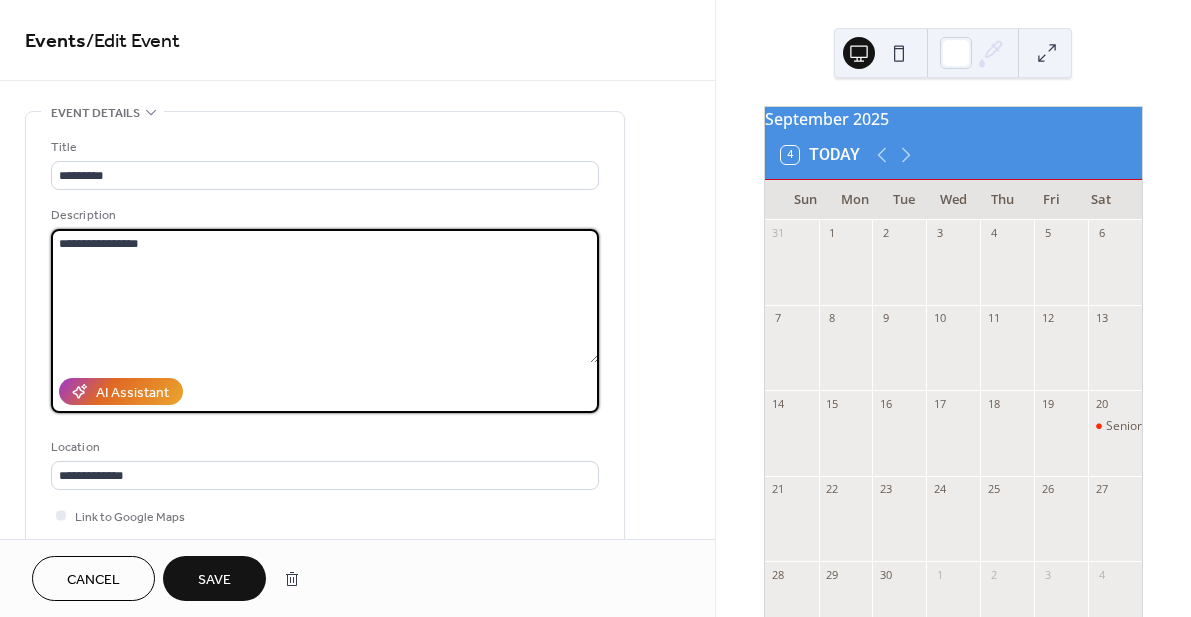 type on "**********" 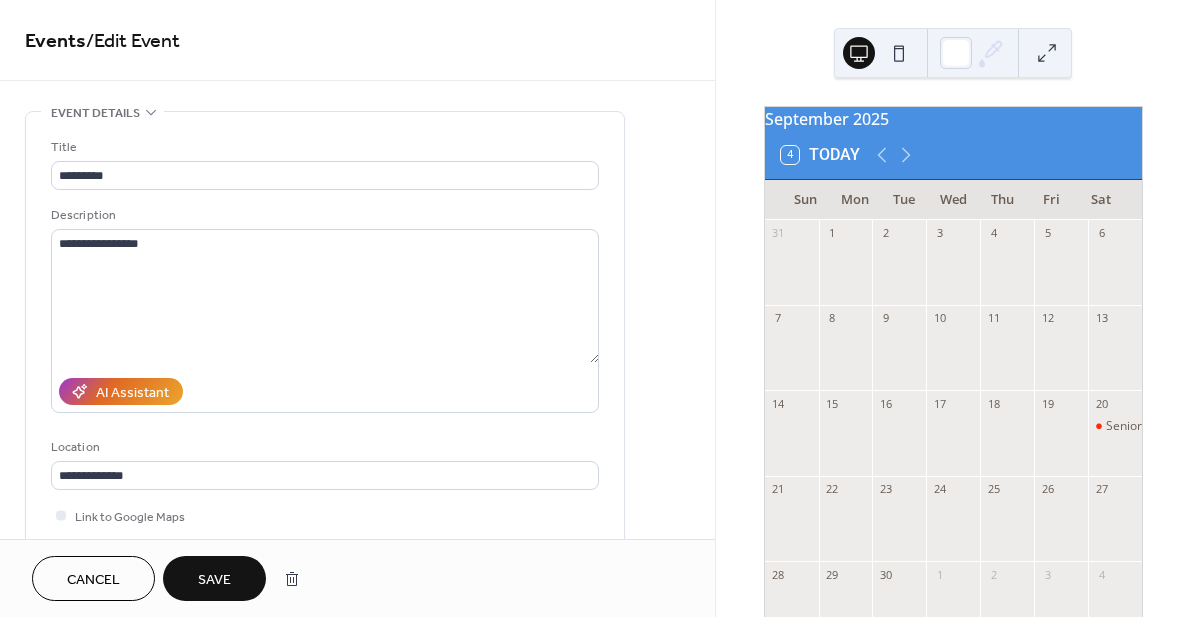 click on "Save" at bounding box center (214, 580) 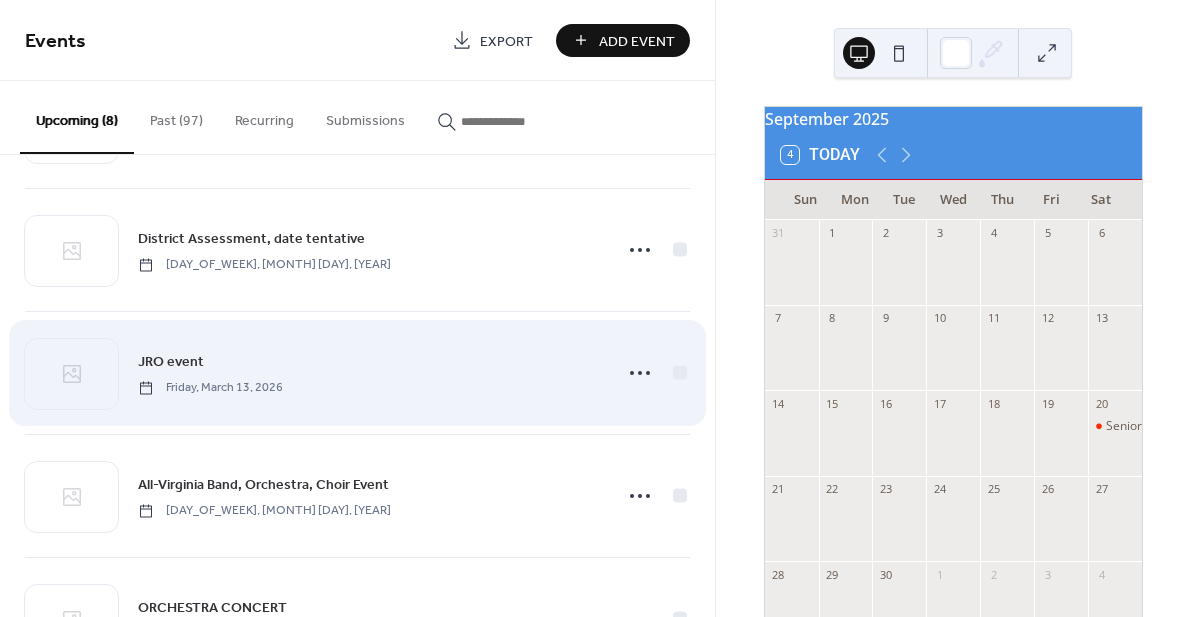 scroll, scrollTop: 494, scrollLeft: 0, axis: vertical 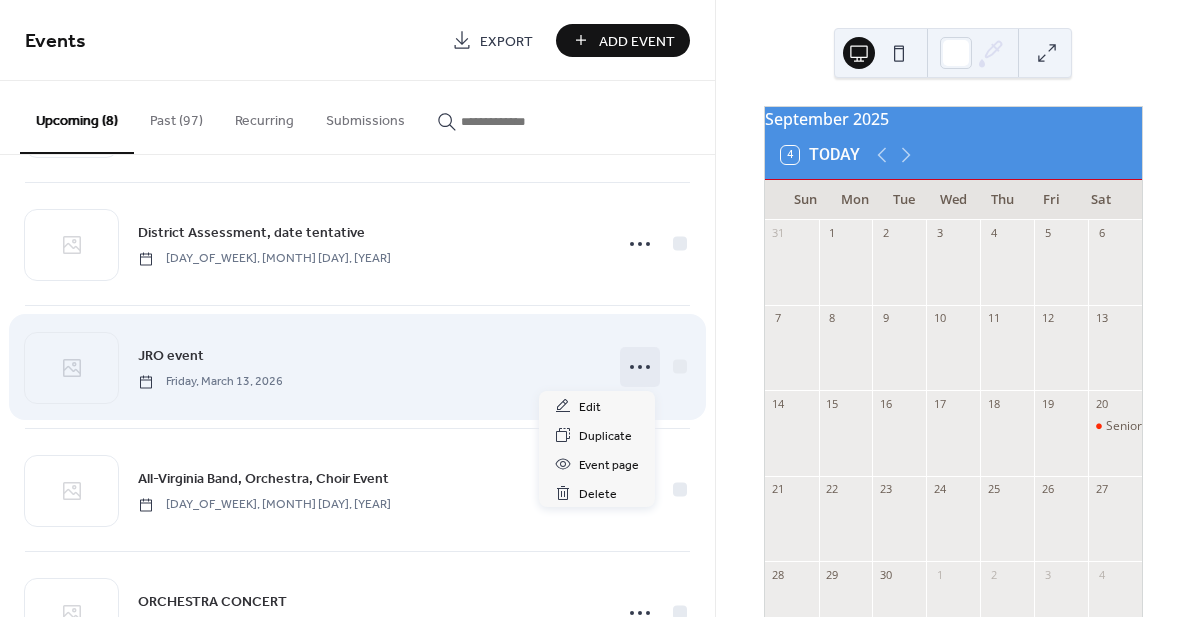 click 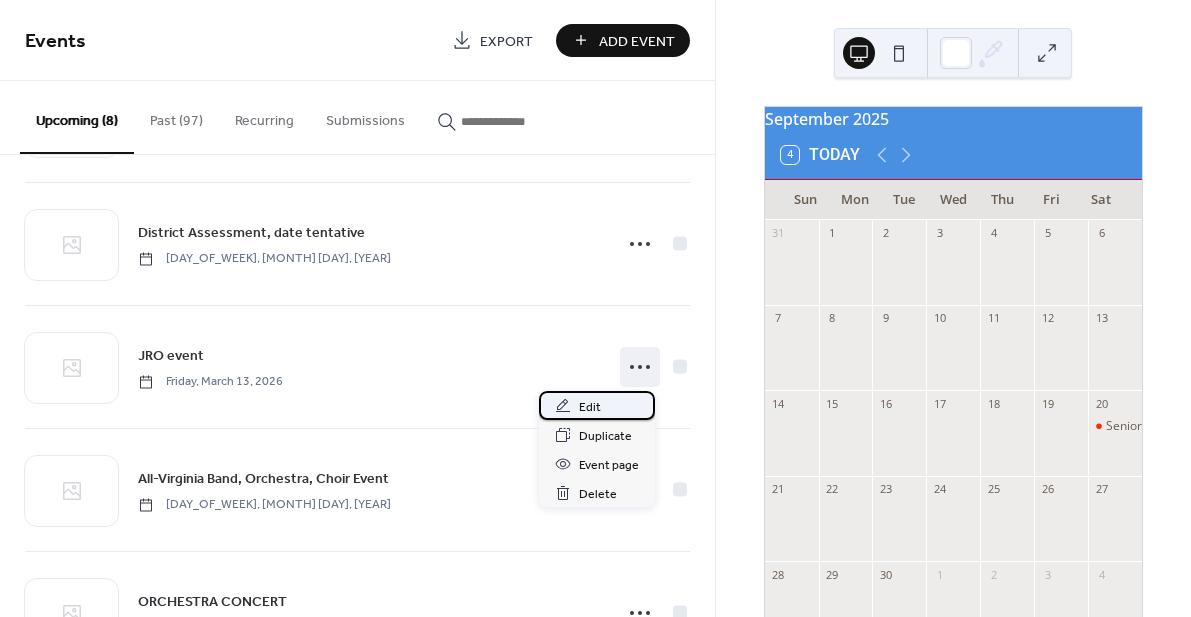 click on "Edit" at bounding box center (597, 405) 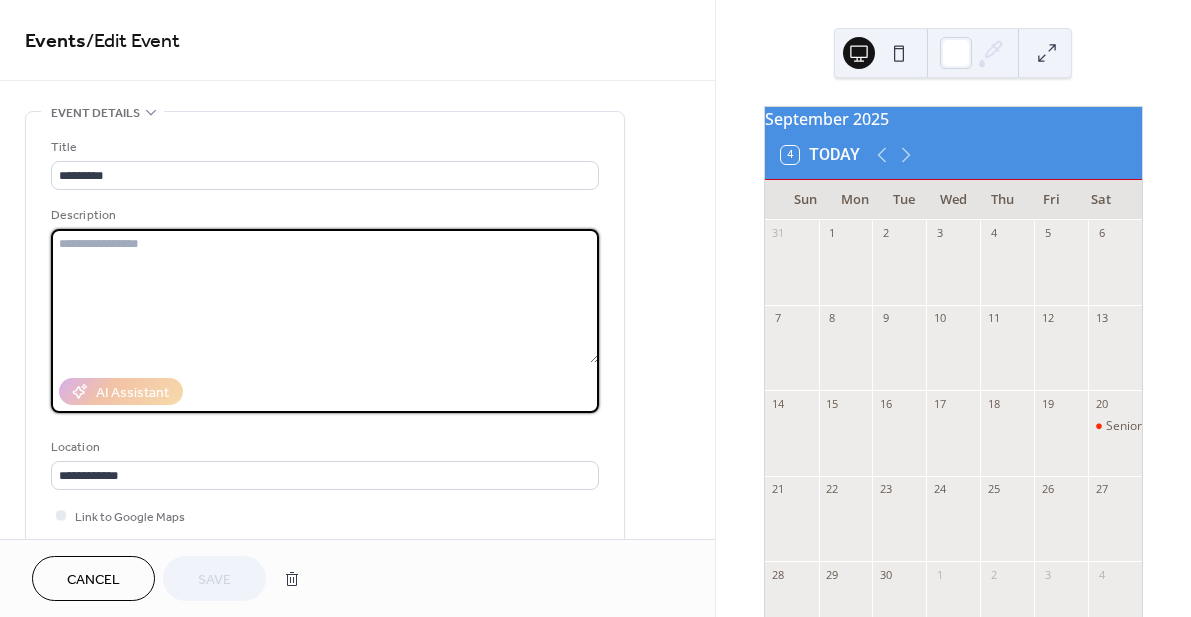 click at bounding box center (325, 296) 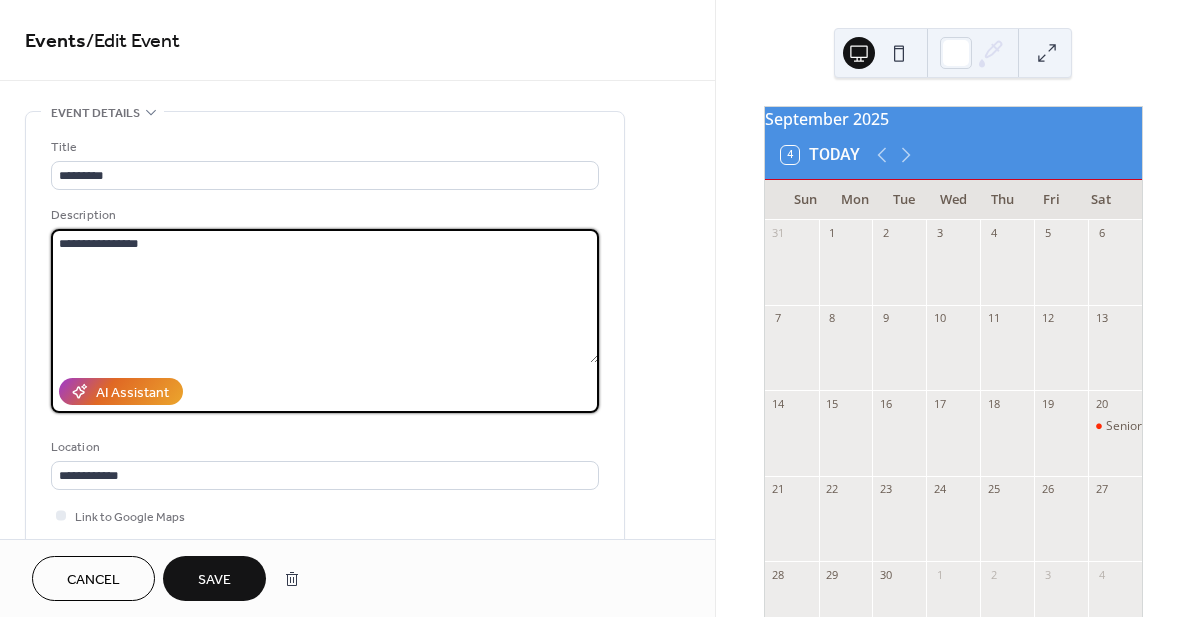 type on "**********" 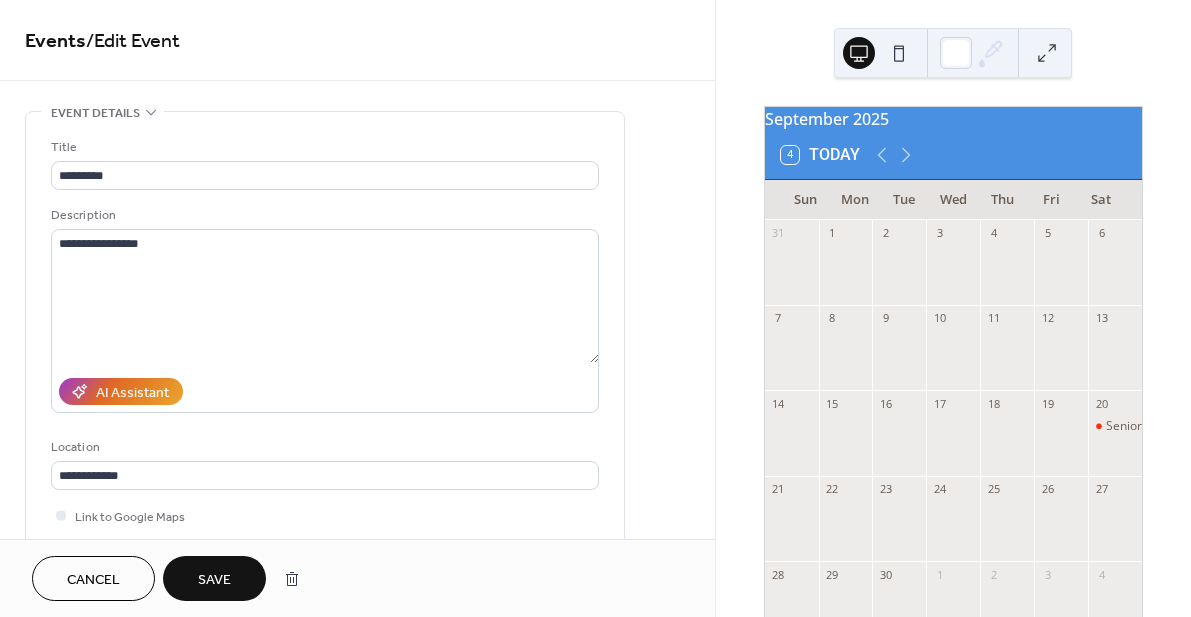 click on "Save" at bounding box center (214, 580) 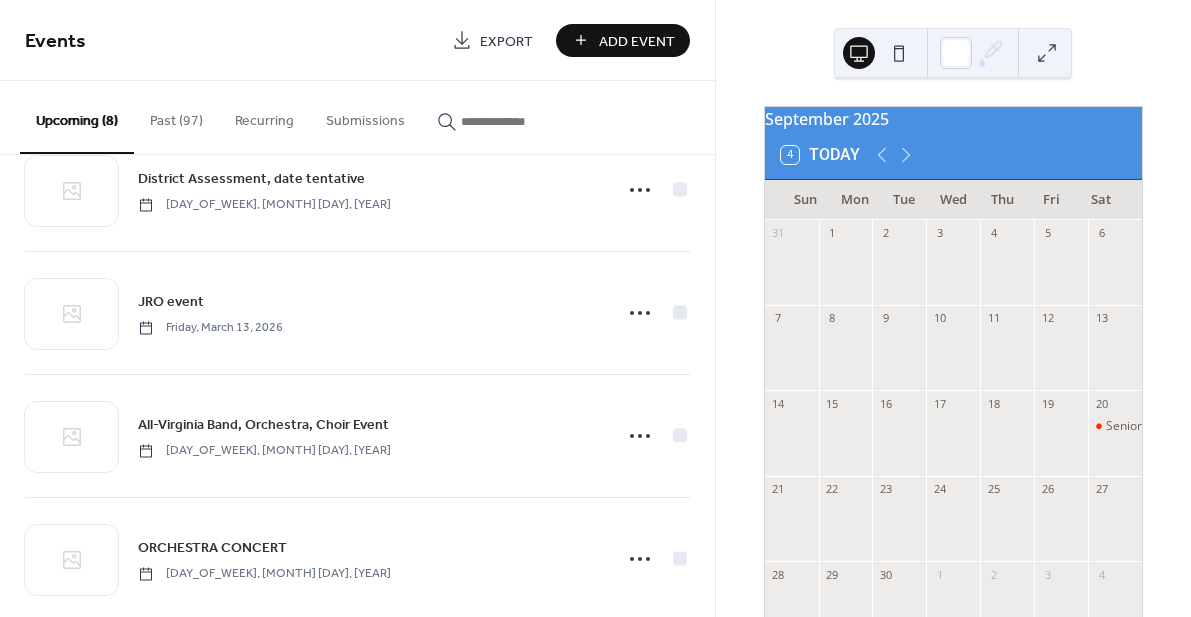 scroll, scrollTop: 581, scrollLeft: 0, axis: vertical 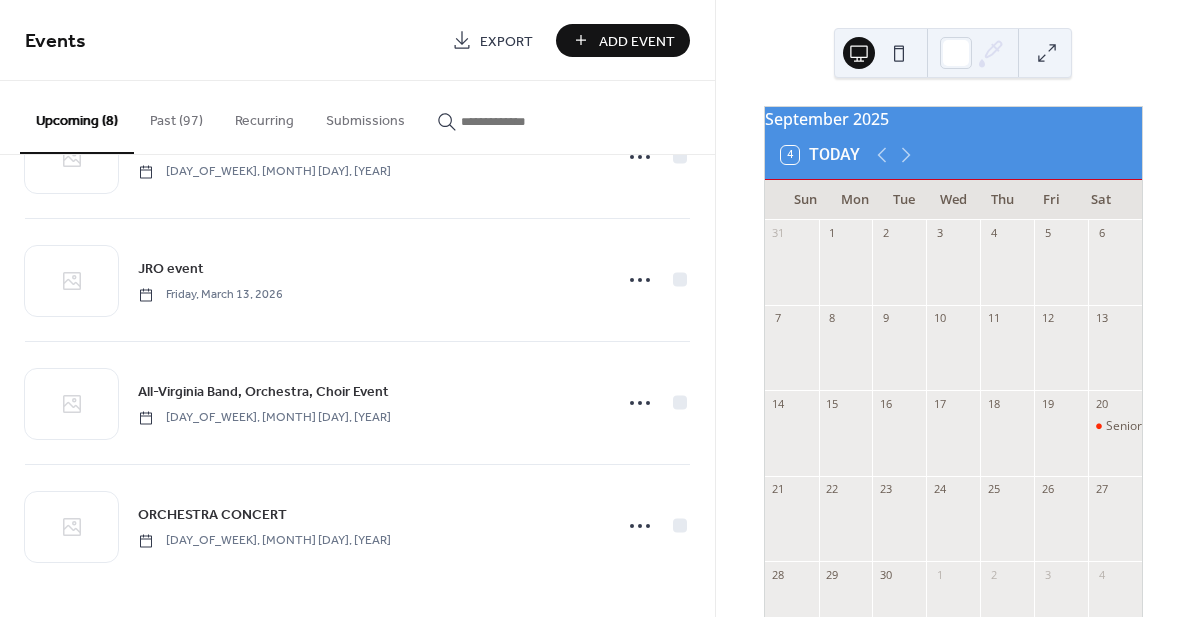 click on "Add Event" at bounding box center (637, 41) 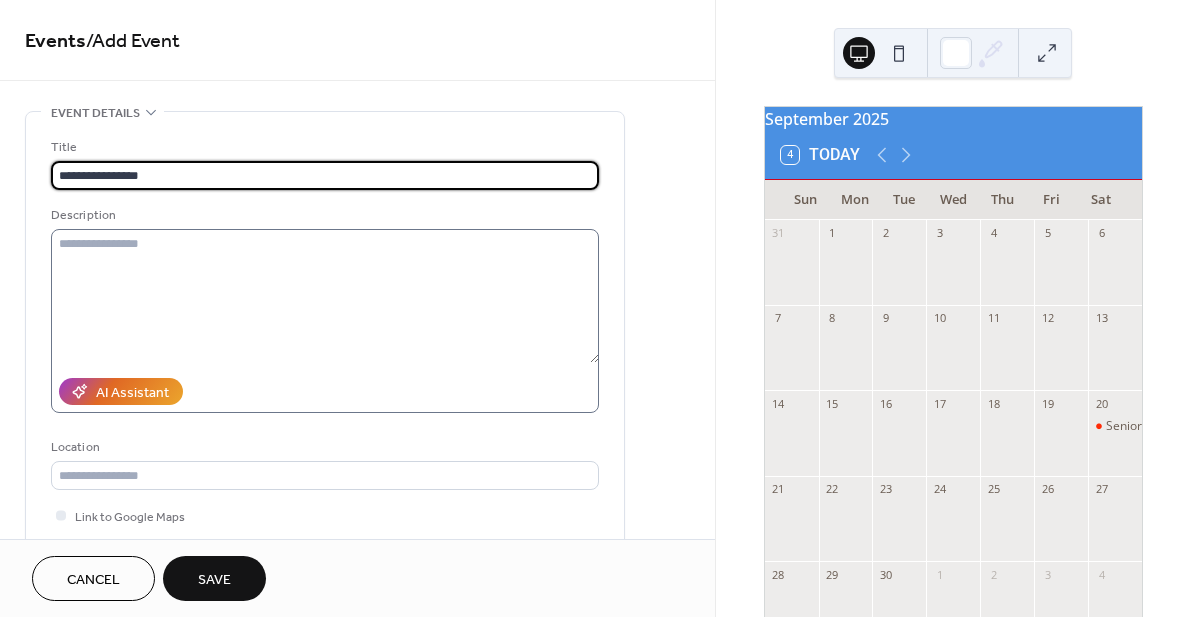 type on "**********" 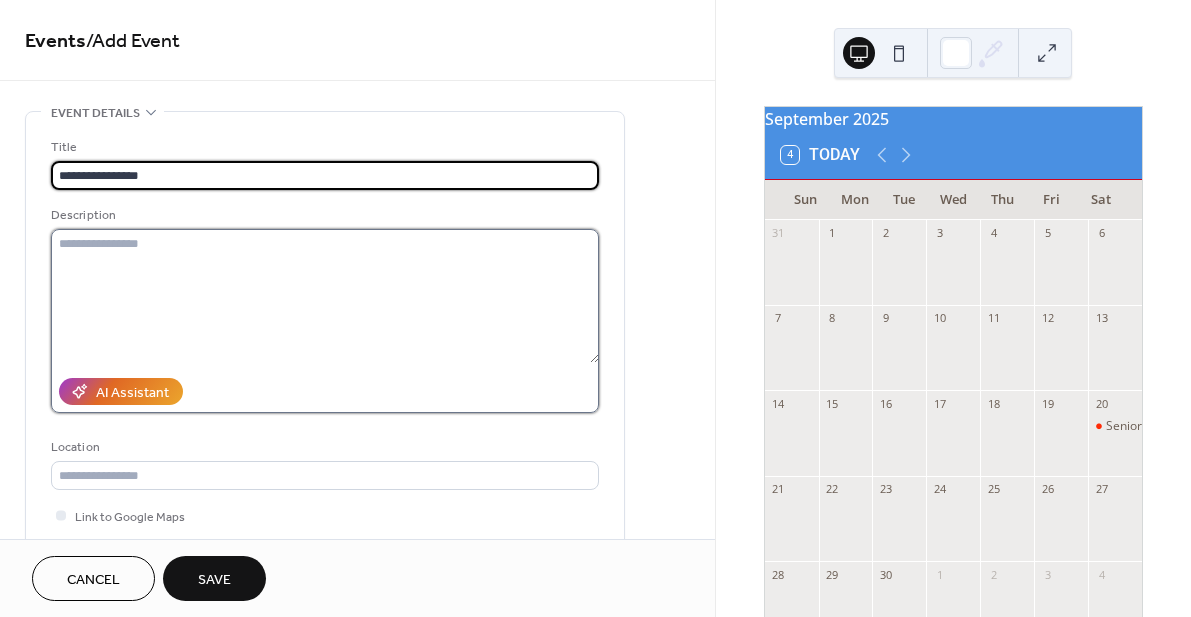 click at bounding box center [325, 296] 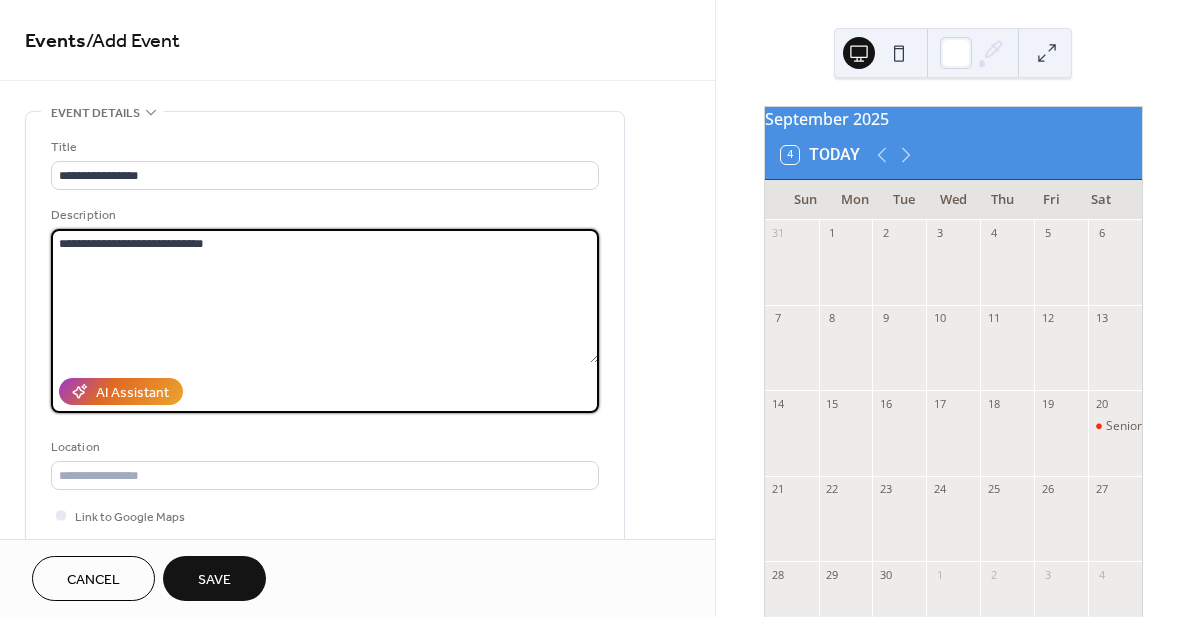 click on "**********" at bounding box center [325, 296] 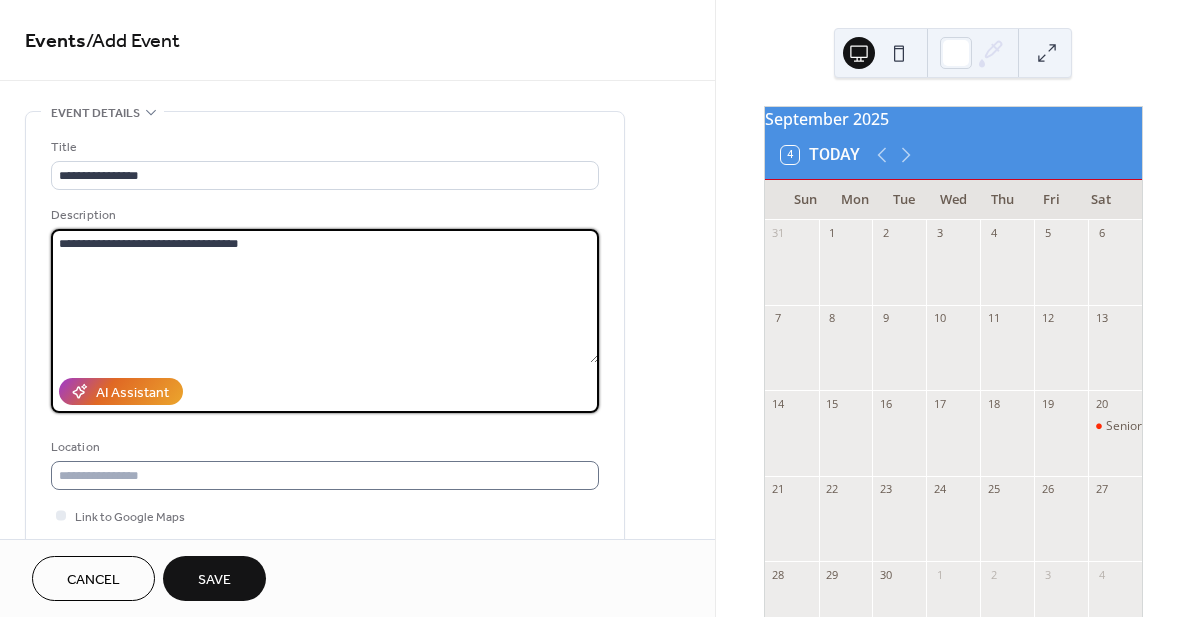 type on "**********" 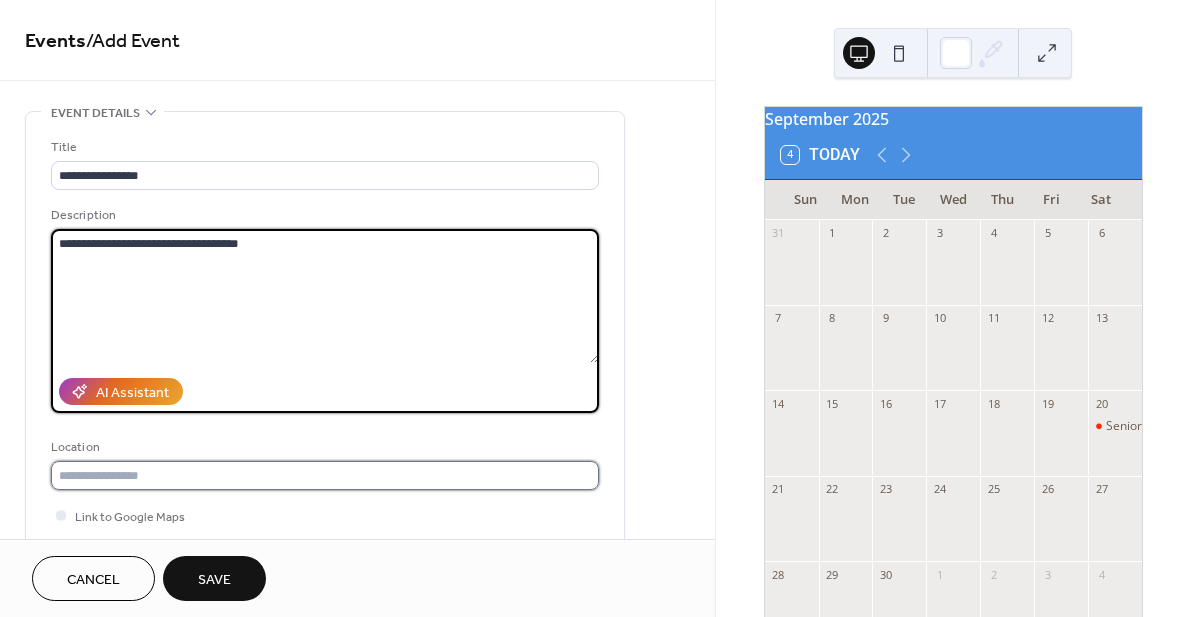 click at bounding box center [325, 475] 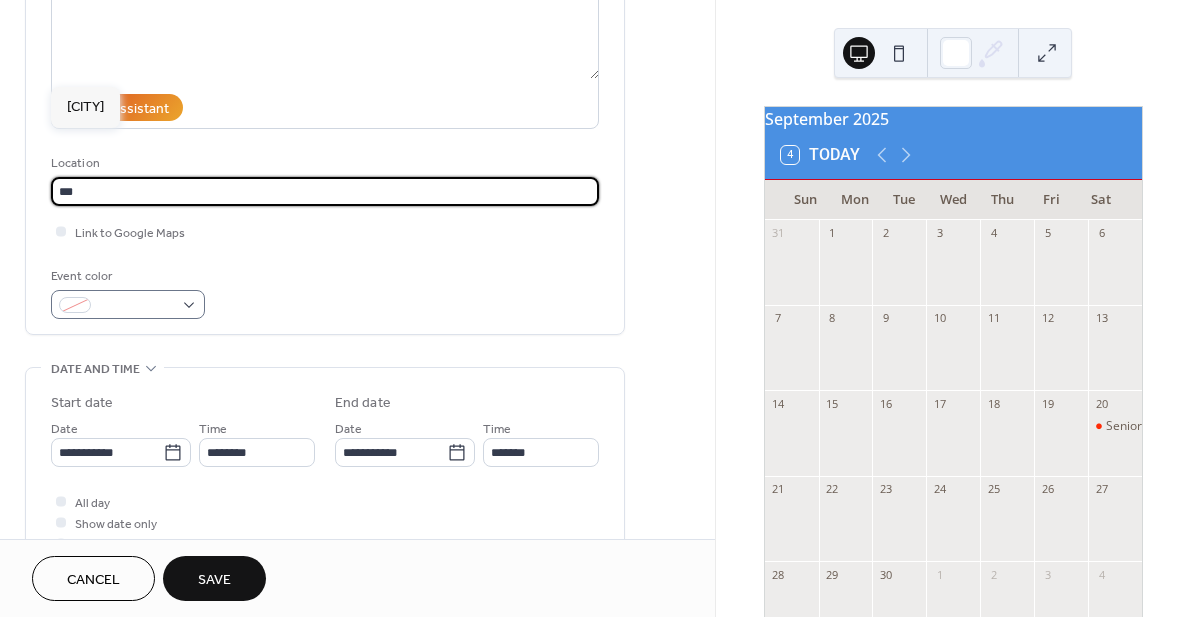 scroll, scrollTop: 299, scrollLeft: 0, axis: vertical 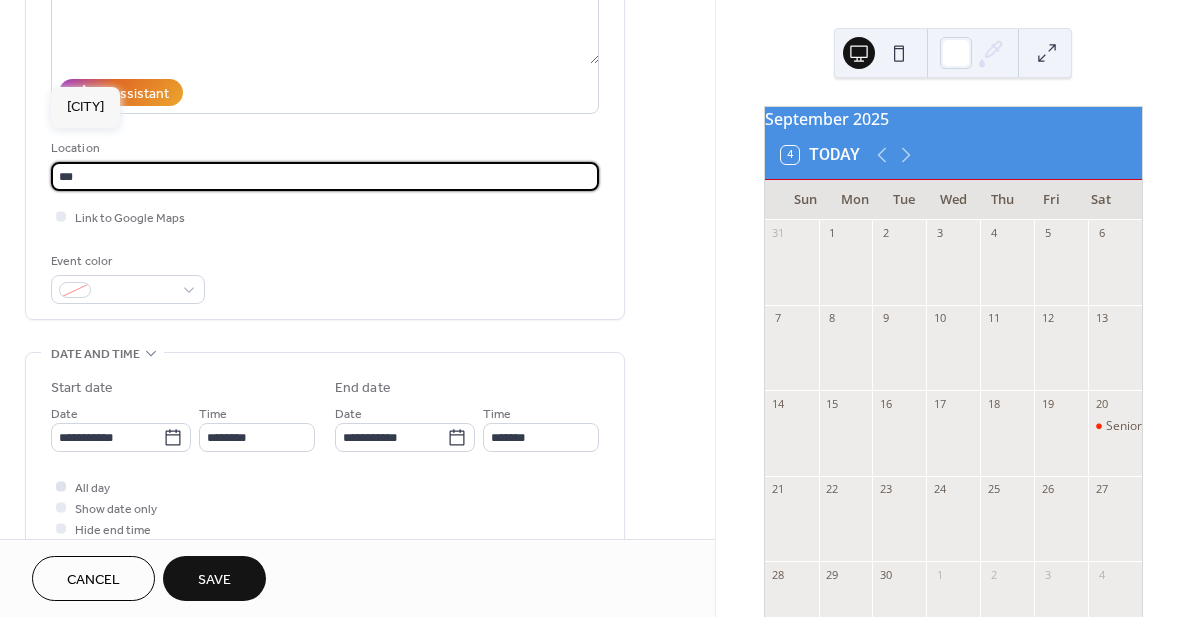 type on "***" 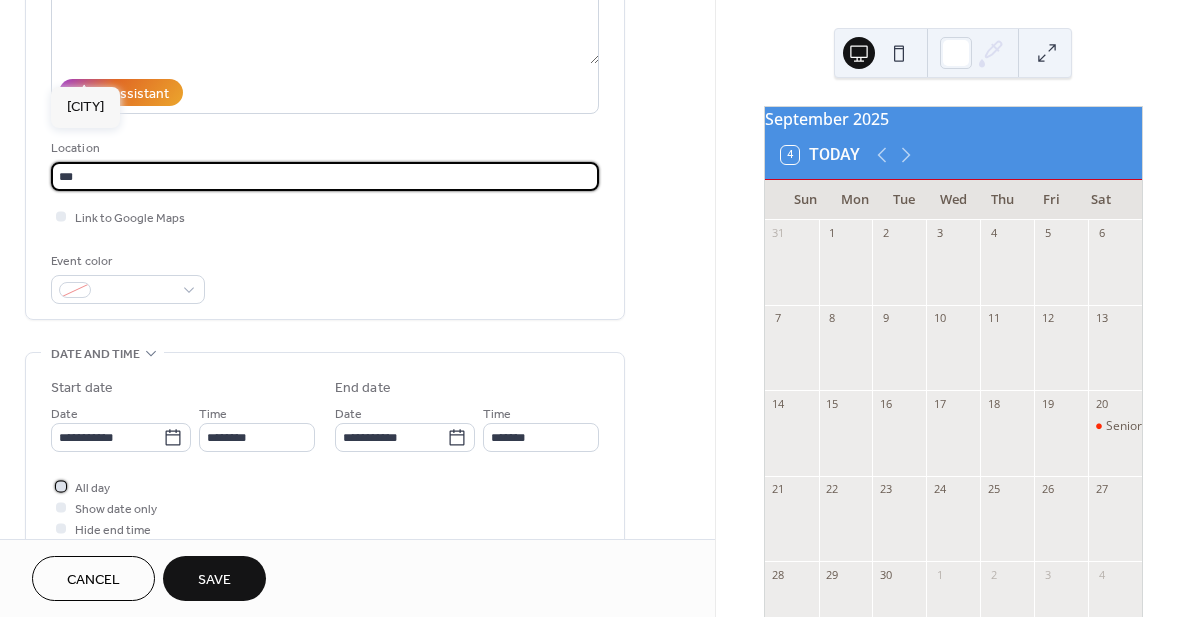 click on "All day" at bounding box center (92, 488) 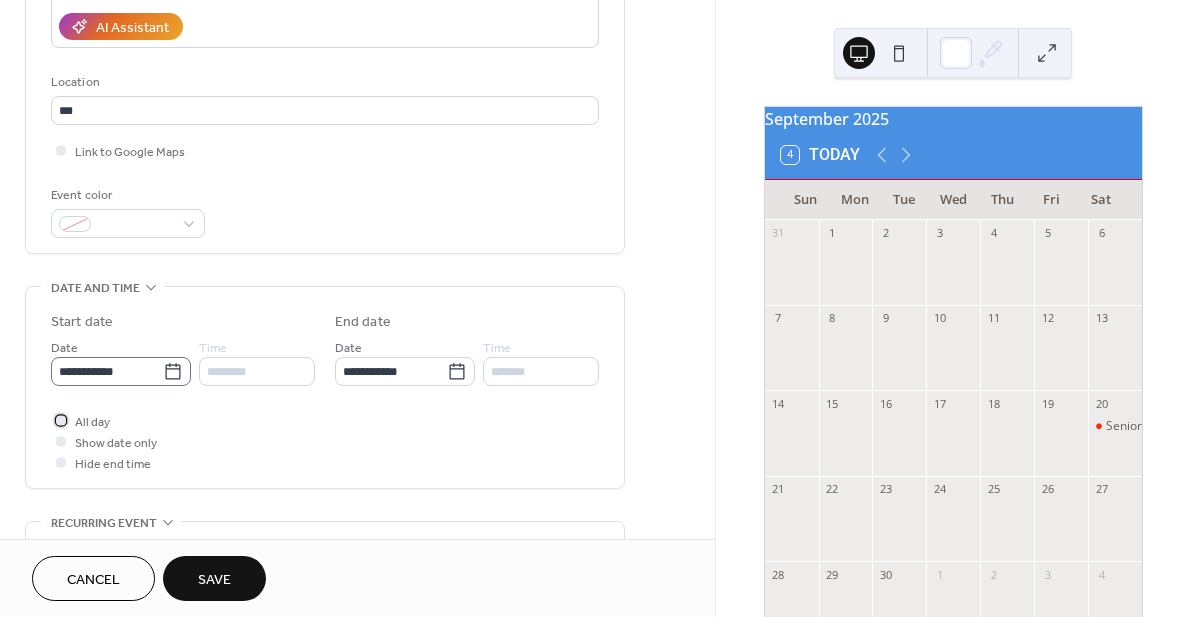 scroll, scrollTop: 382, scrollLeft: 0, axis: vertical 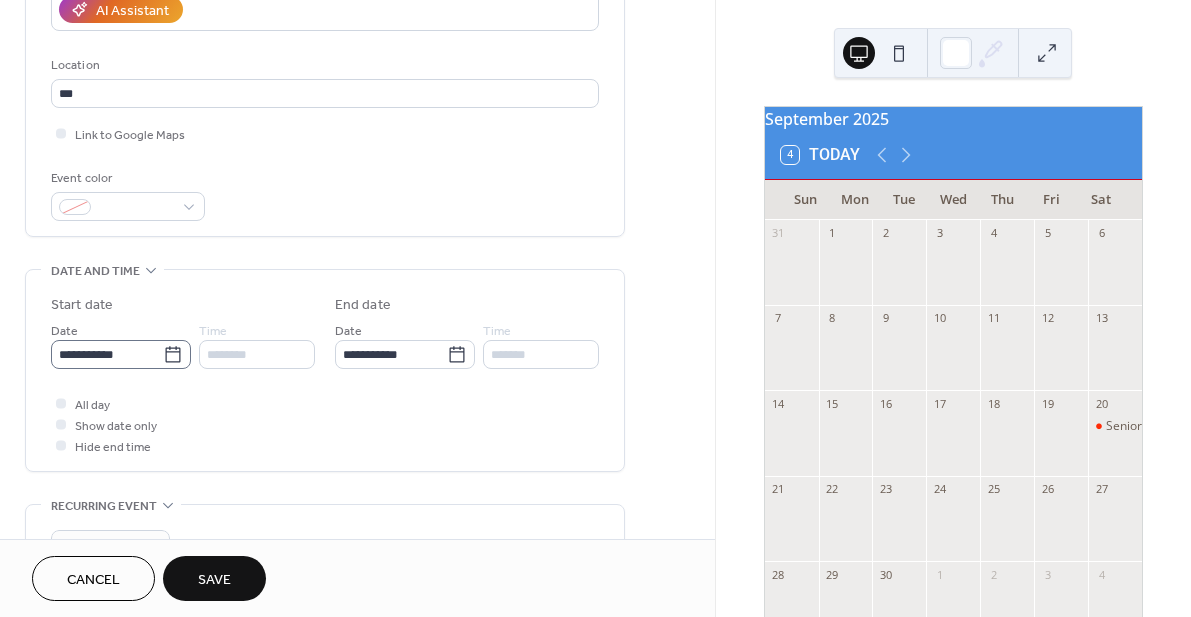 click 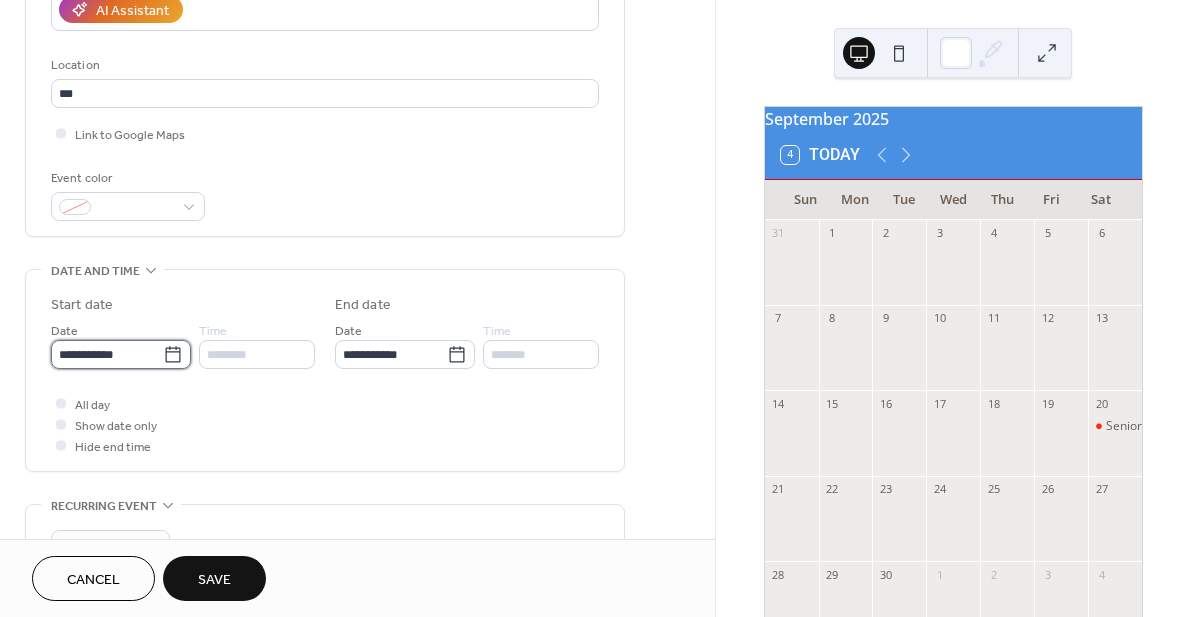 click on "**********" at bounding box center [107, 354] 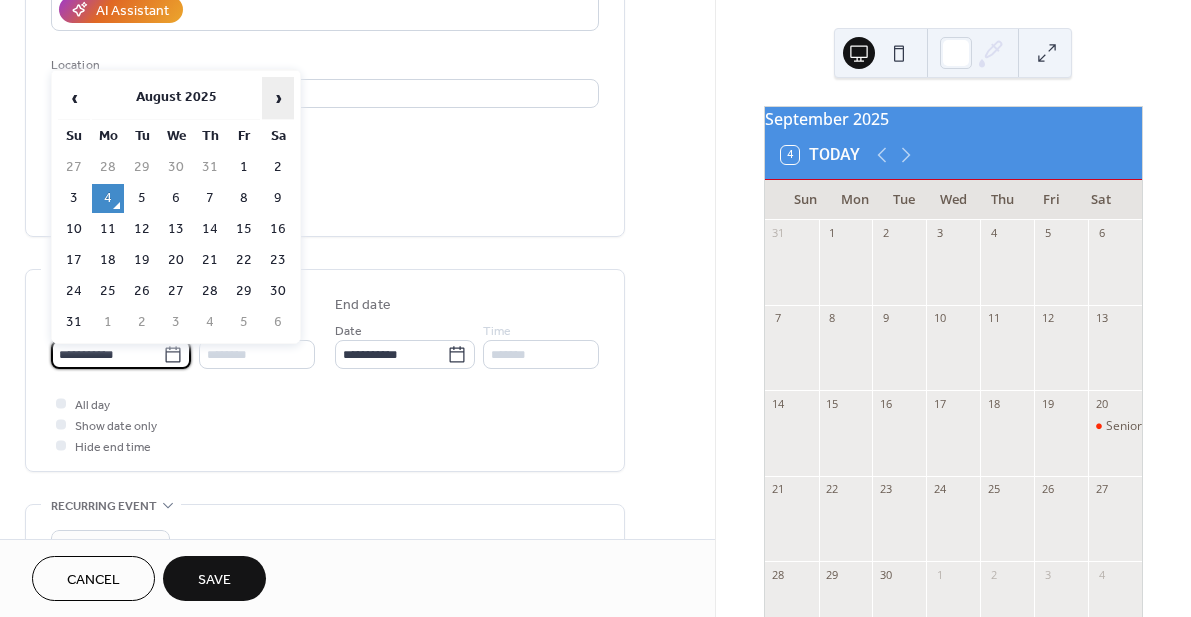 click on "›" at bounding box center (278, 98) 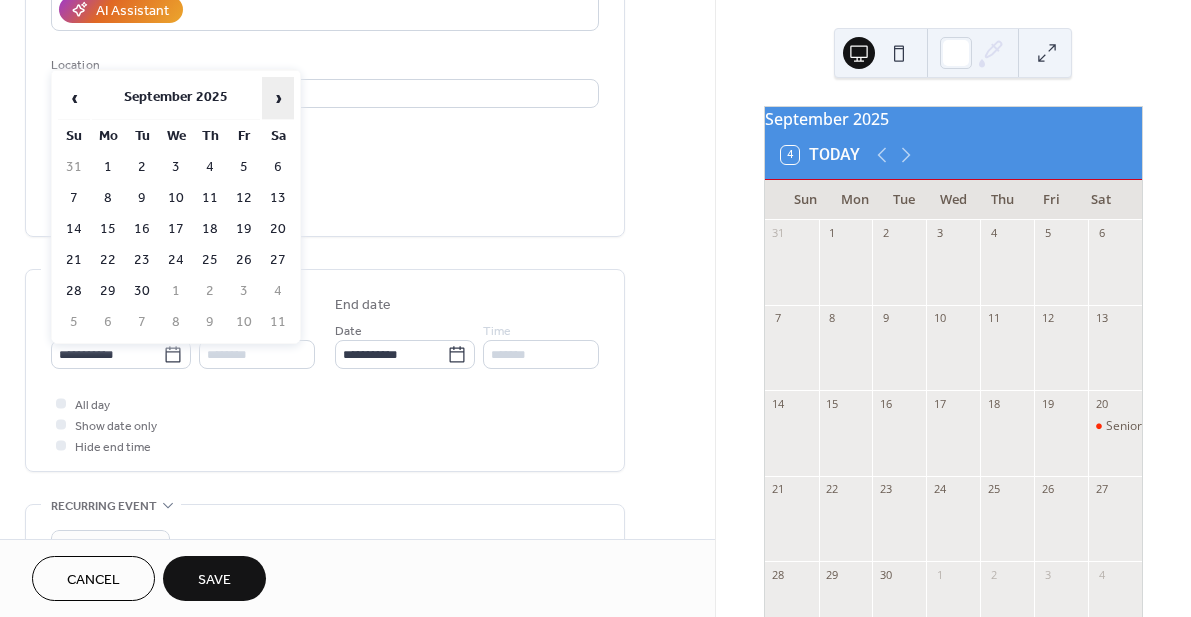 click on "›" at bounding box center [278, 98] 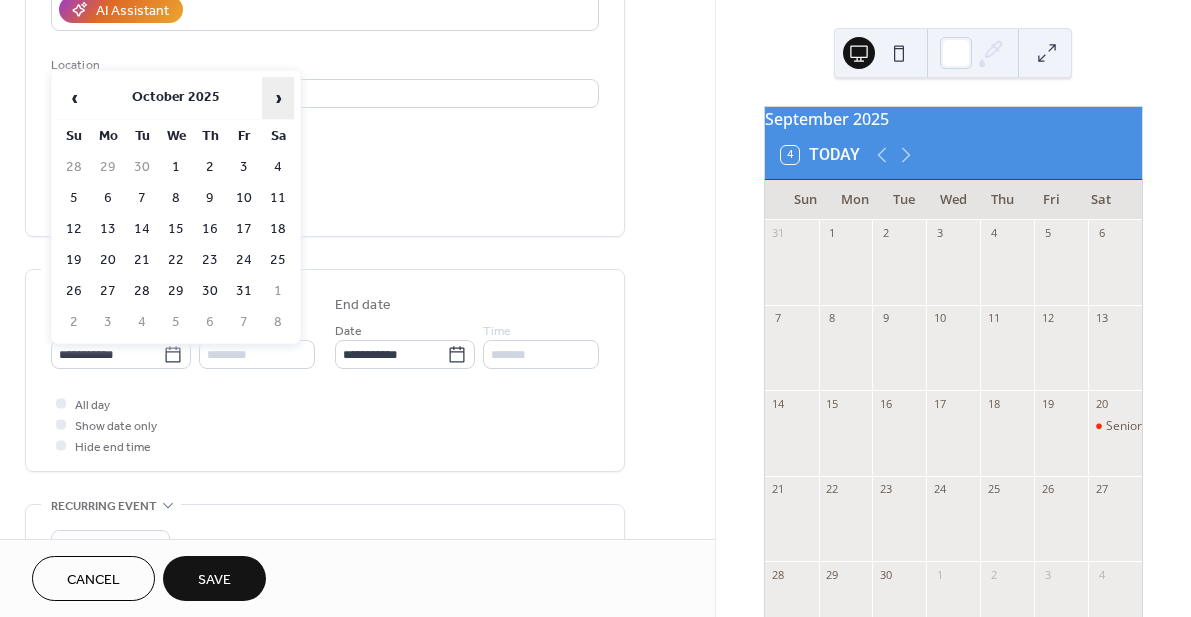 click on "›" at bounding box center [278, 98] 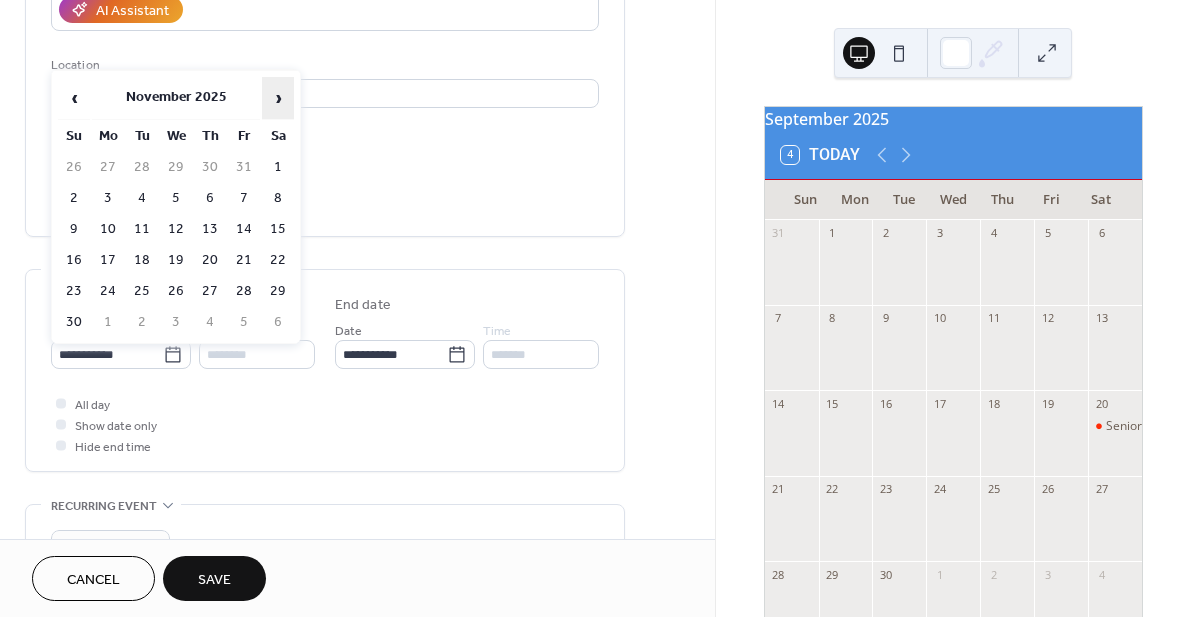 click on "›" at bounding box center (278, 98) 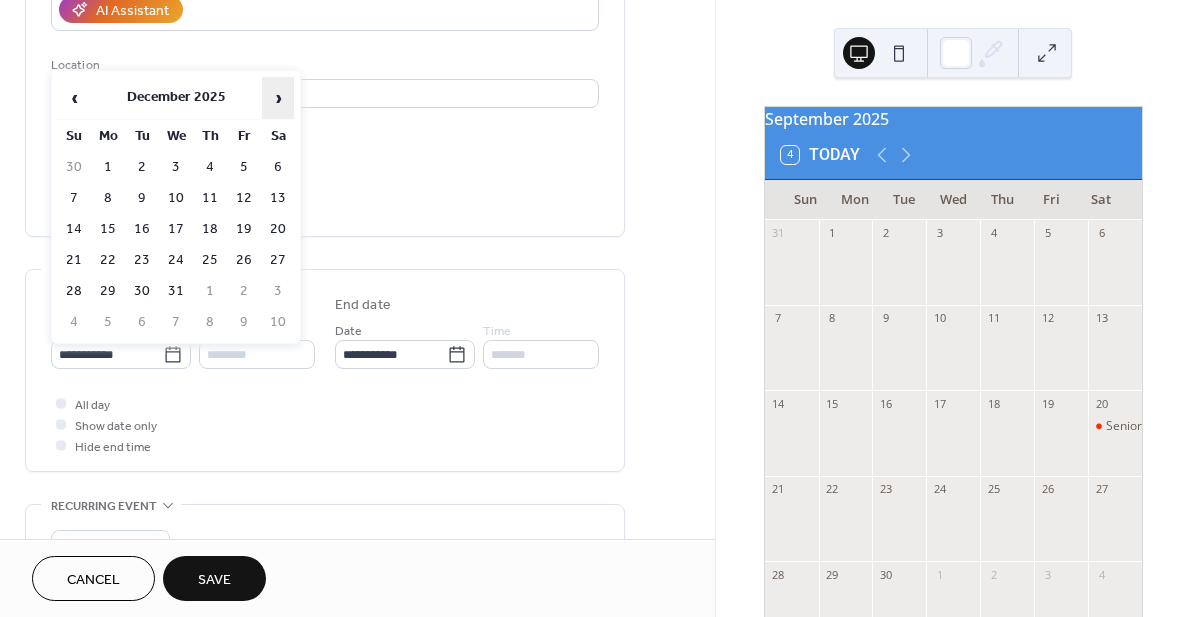 click on "›" at bounding box center [278, 98] 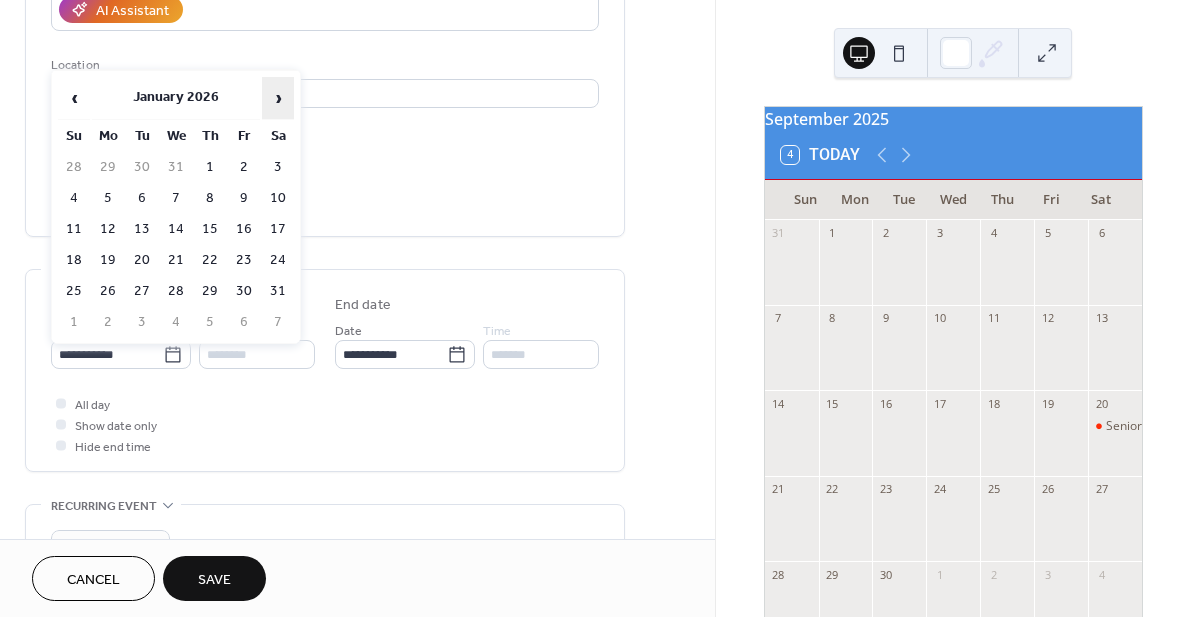 click on "›" at bounding box center [278, 98] 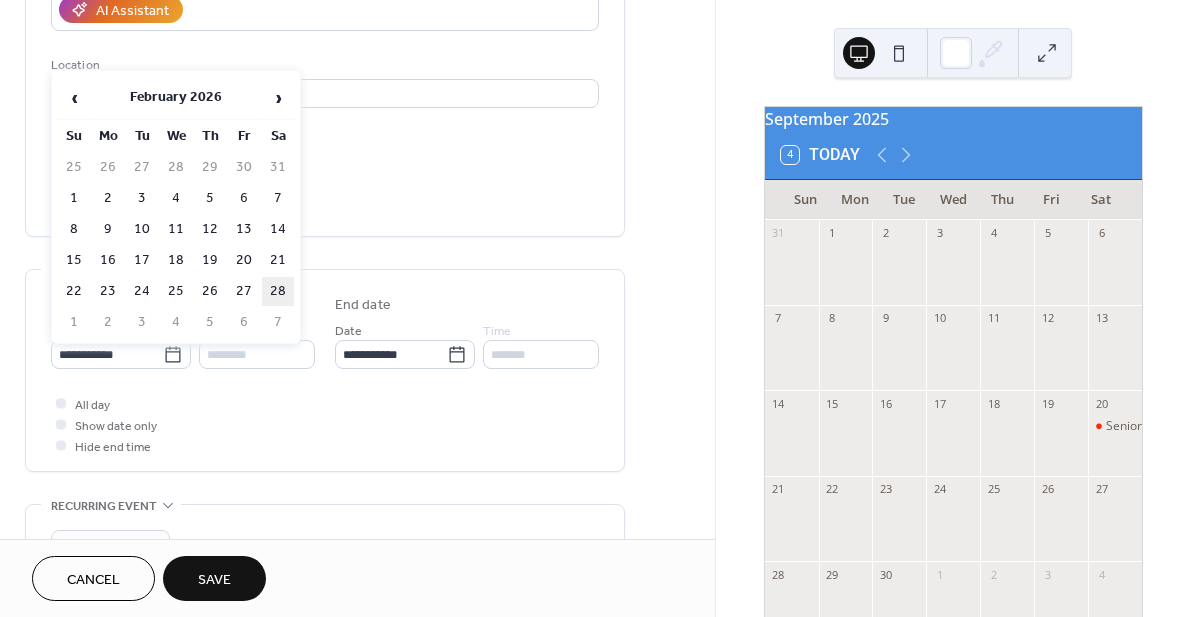 click on "28" at bounding box center [278, 291] 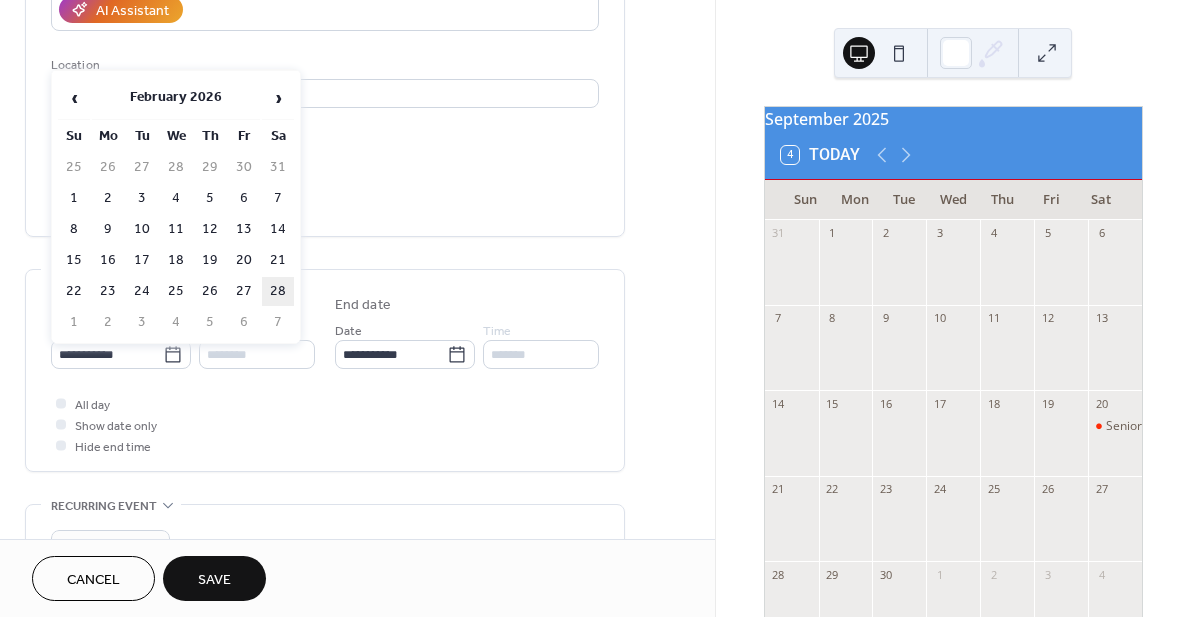 type on "**********" 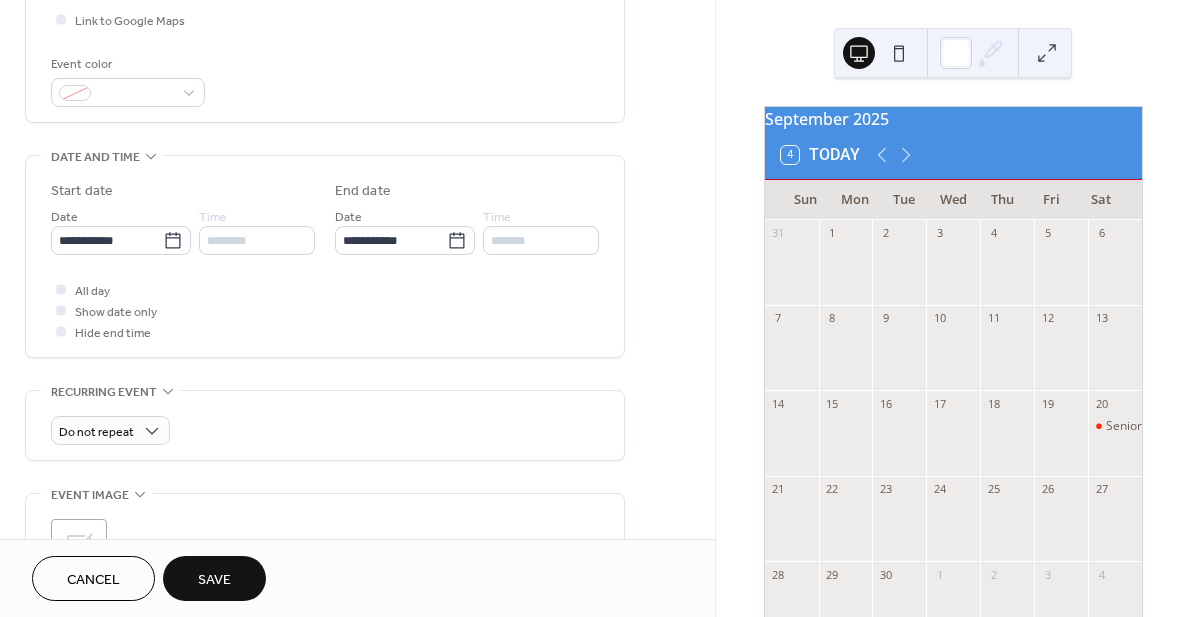 scroll, scrollTop: 515, scrollLeft: 0, axis: vertical 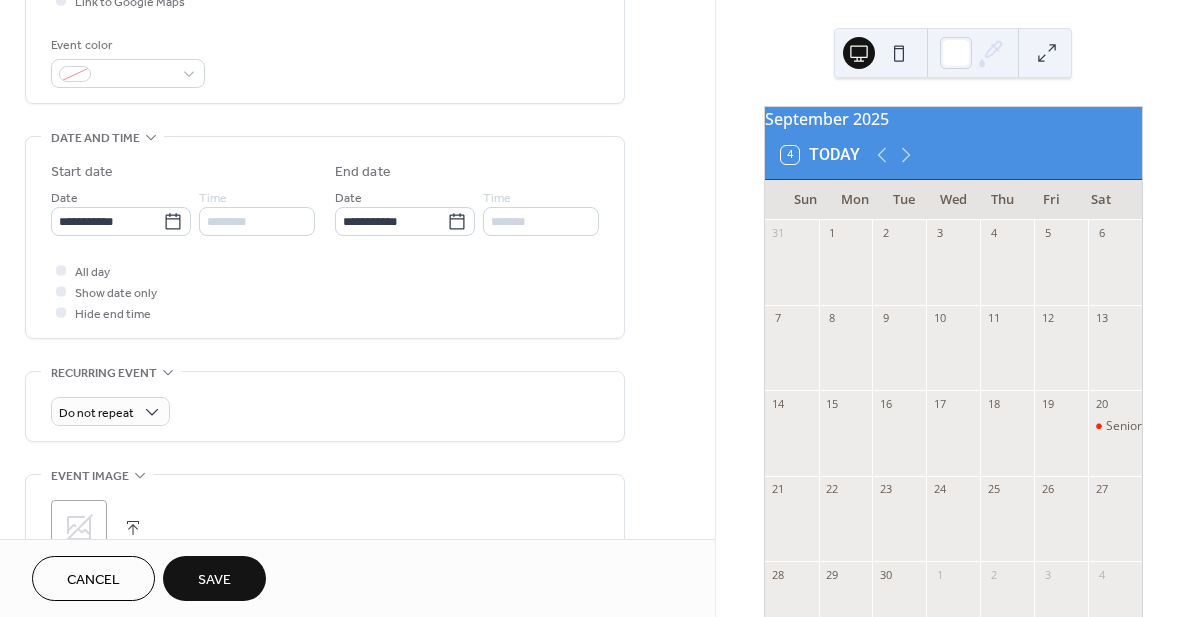 click on "Save" at bounding box center (214, 580) 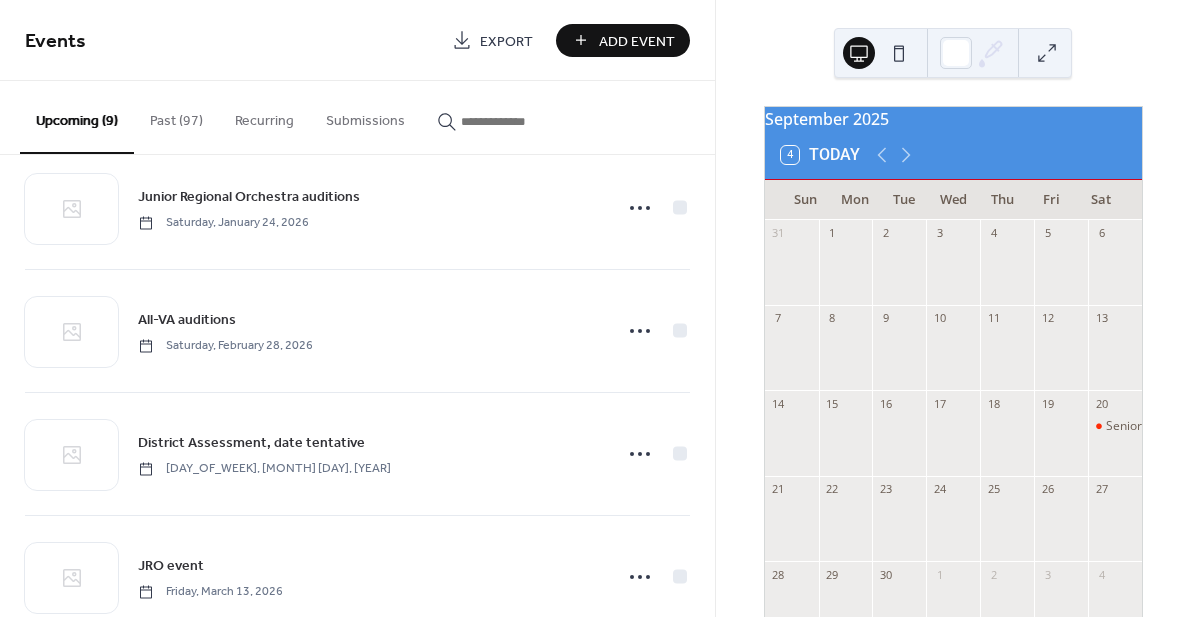 scroll, scrollTop: 399, scrollLeft: 0, axis: vertical 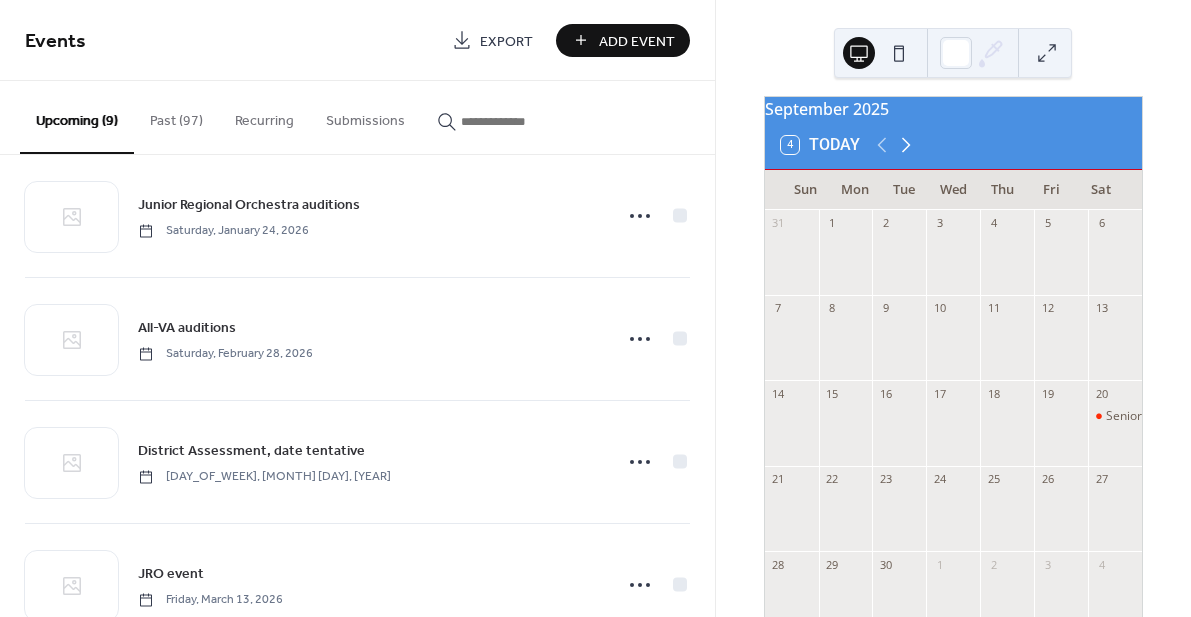 click 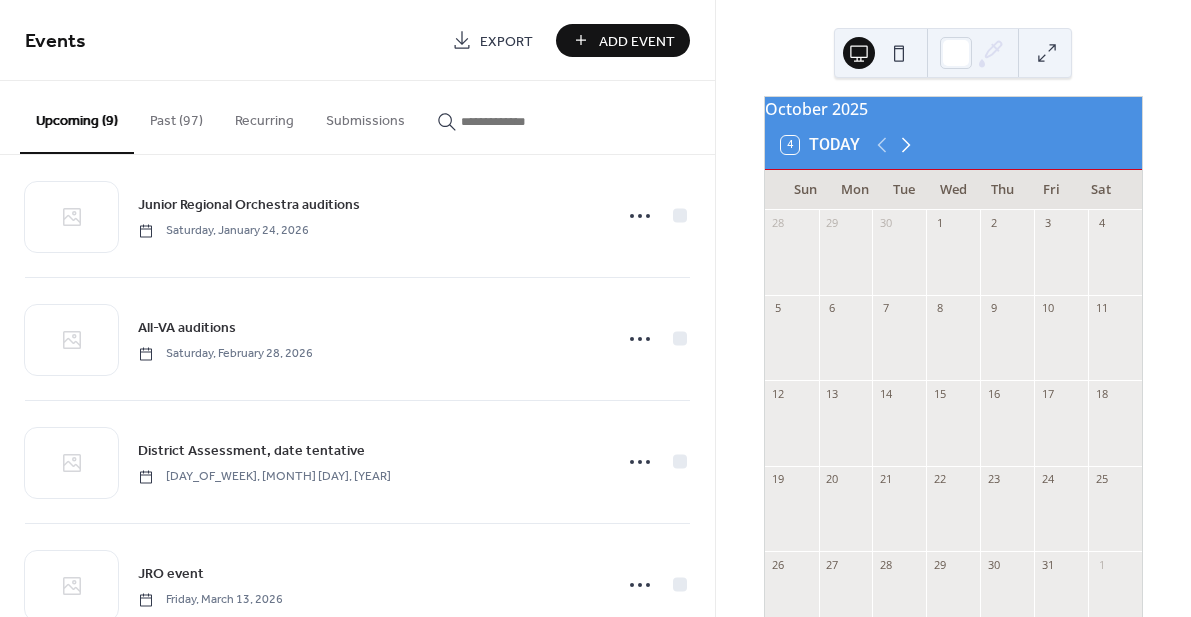 click 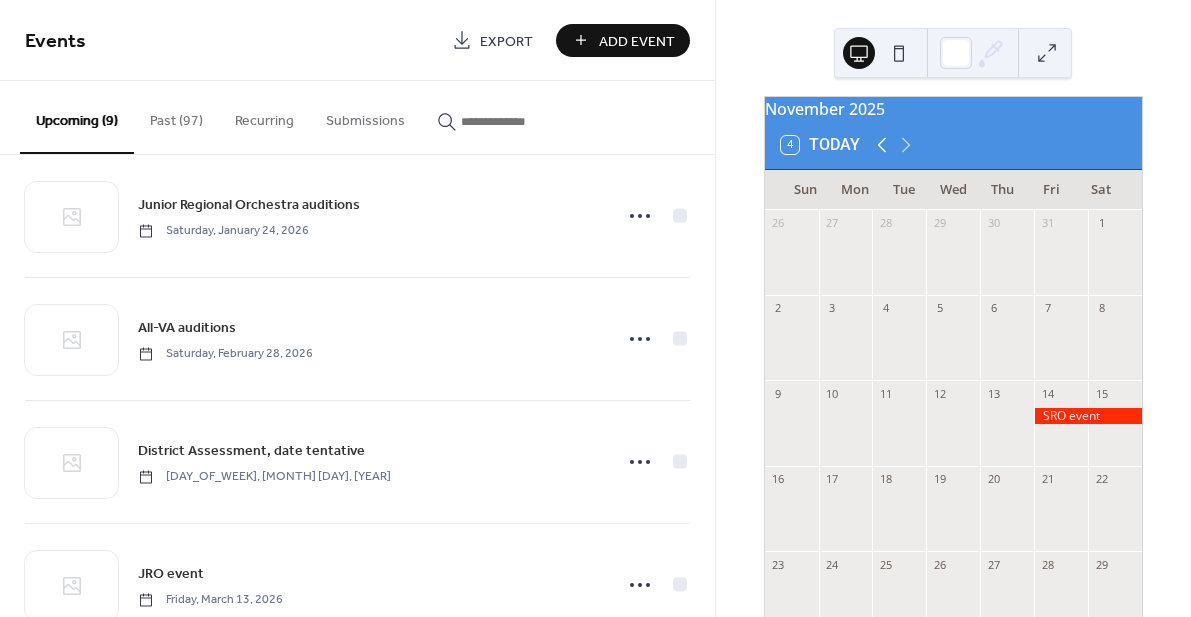 click 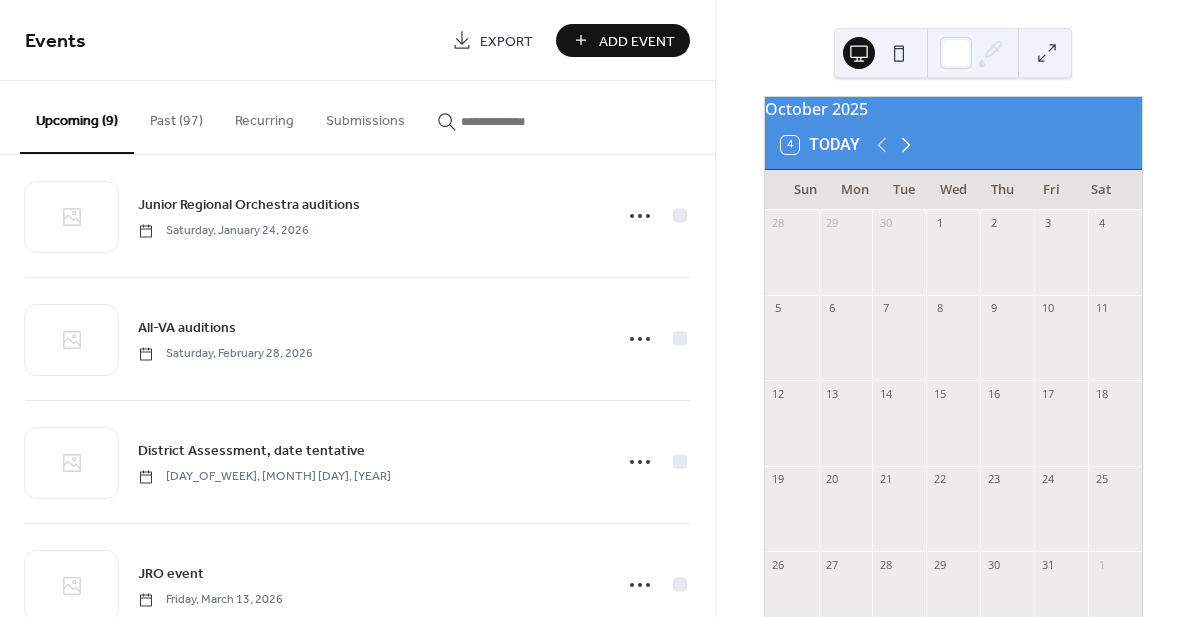 click 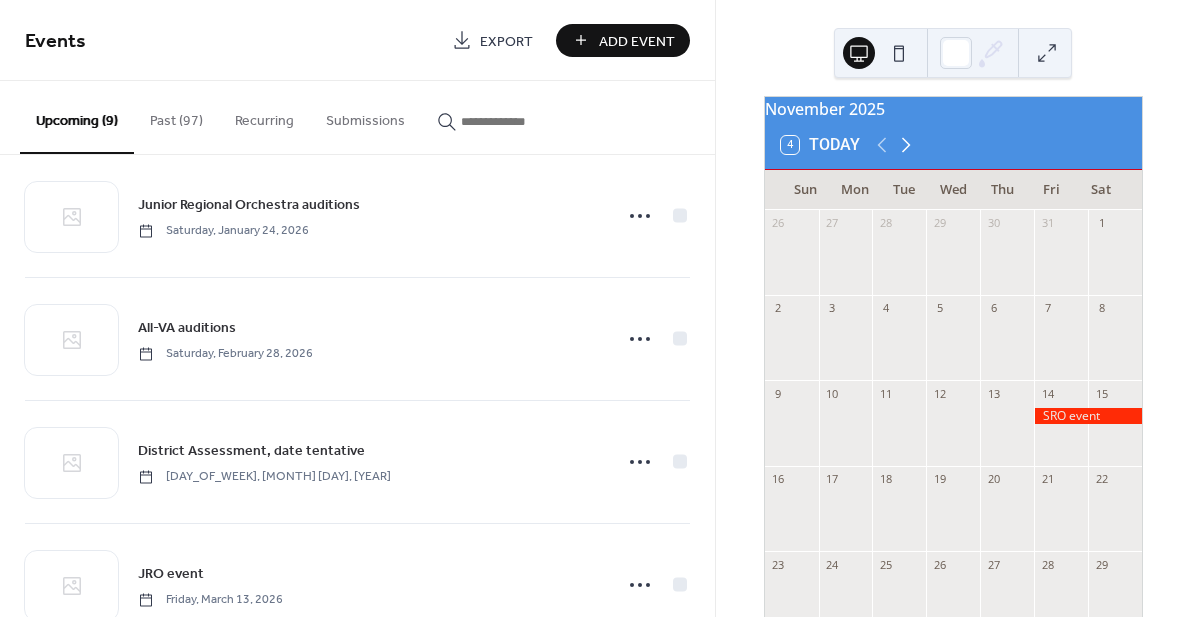 click 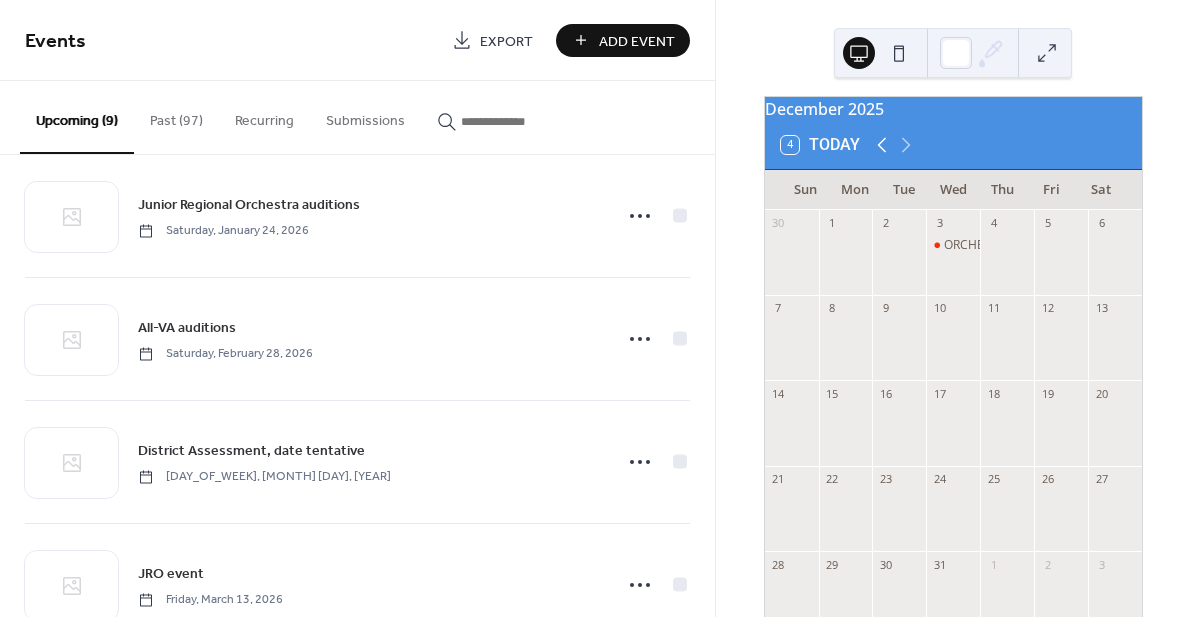 click 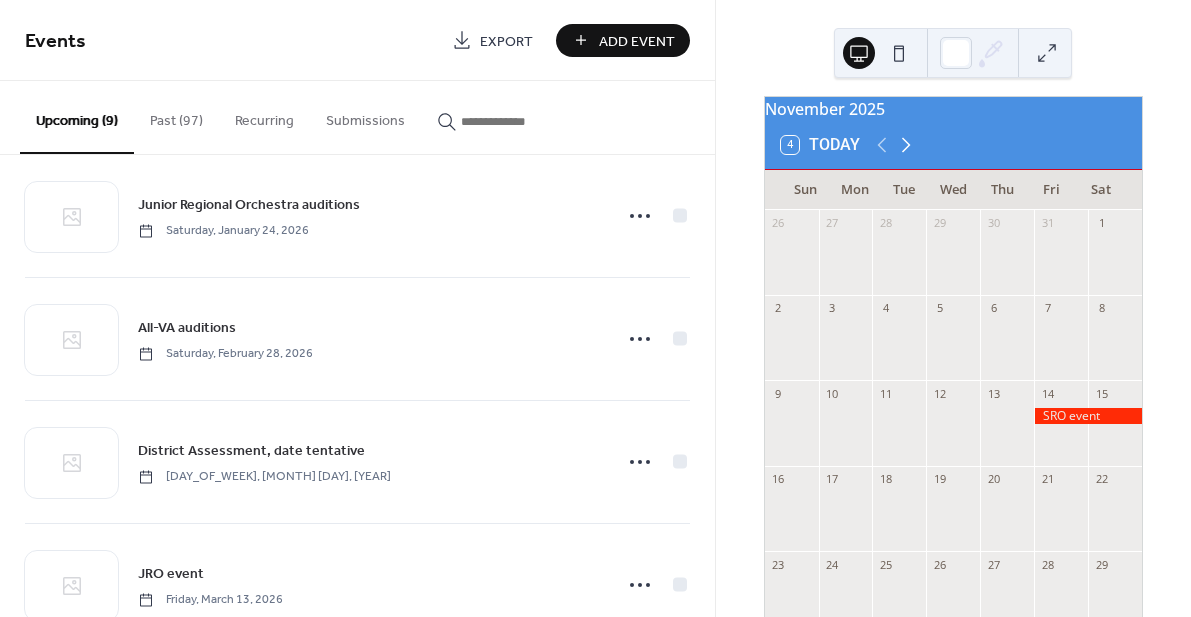 click 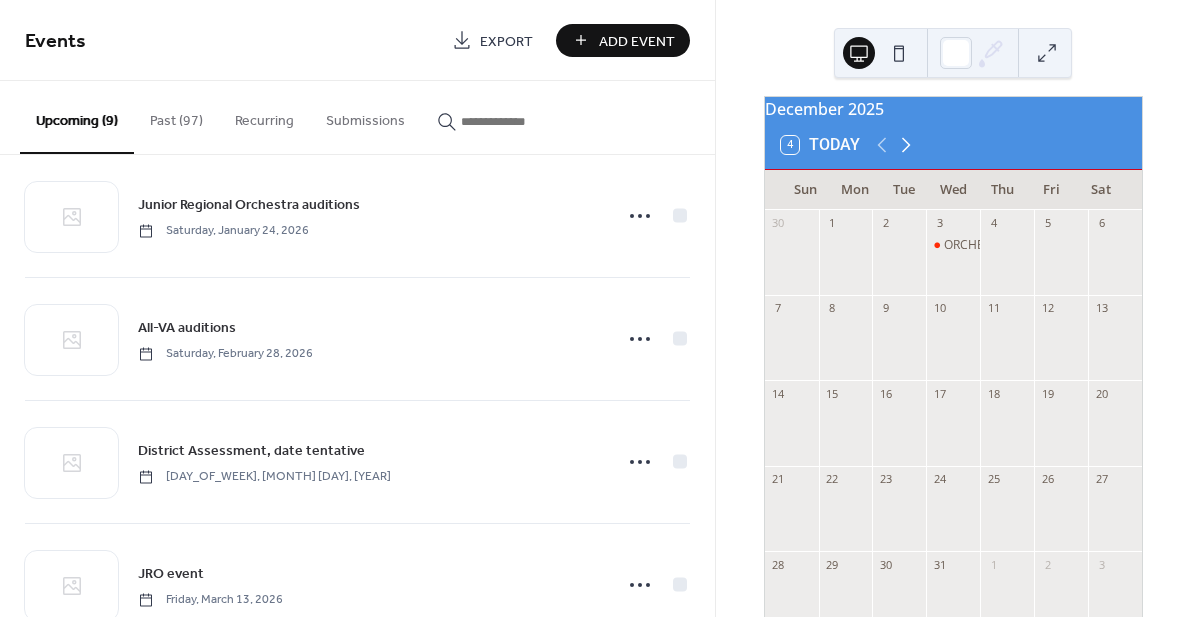 click 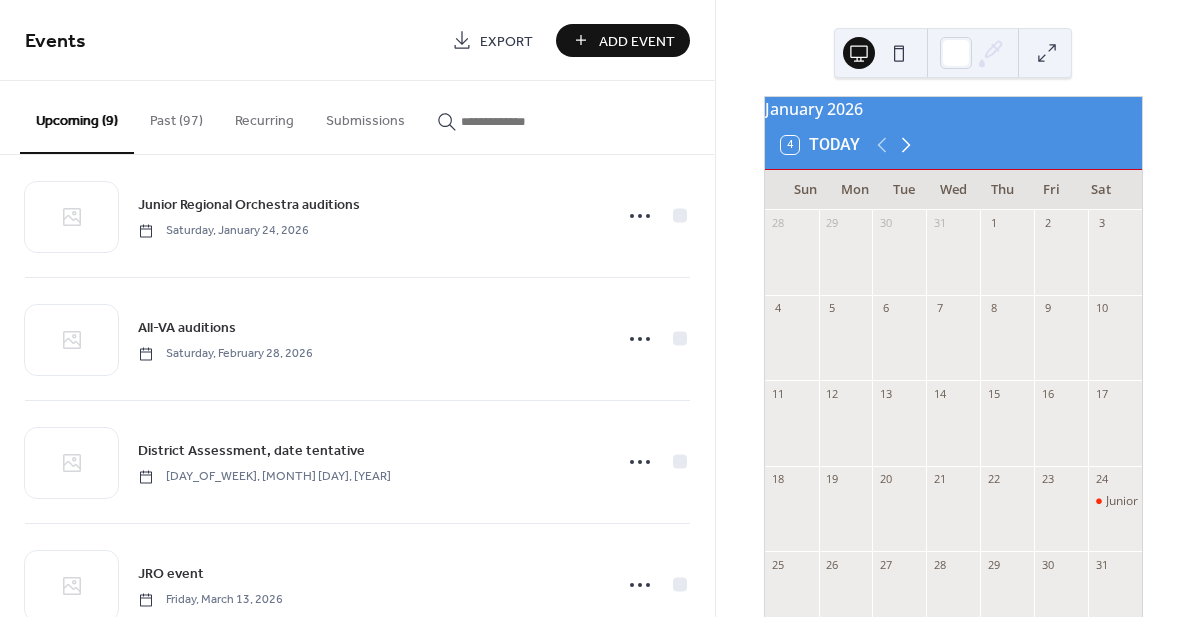 click 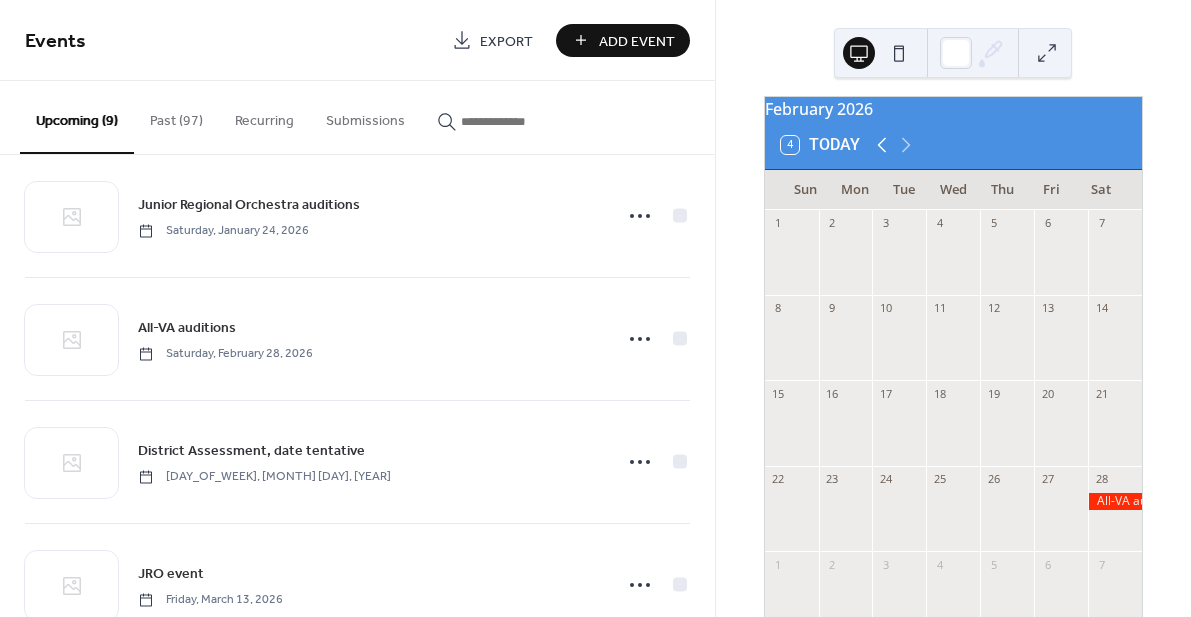 click 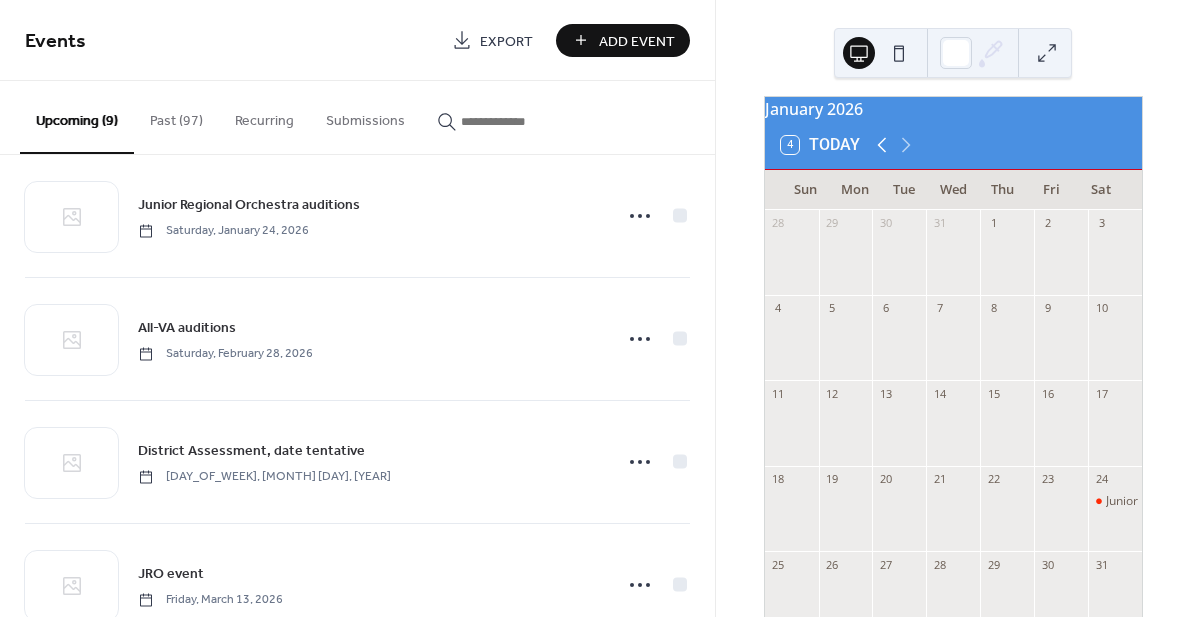 click 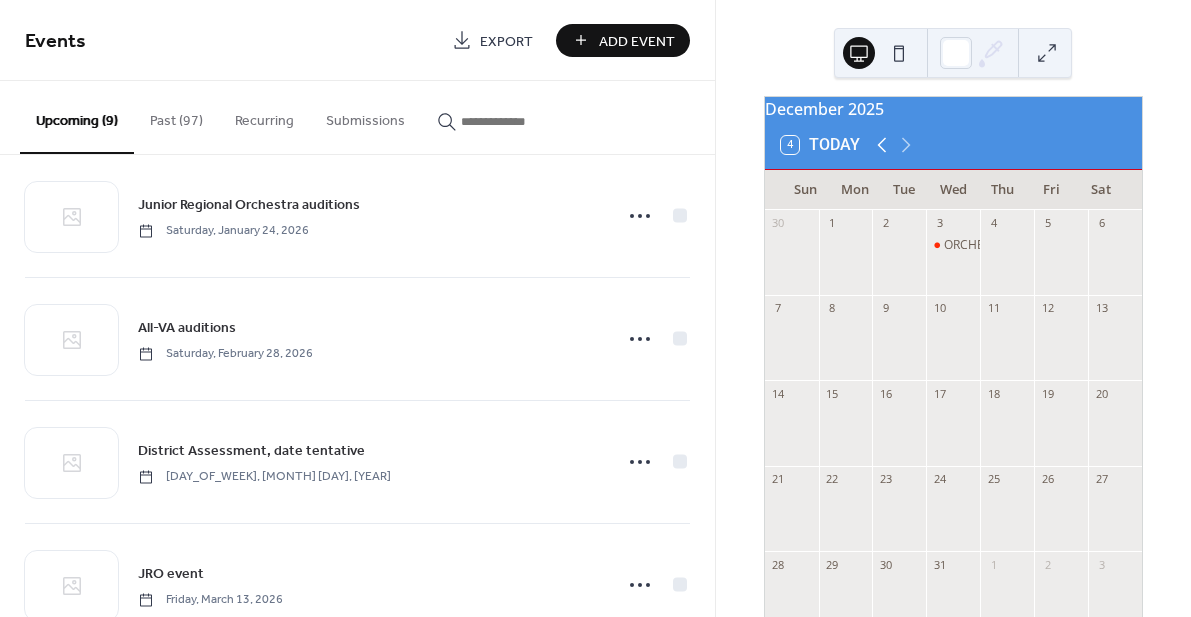 click 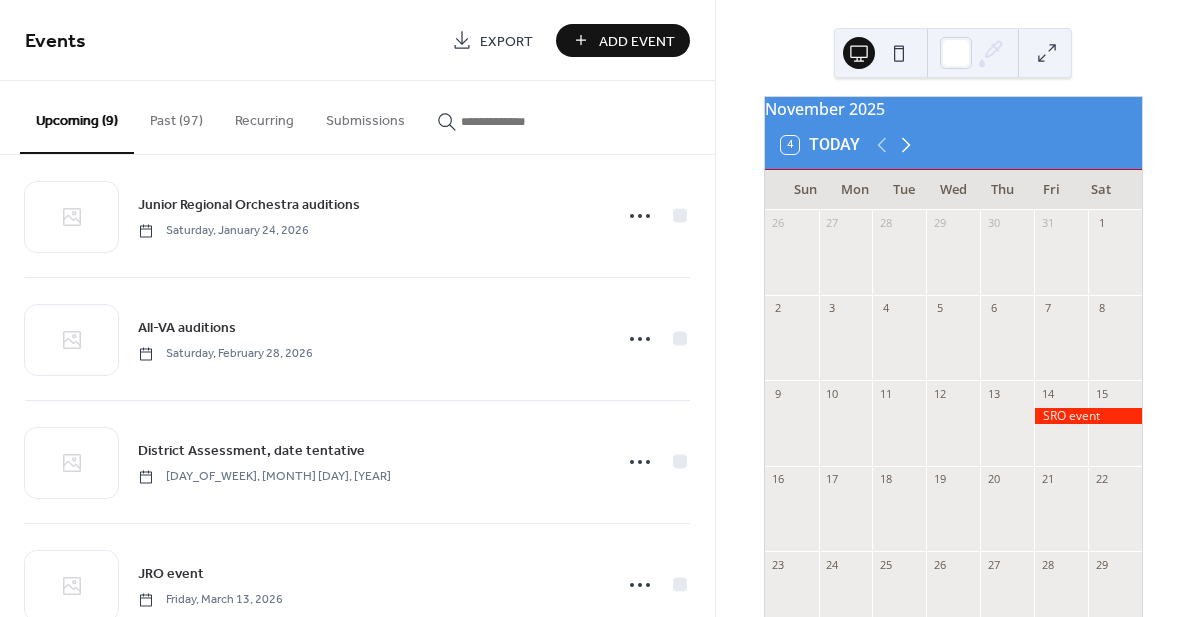 click 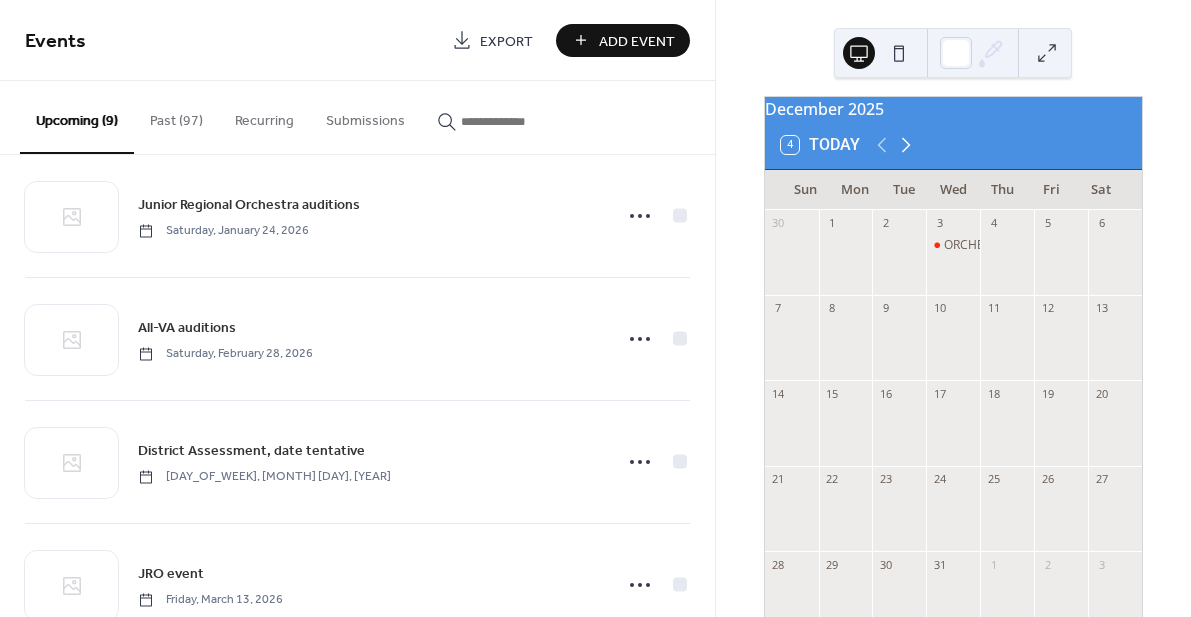 click 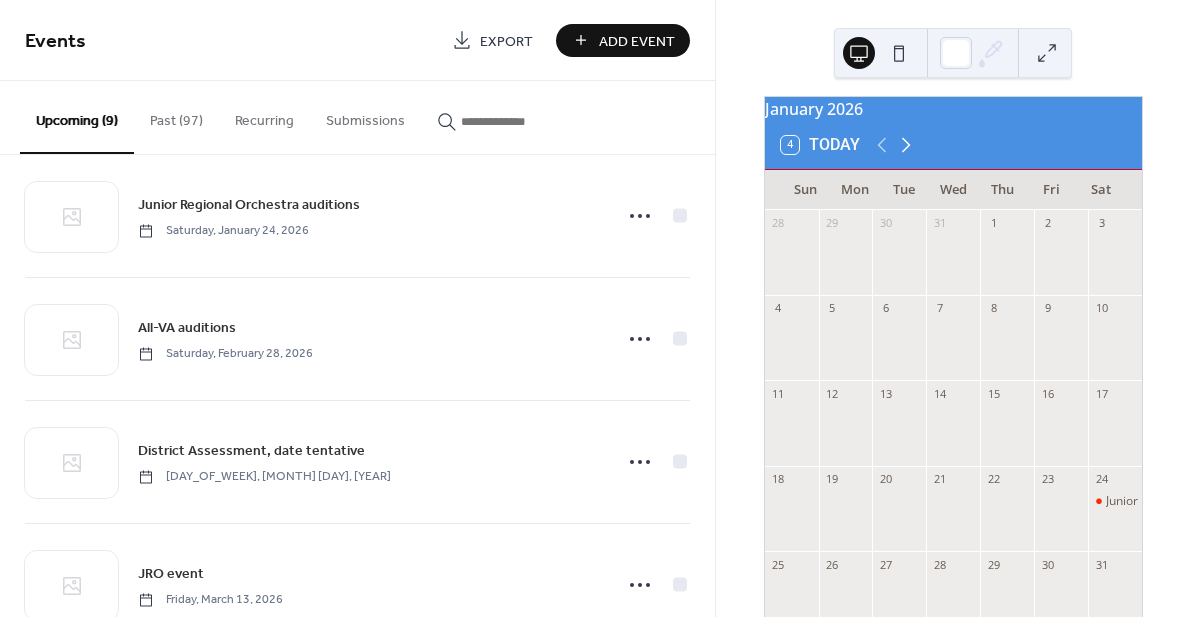 click 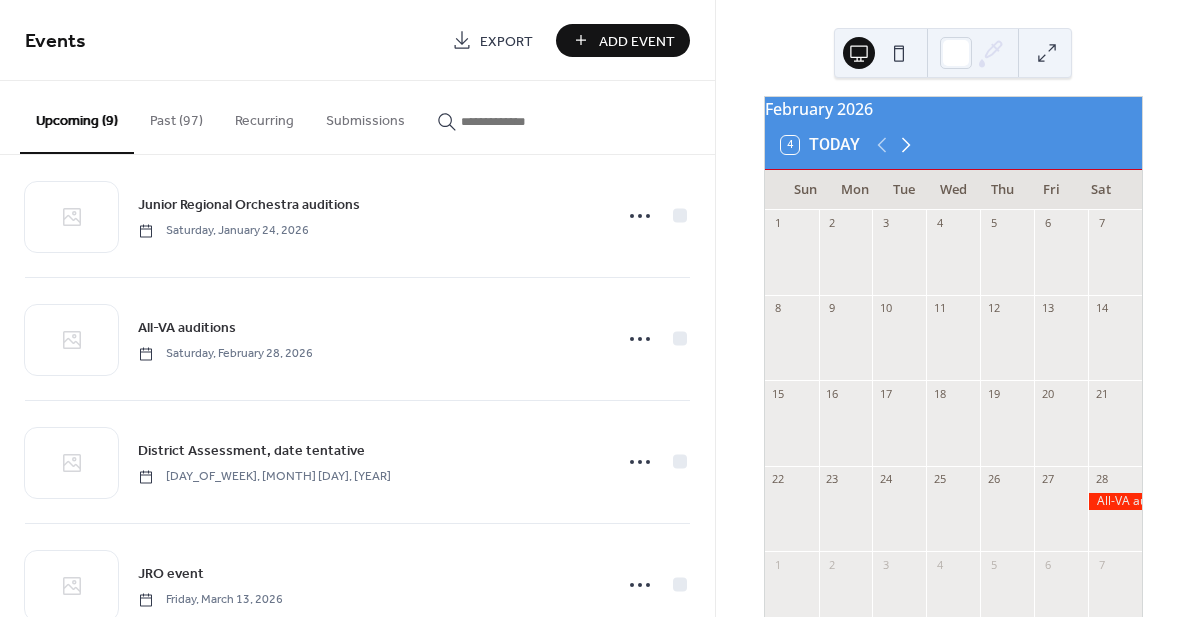 click 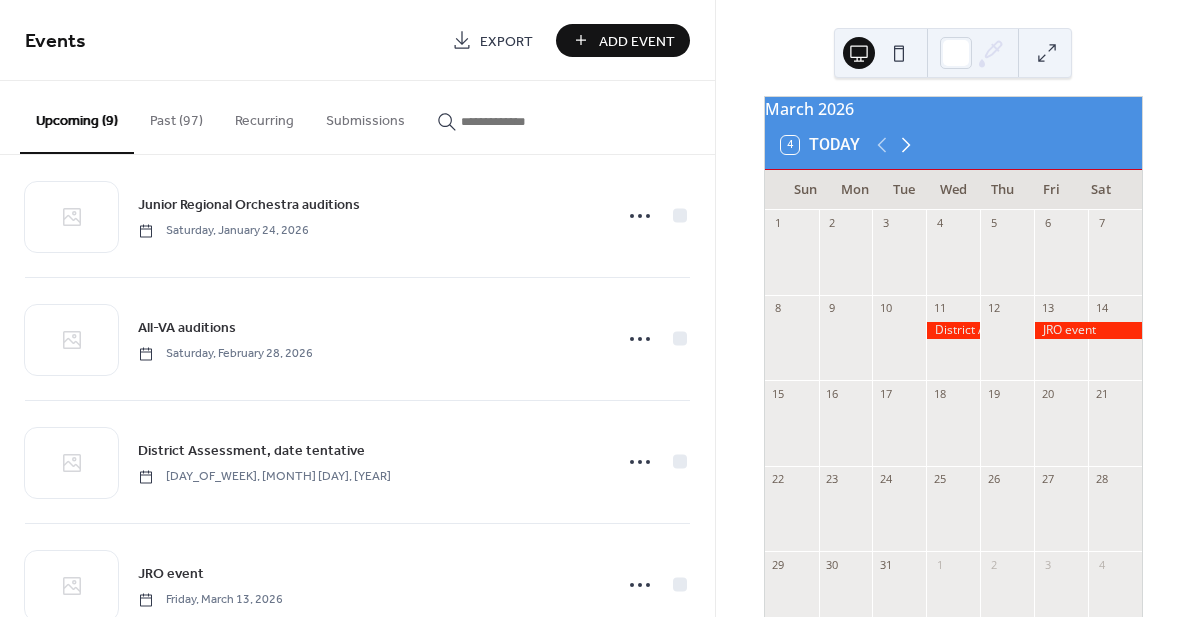click 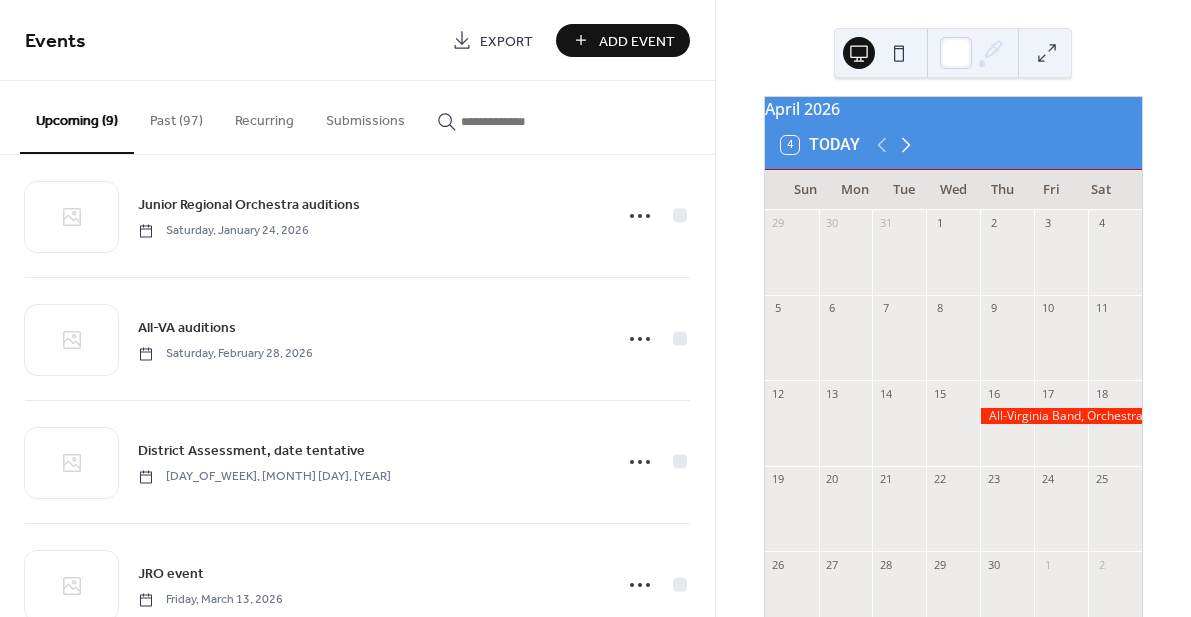 click 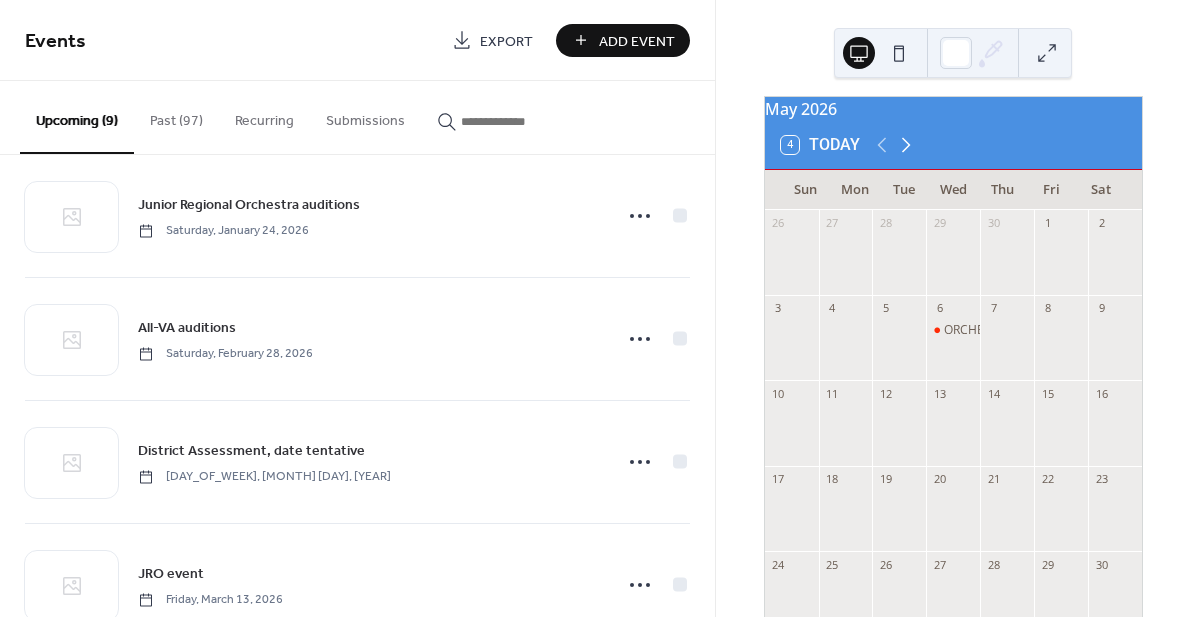 click 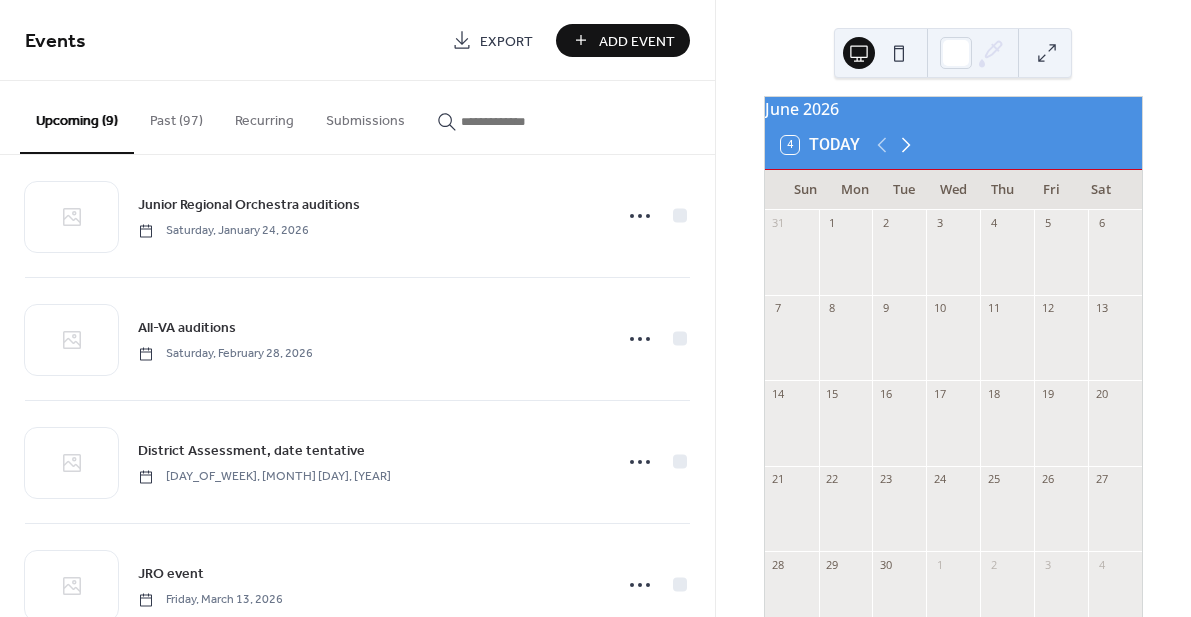 click 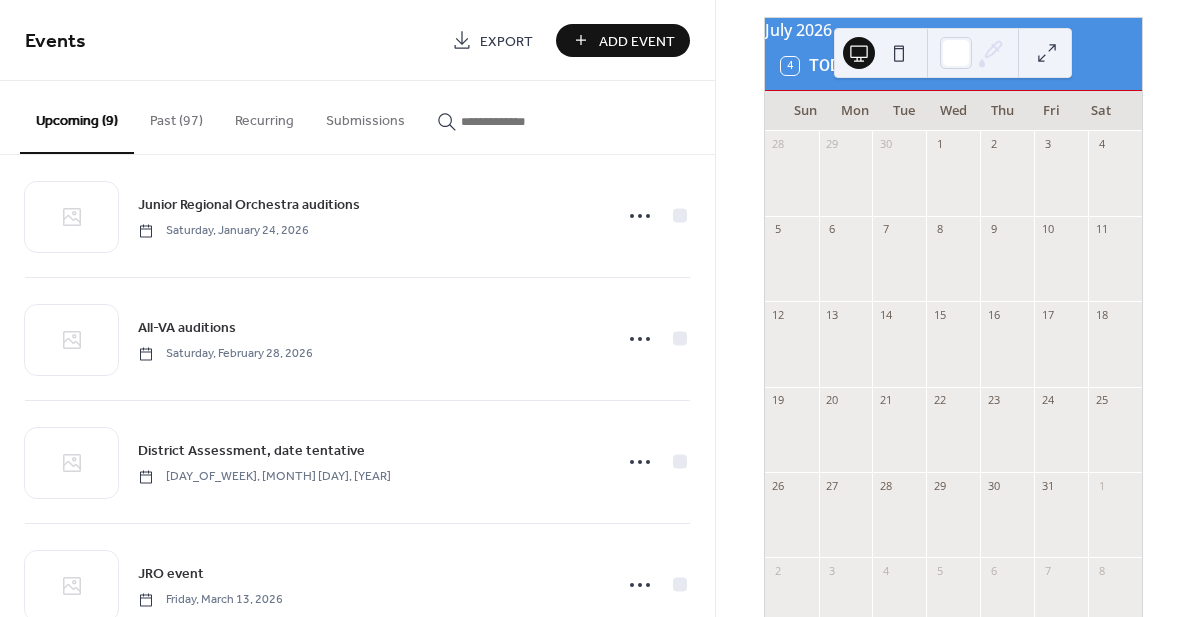 scroll, scrollTop: 175, scrollLeft: 0, axis: vertical 